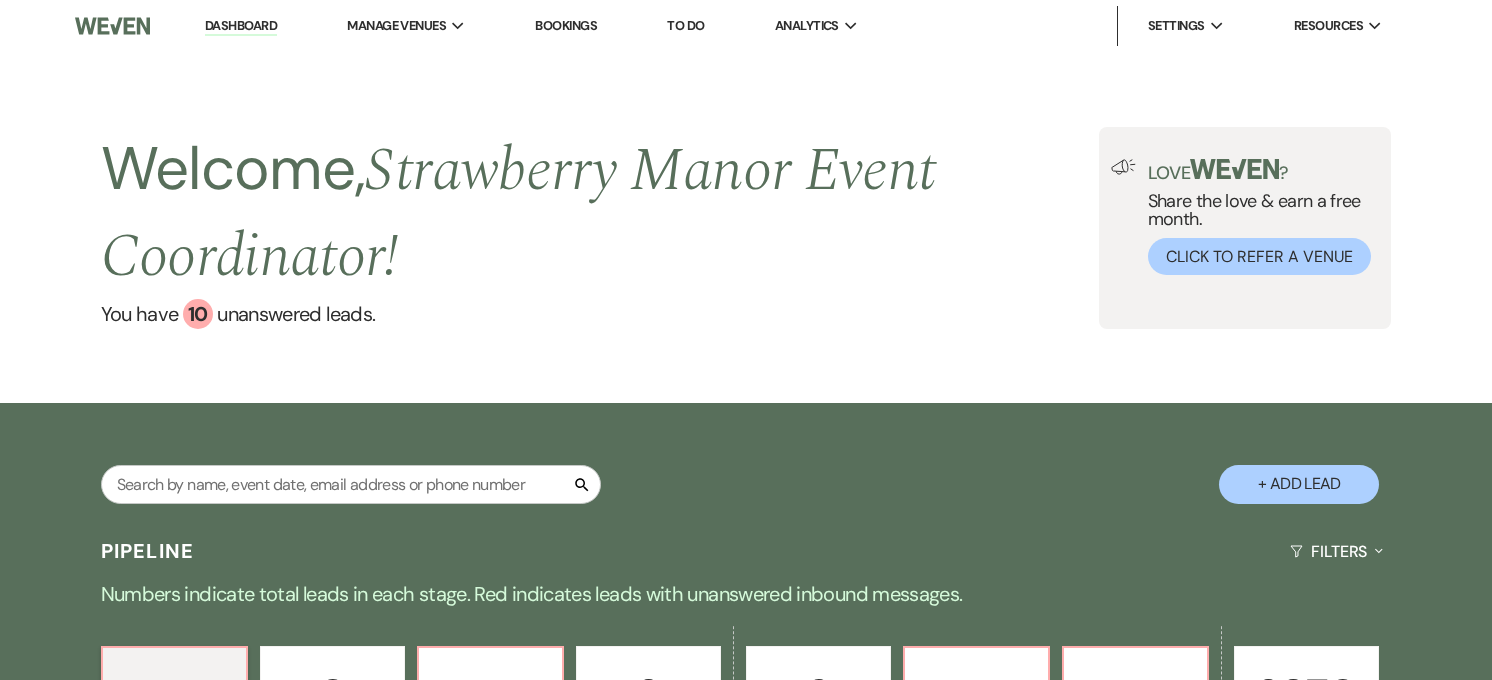 scroll, scrollTop: 333, scrollLeft: 0, axis: vertical 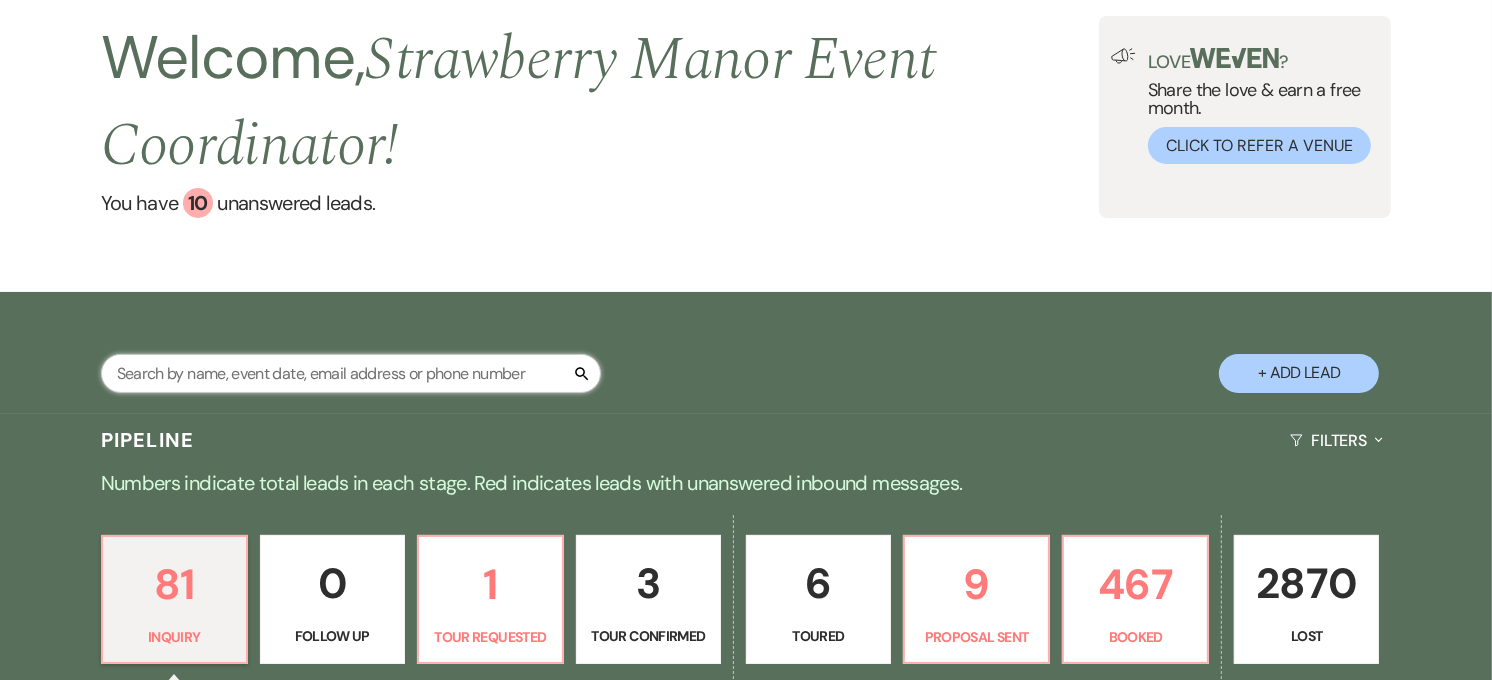 click at bounding box center [351, 373] 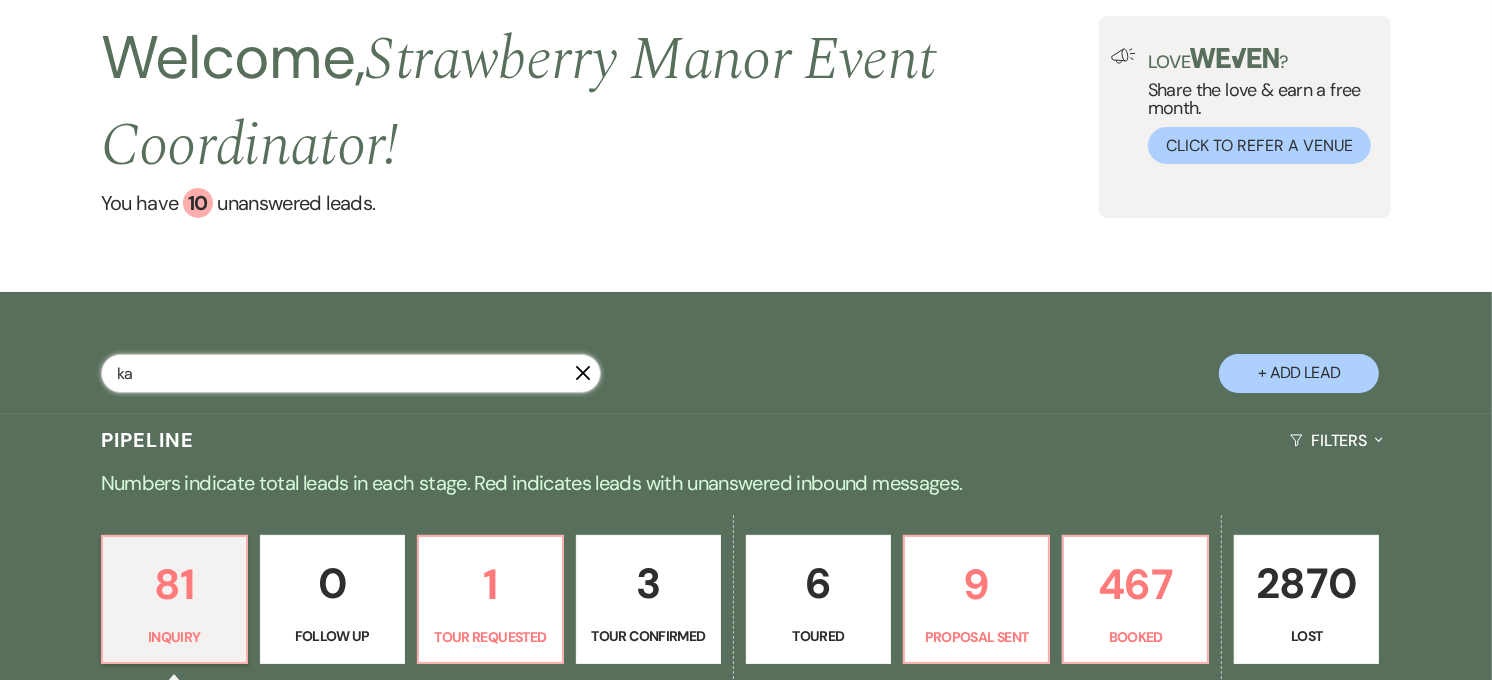type on "[PERSON_NAME]" 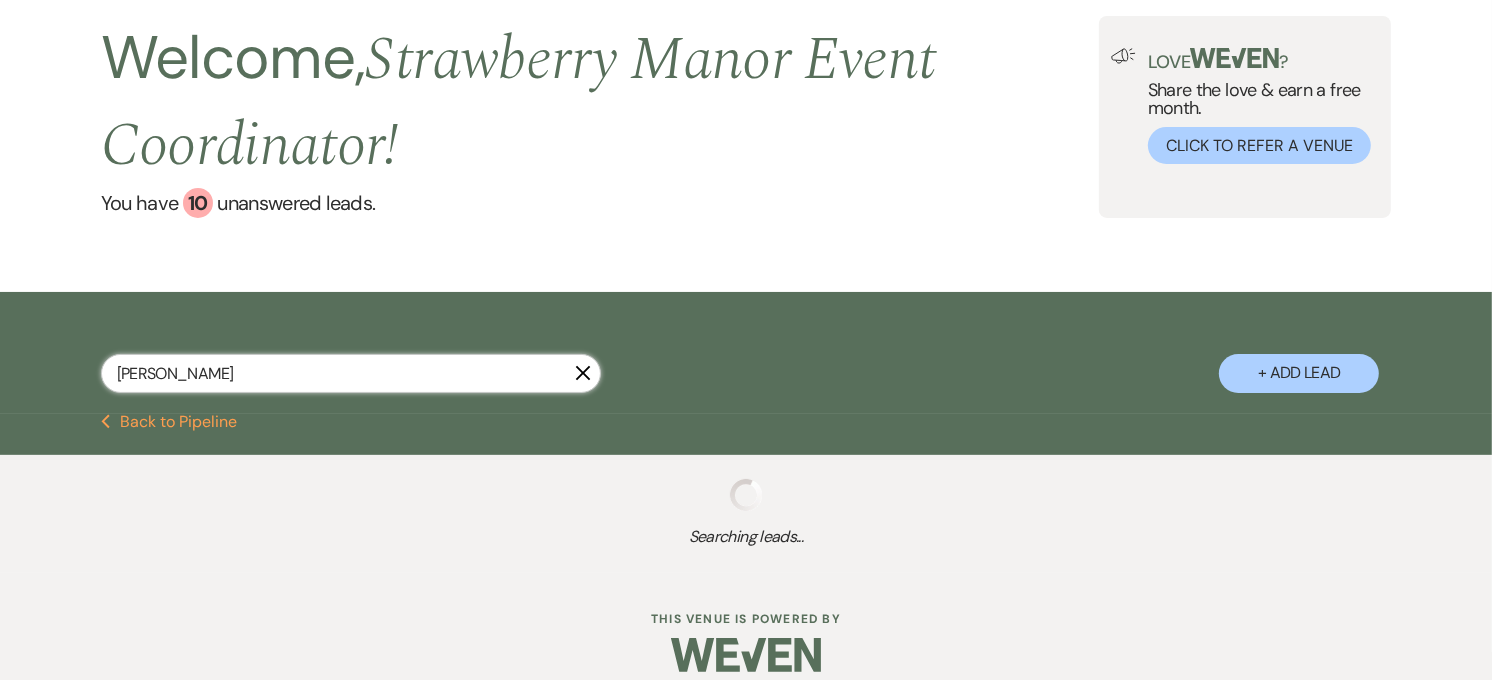 select on "4" 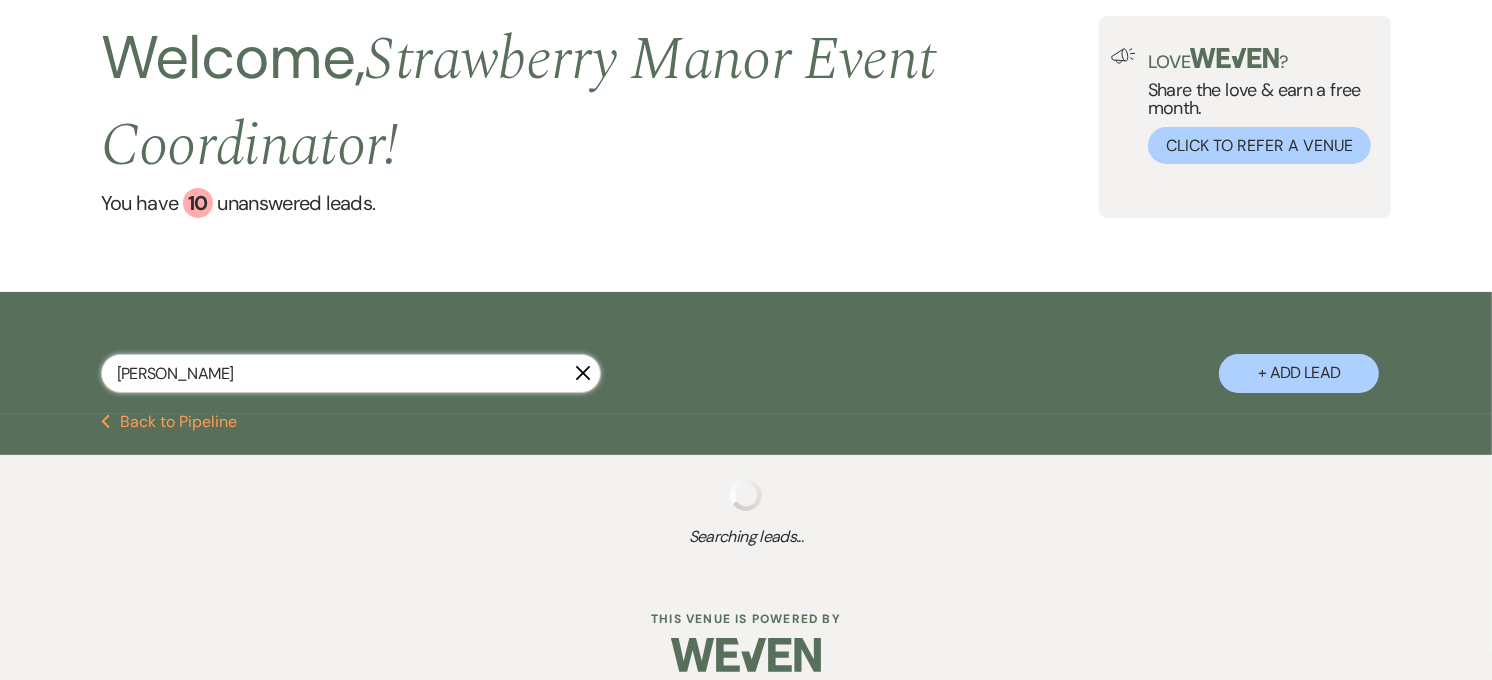 select on "6" 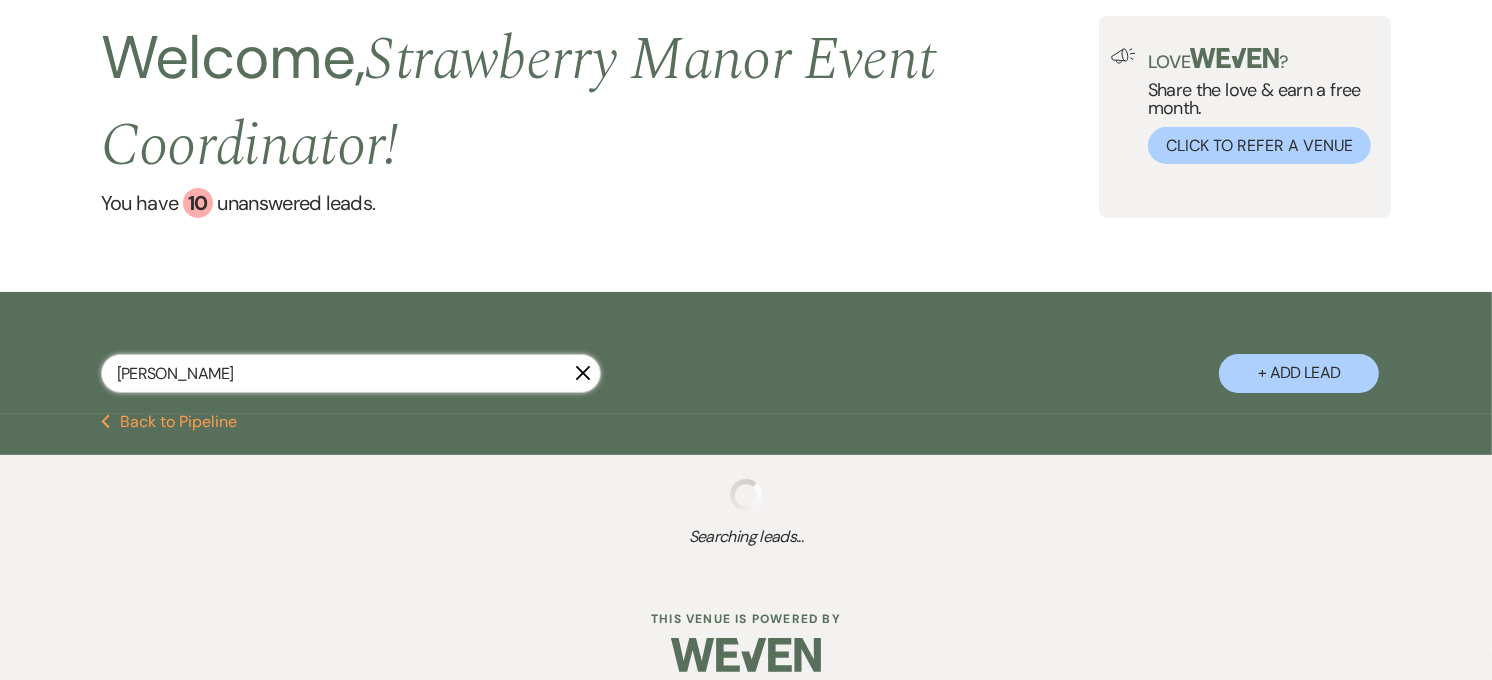 select on "8" 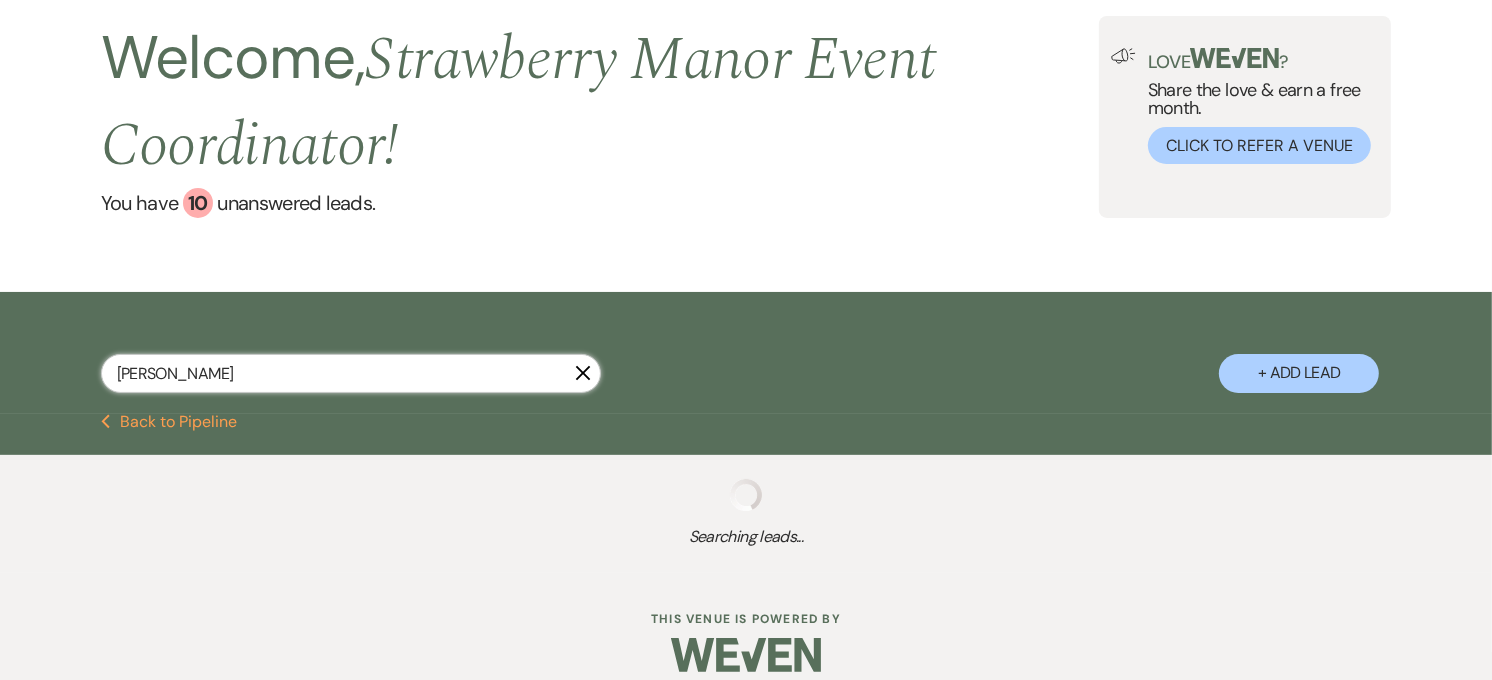 select on "5" 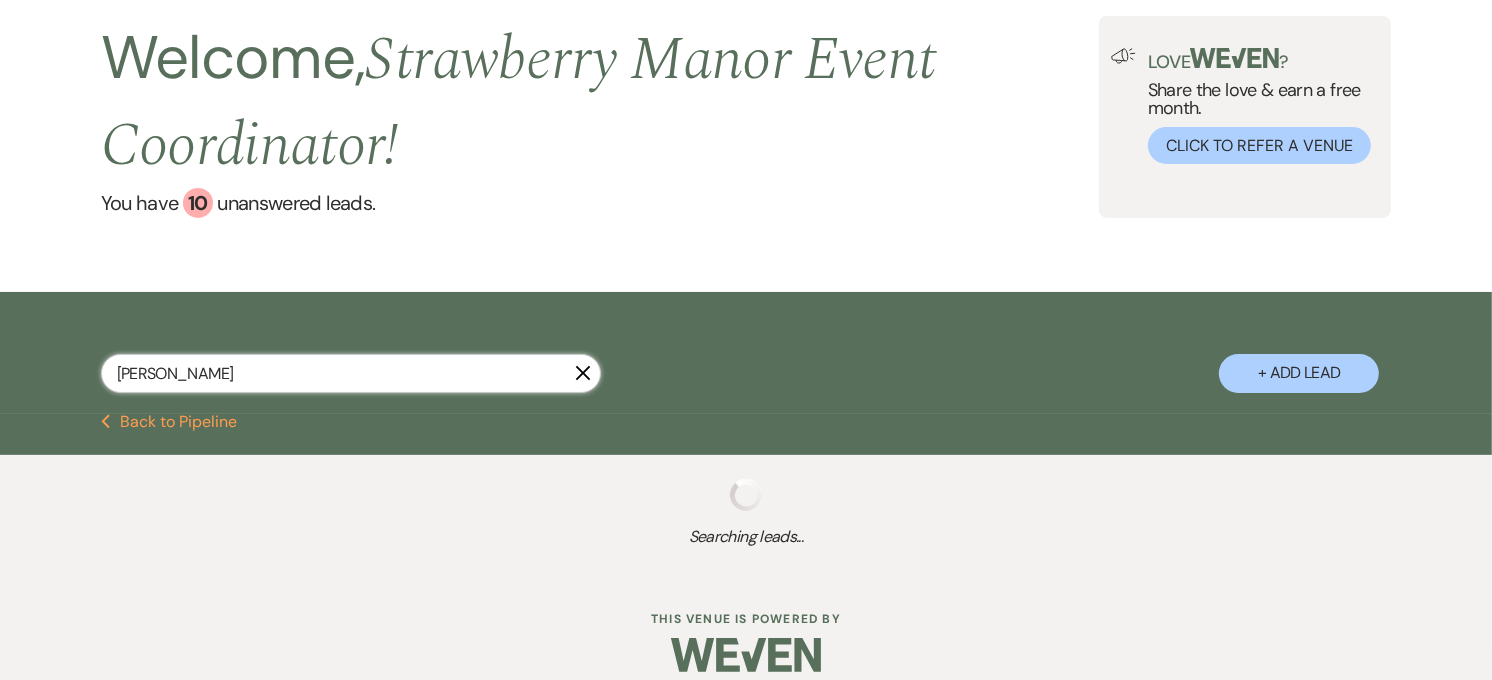 select on "8" 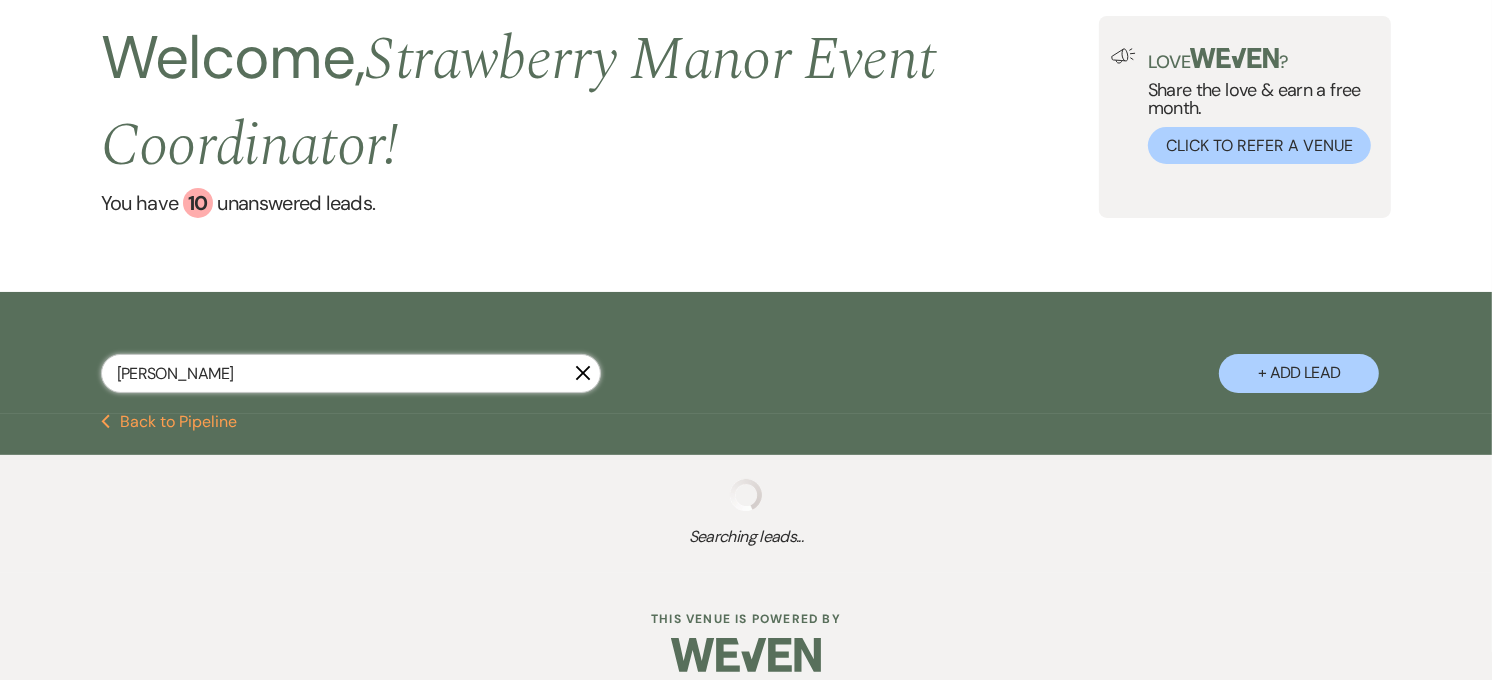 select on "5" 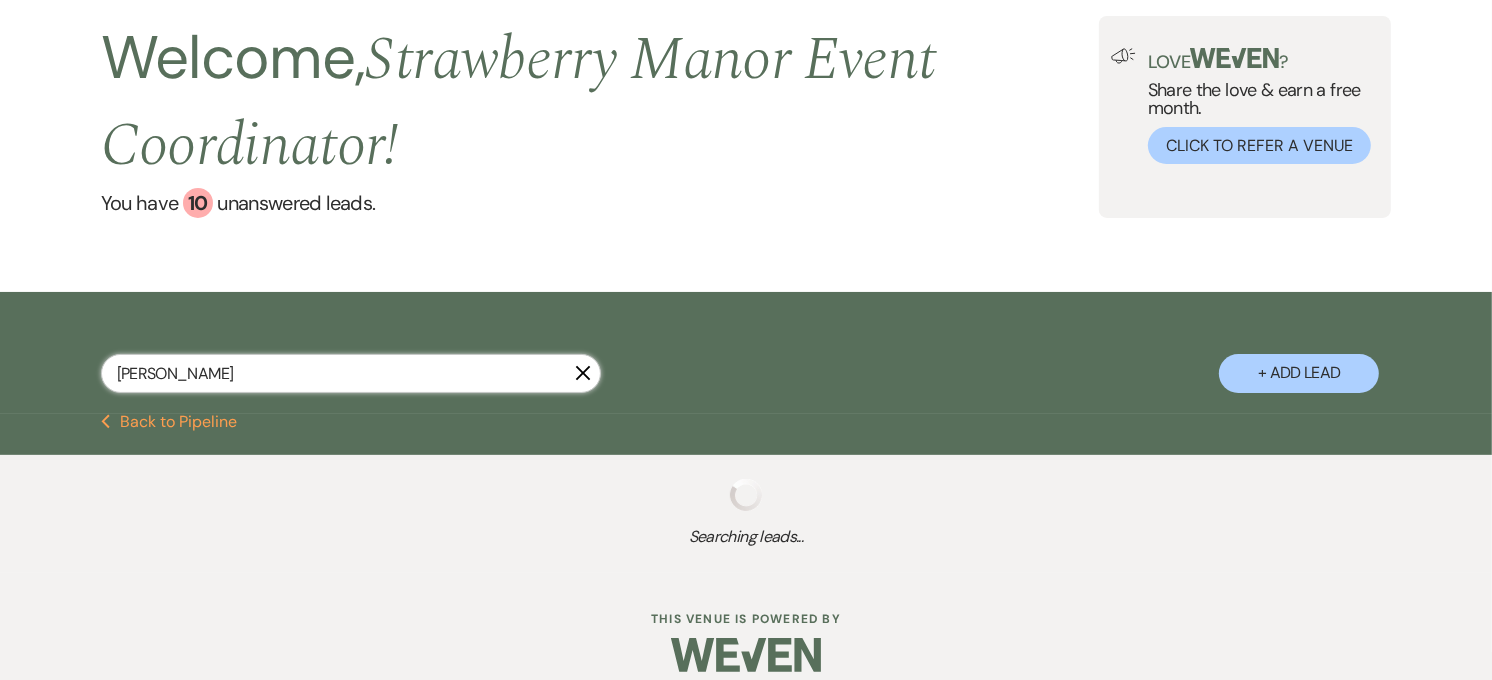 select on "8" 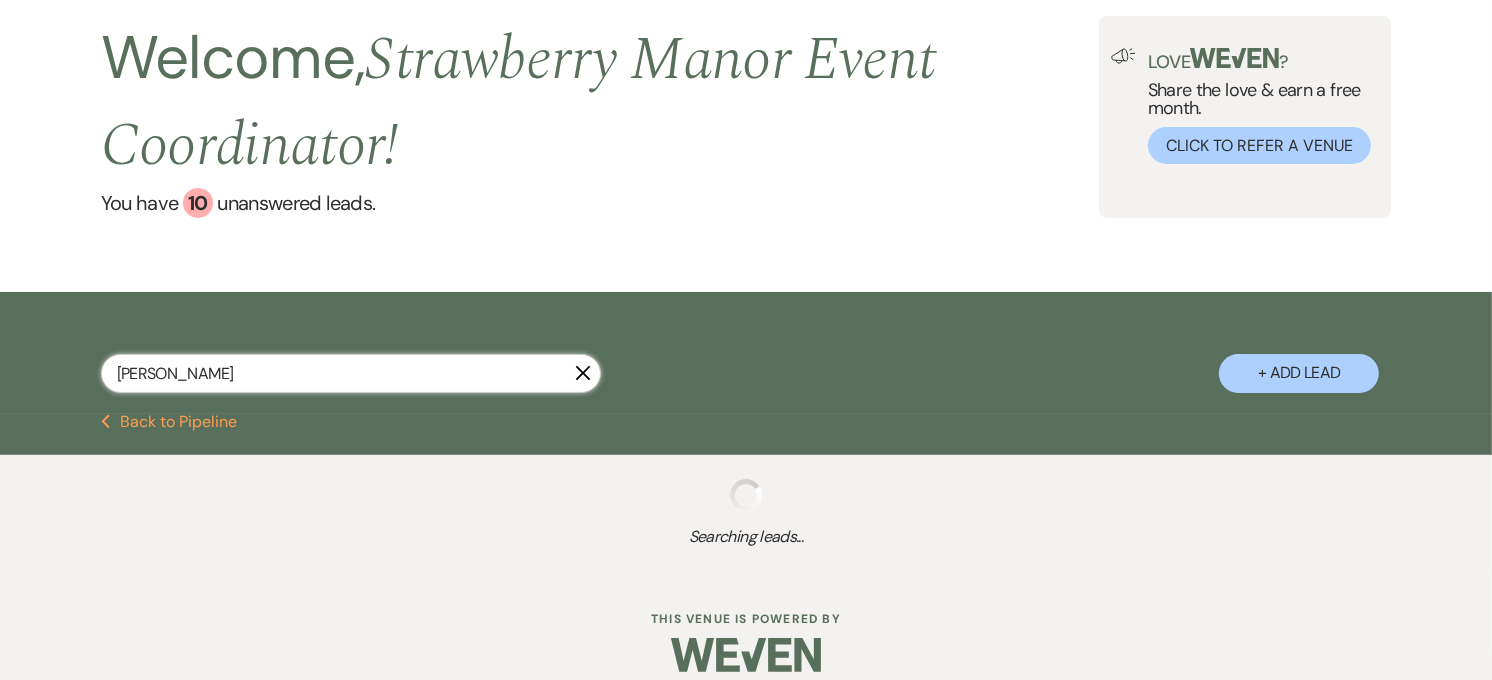 select on "8" 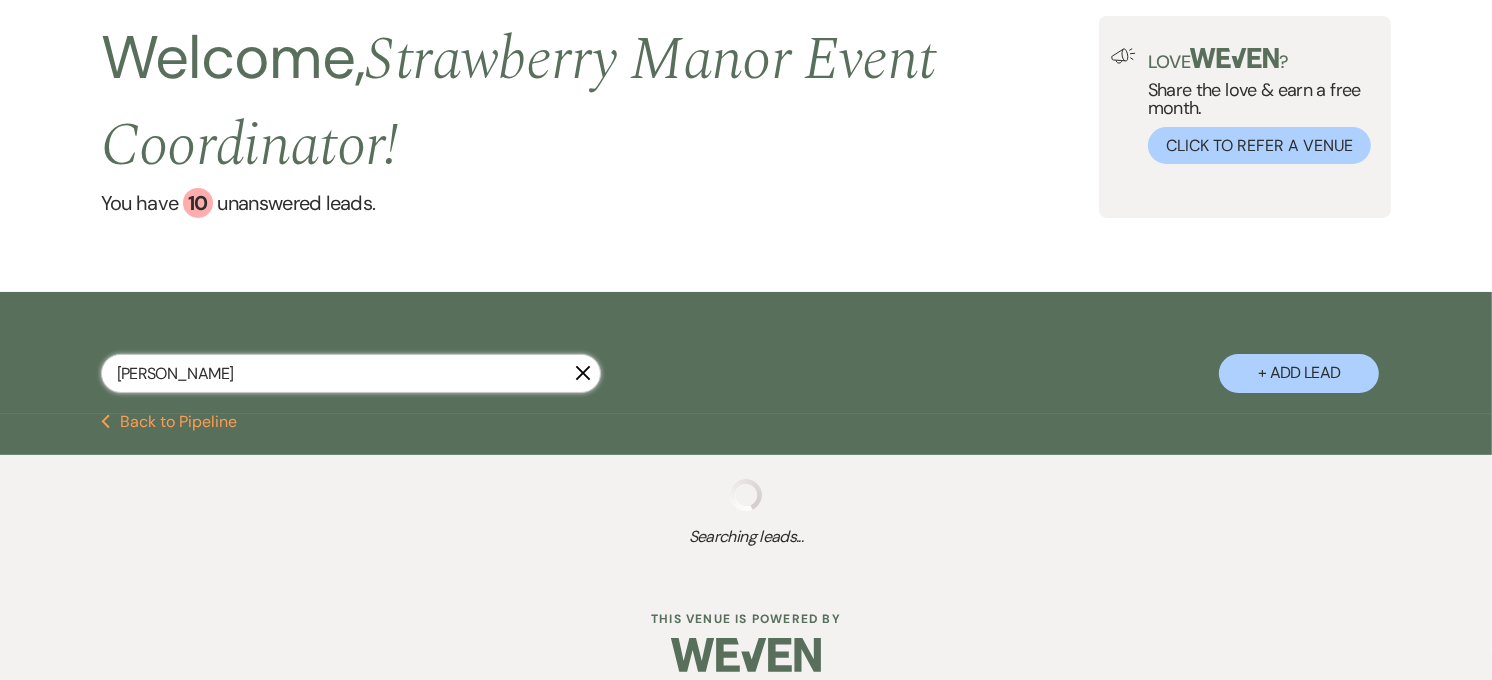 select on "5" 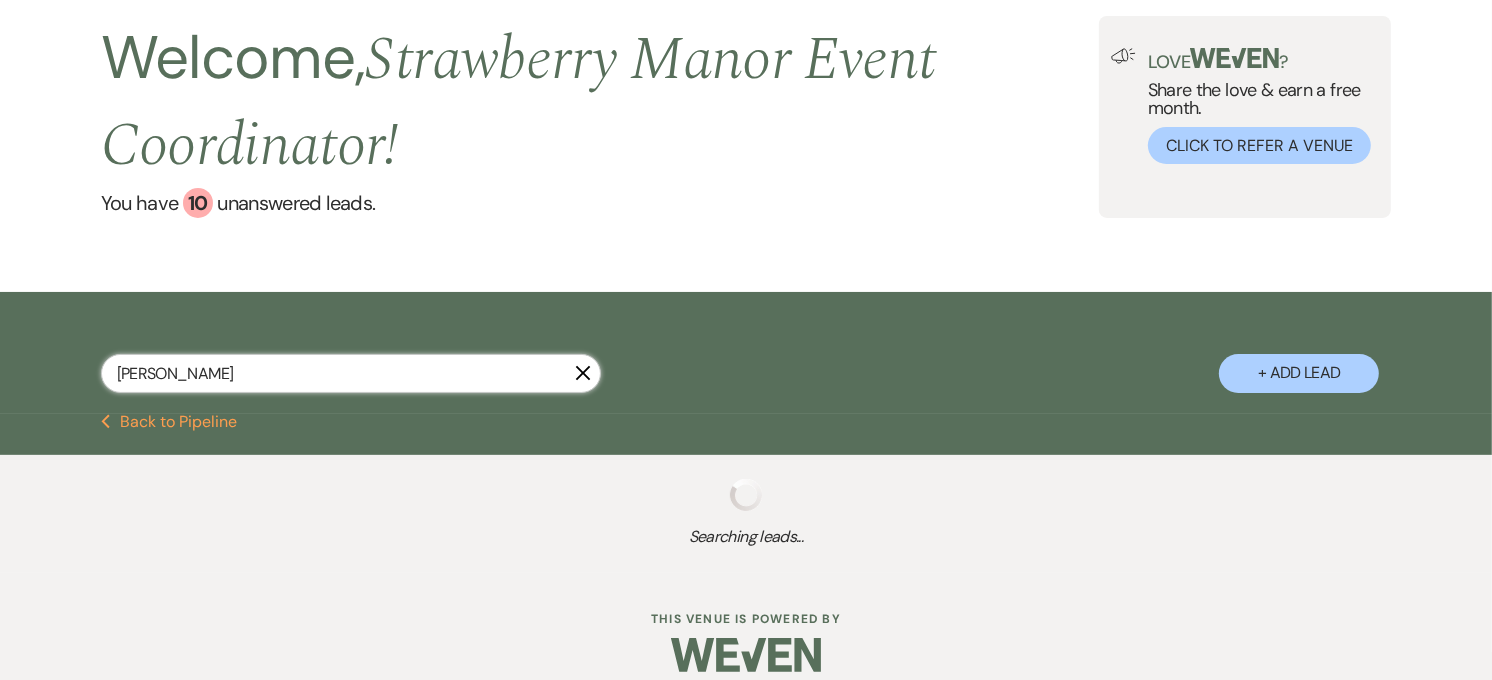 select on "8" 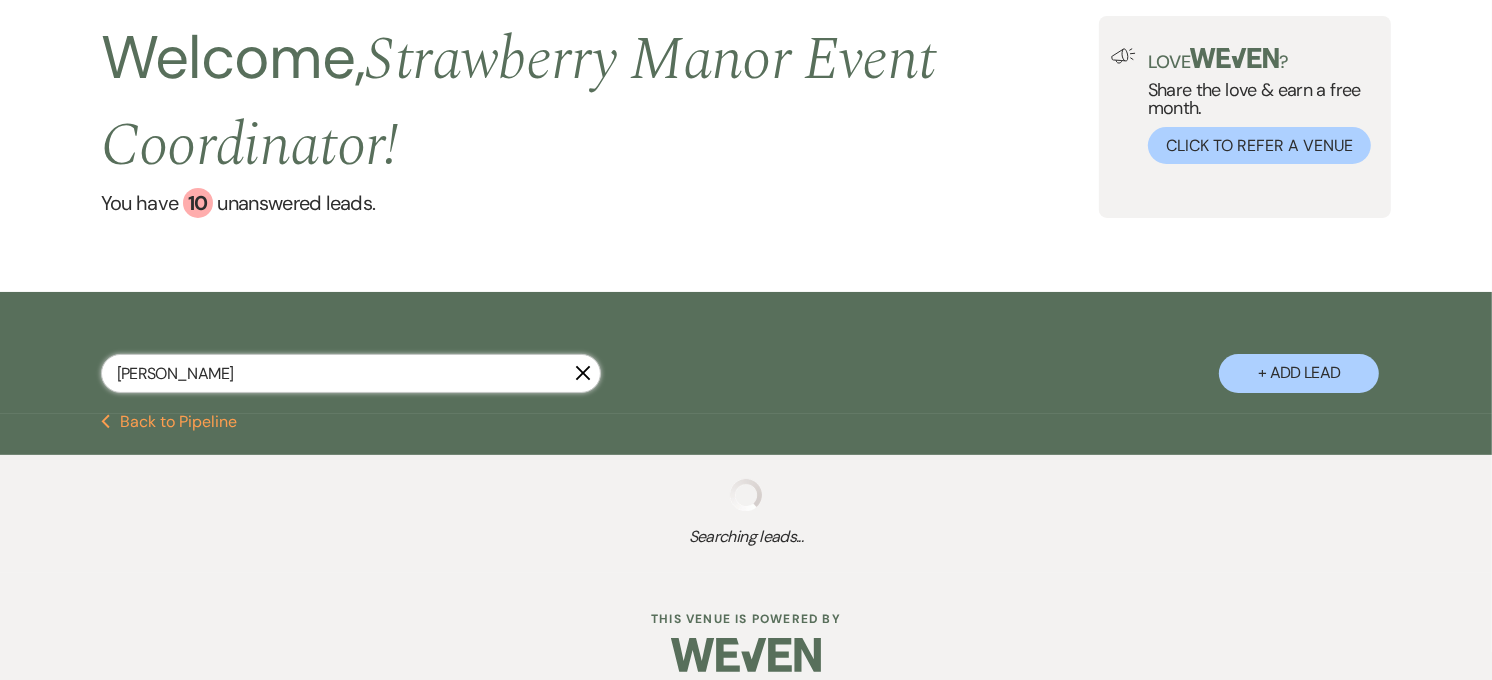 select on "5" 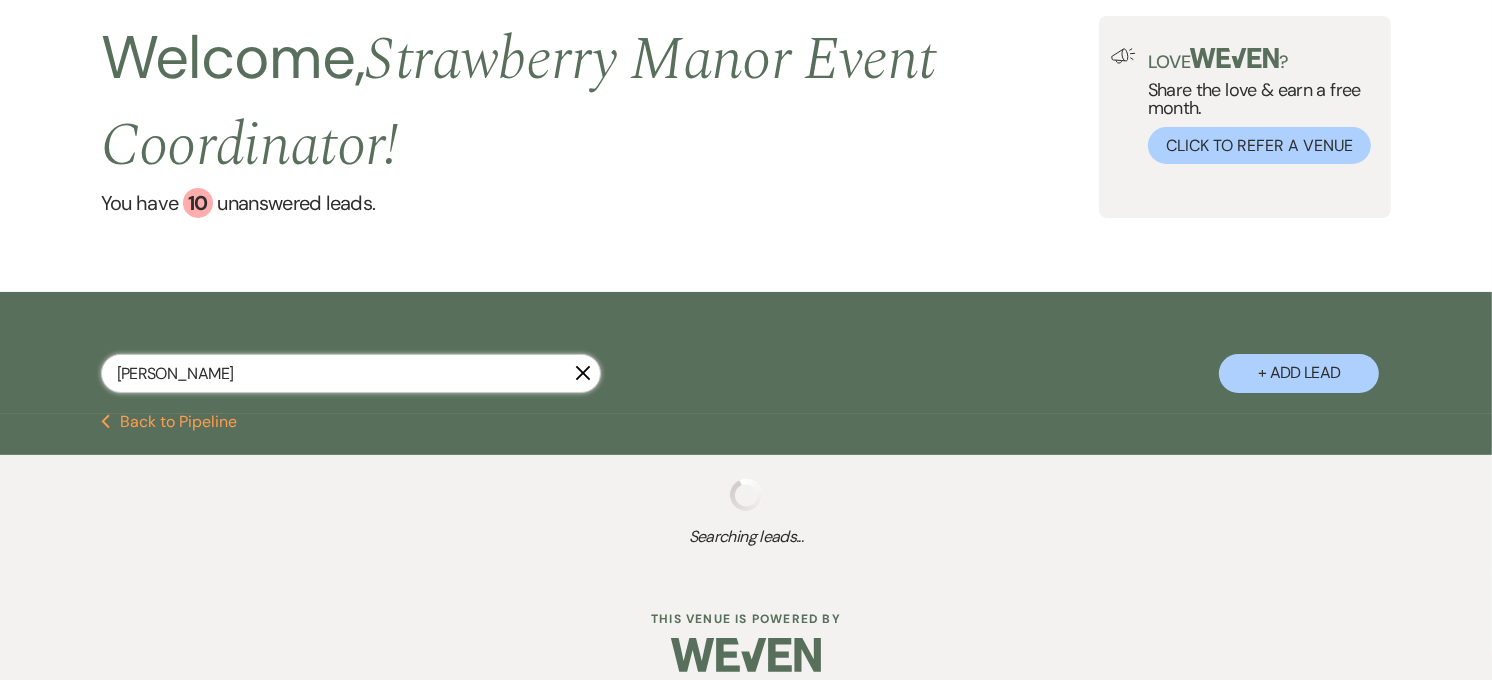 select on "8" 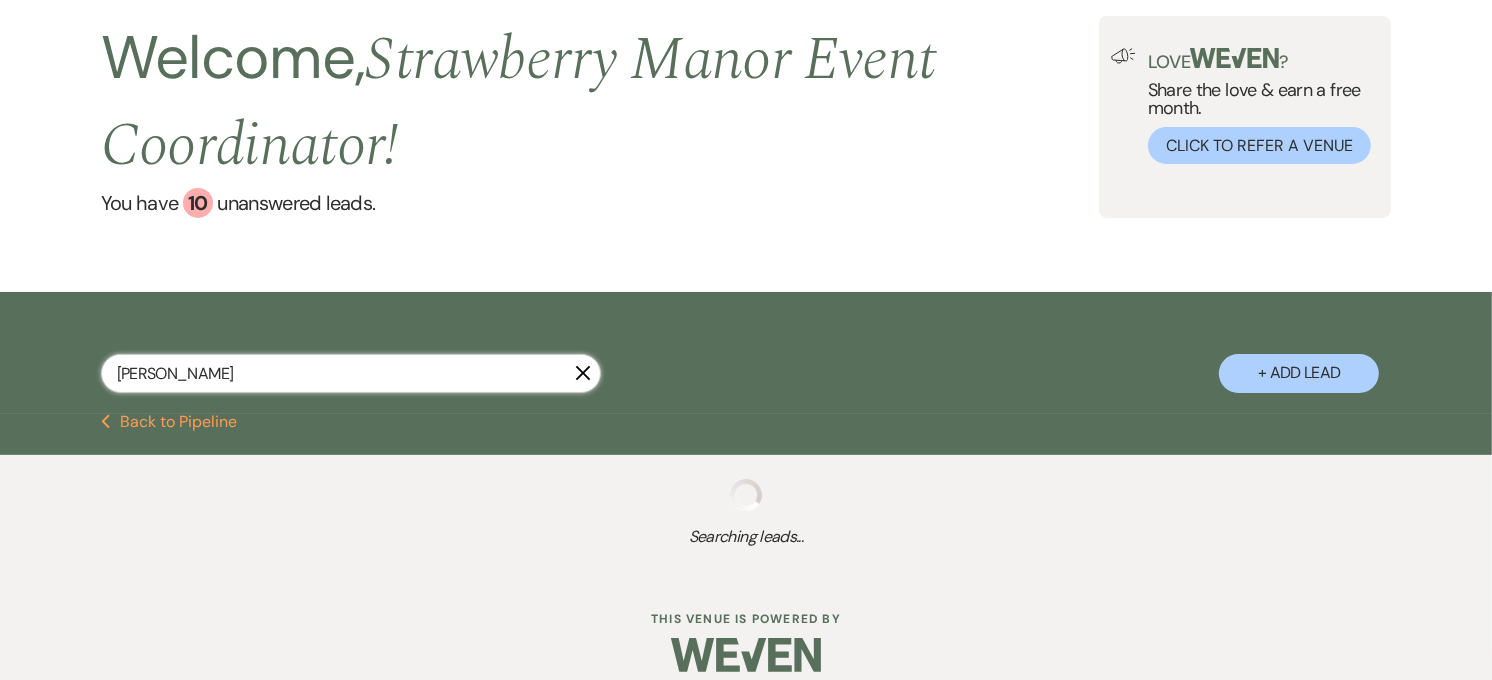 select on "5" 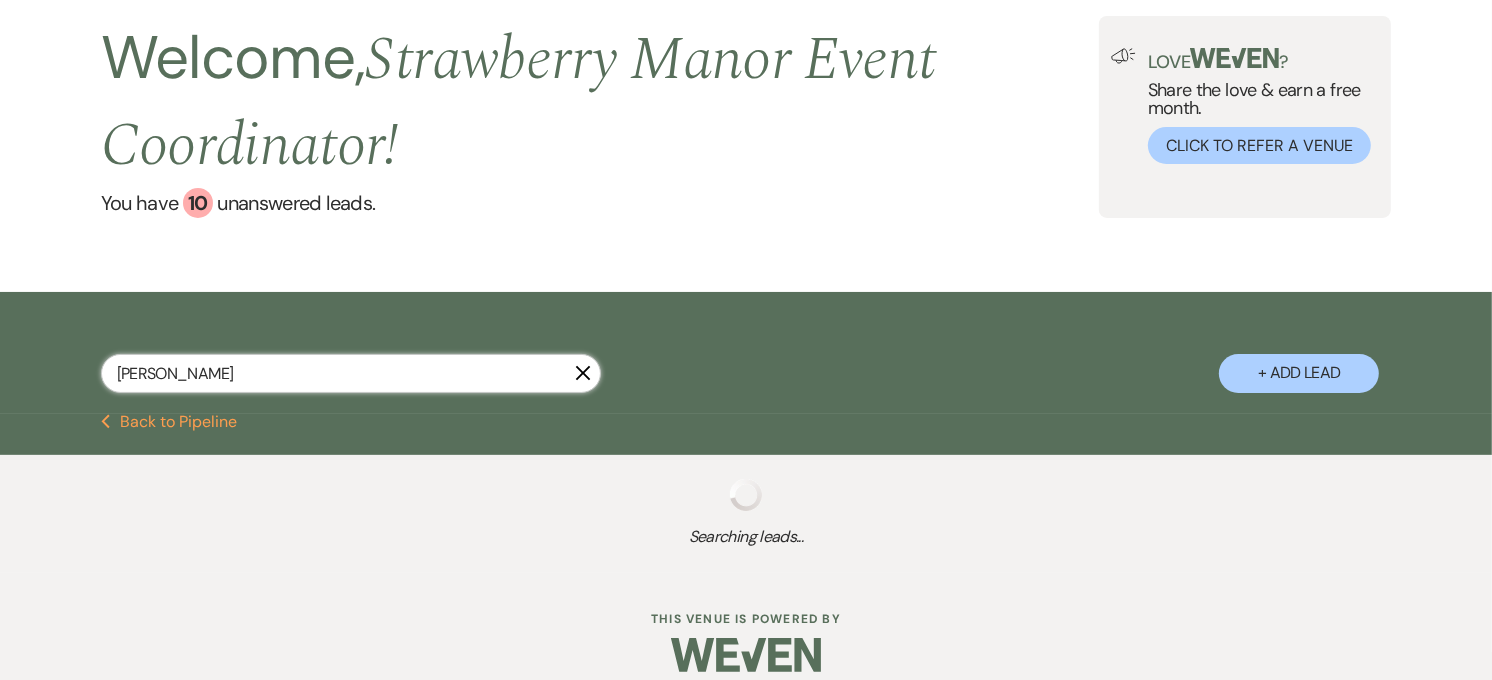 select on "8" 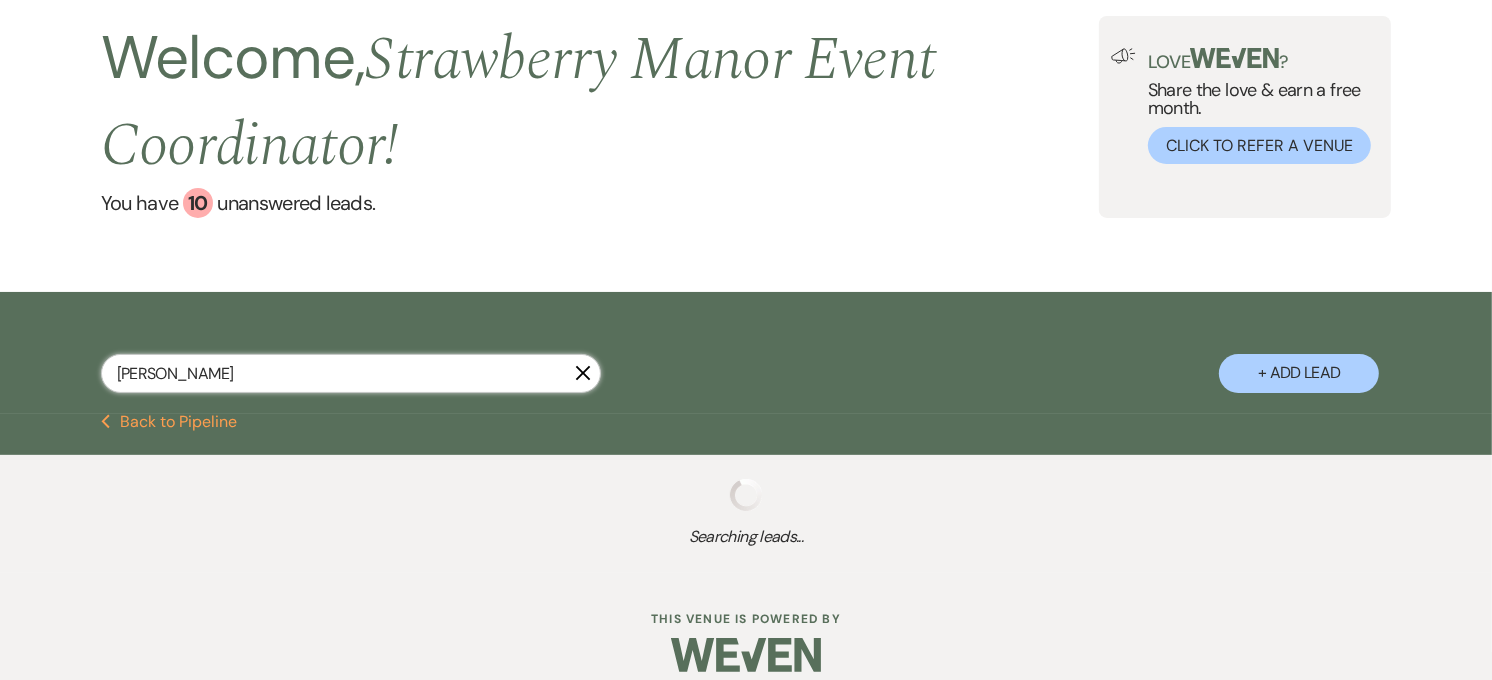 select on "5" 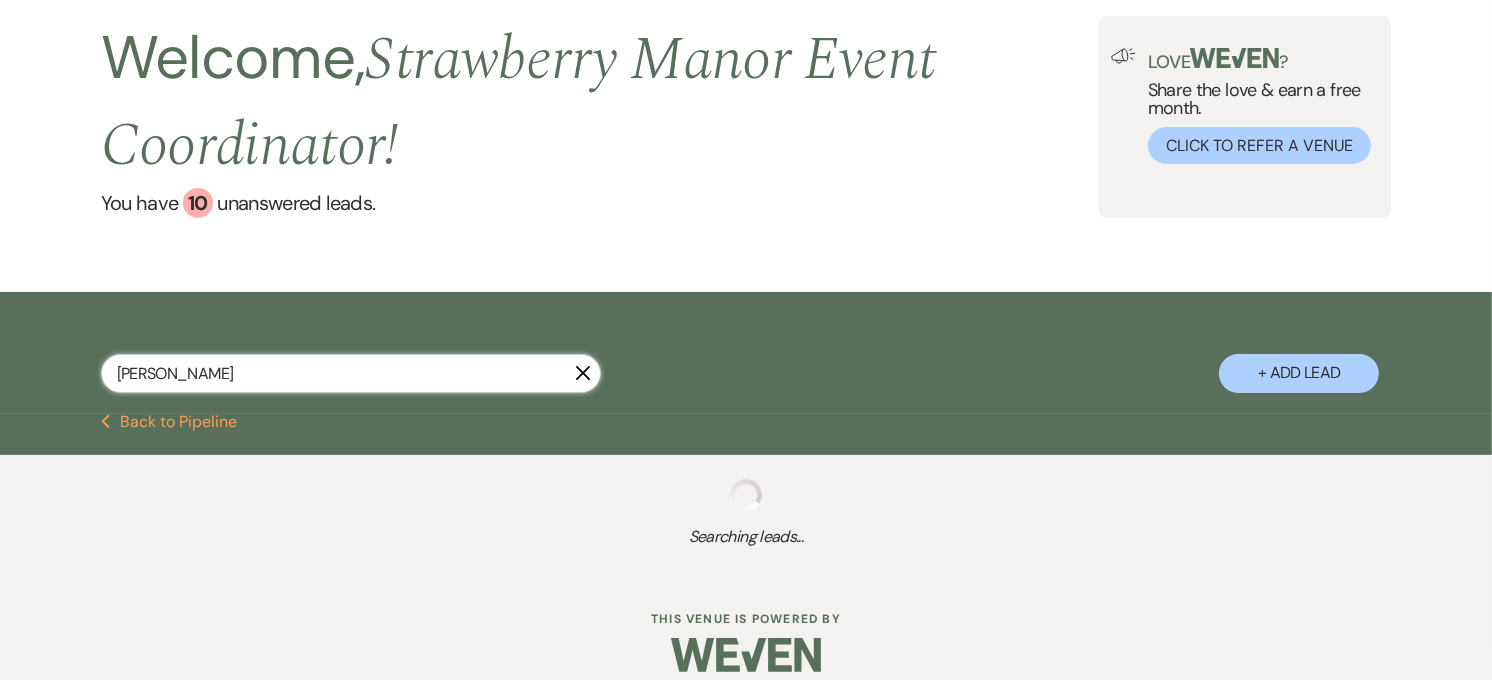 select on "8" 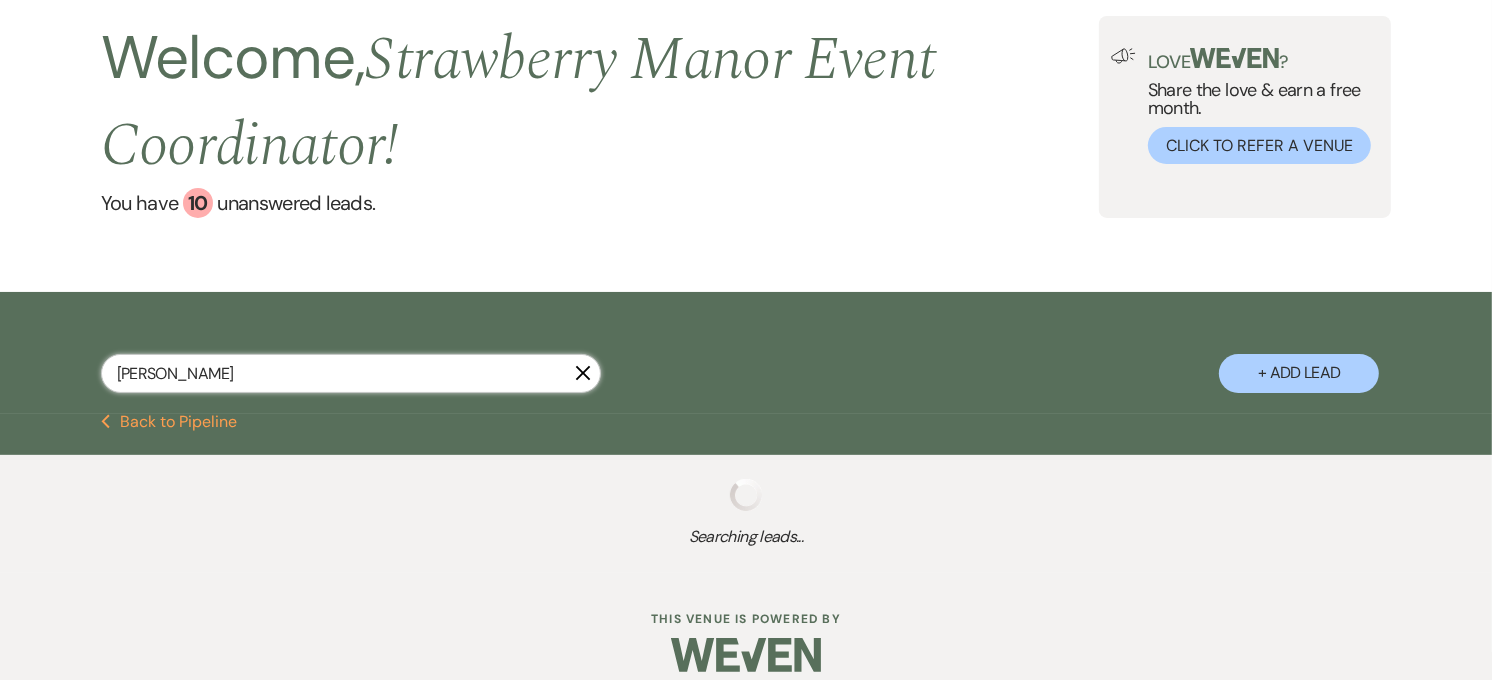 select on "5" 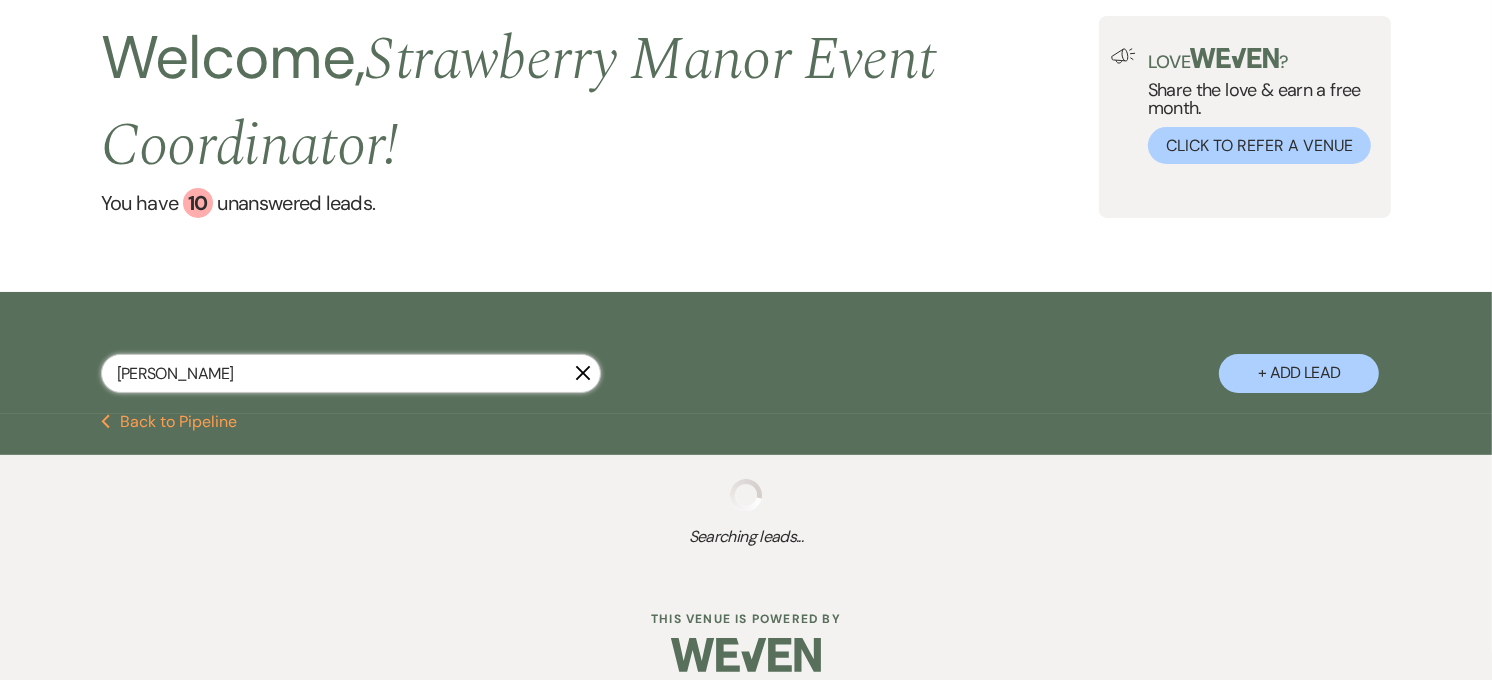 select on "8" 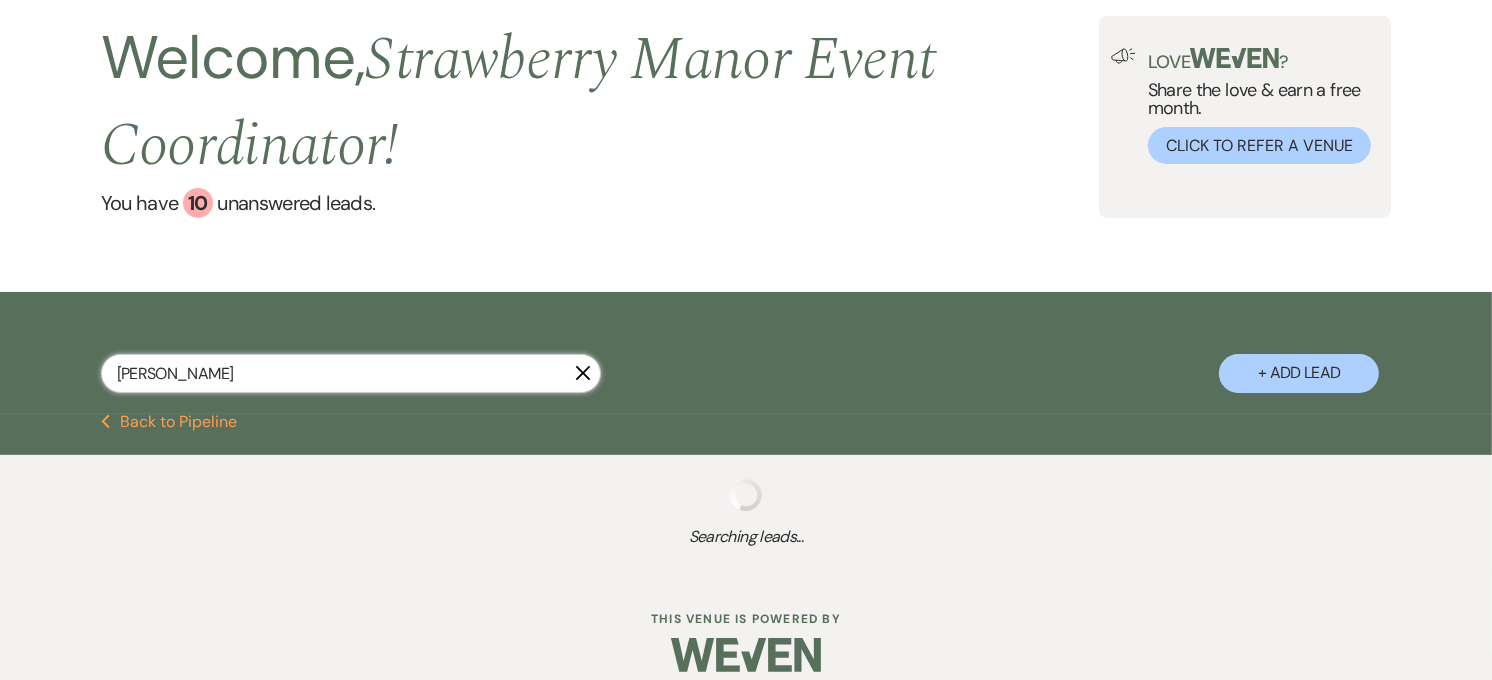 select on "5" 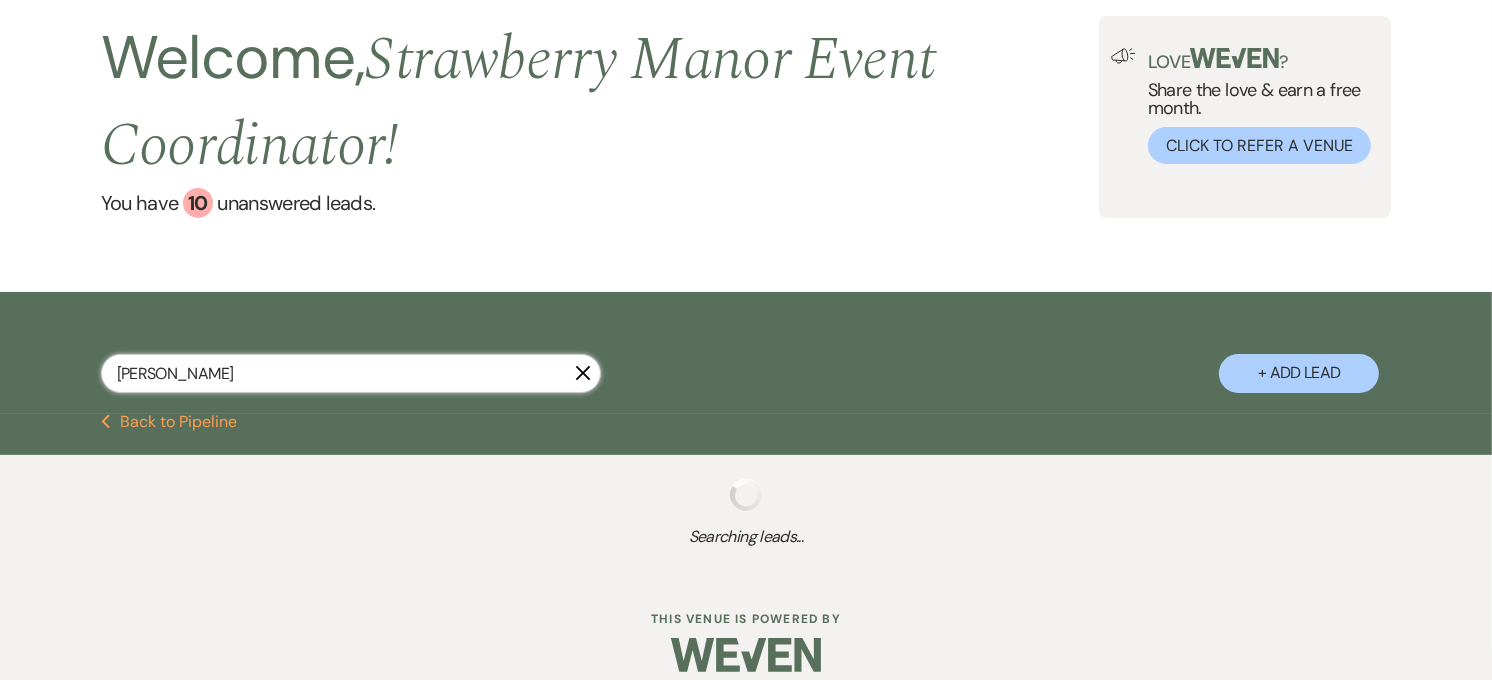 select on "5" 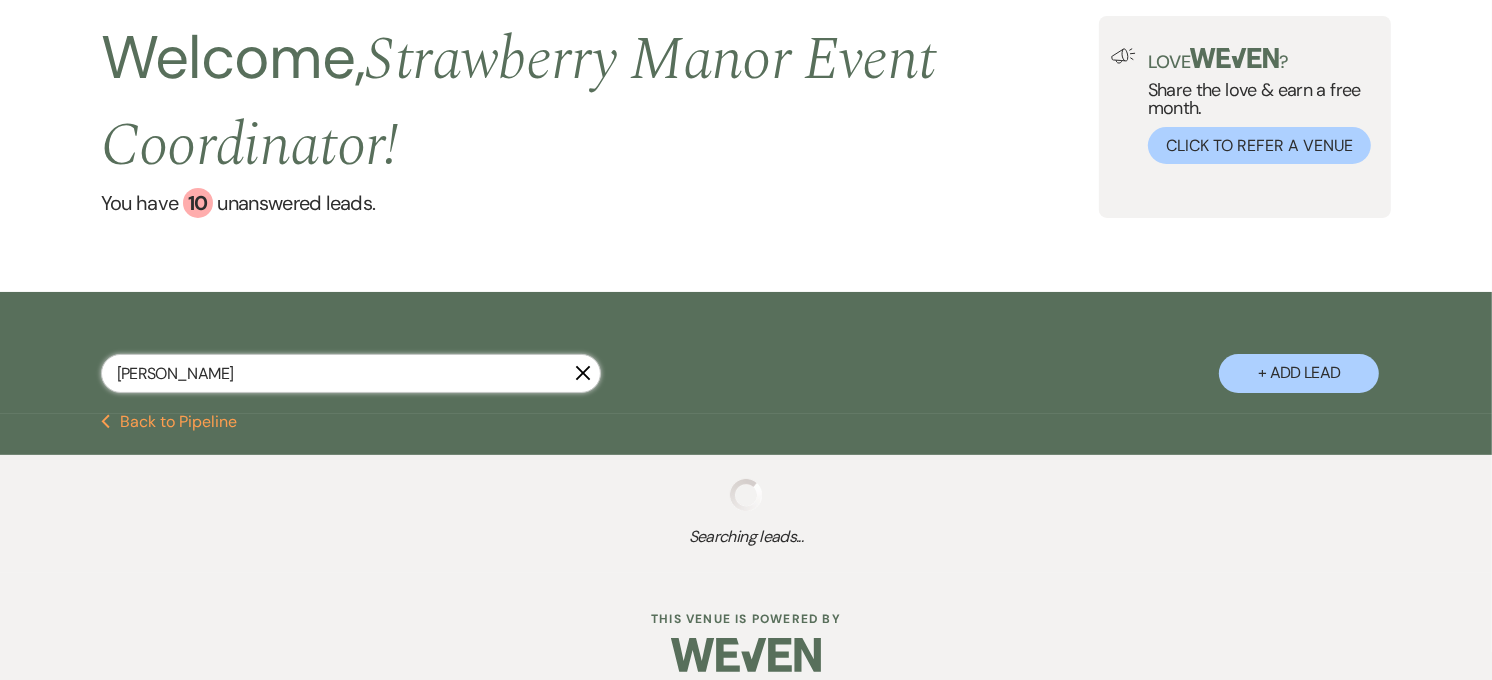 select on "8" 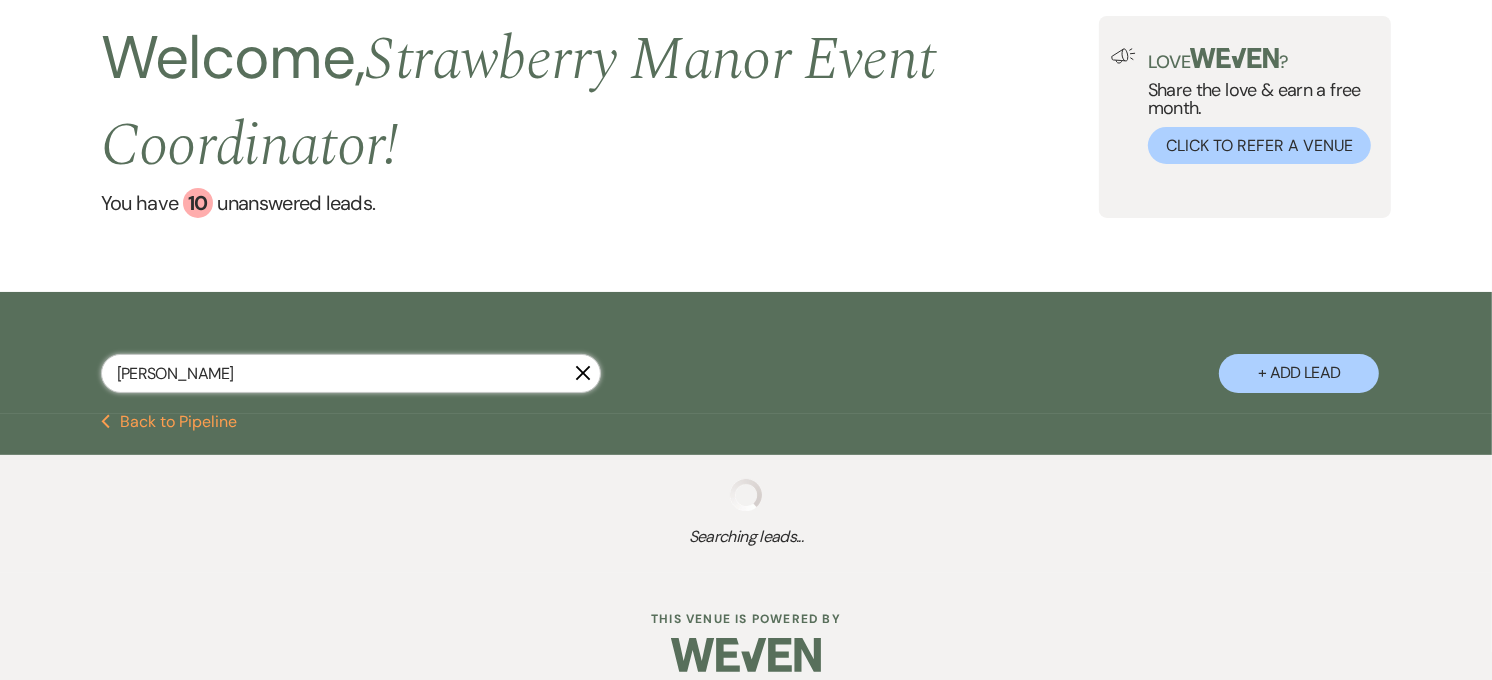 select on "5" 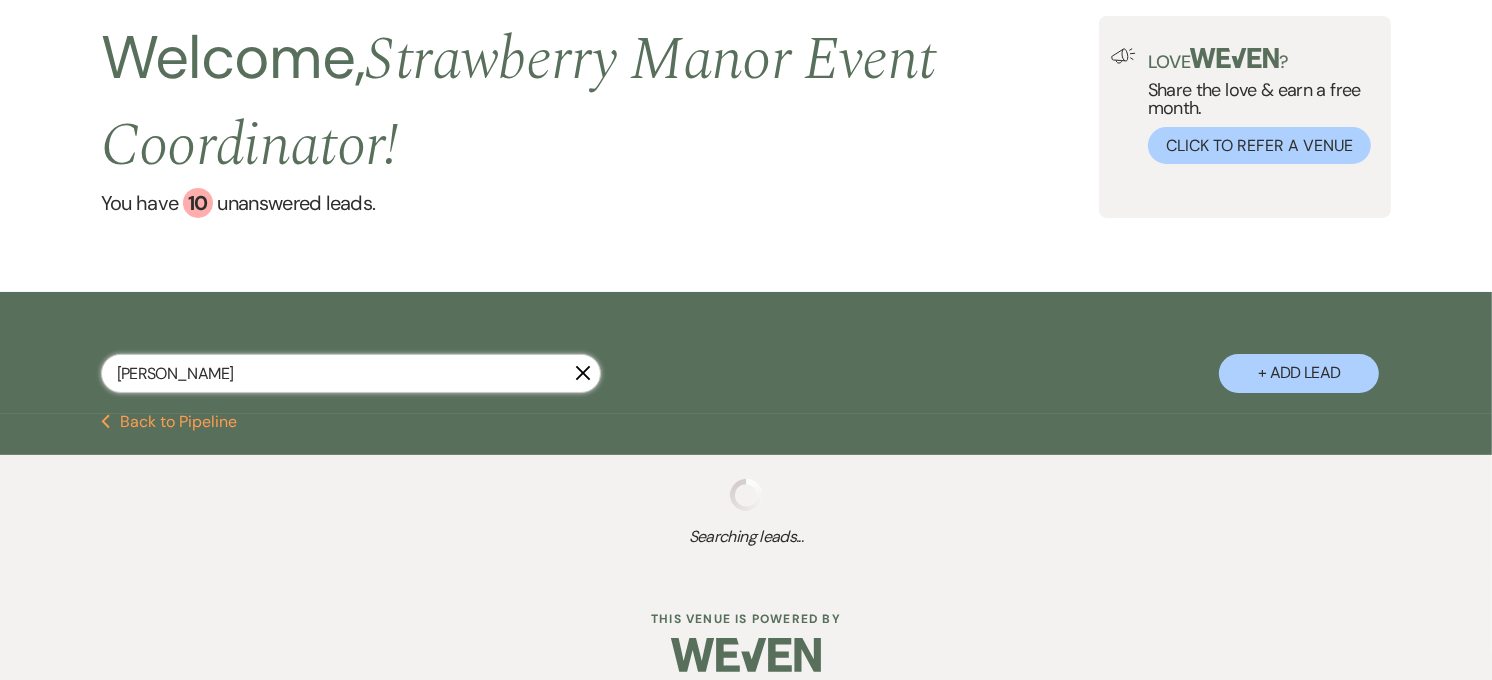 select on "8" 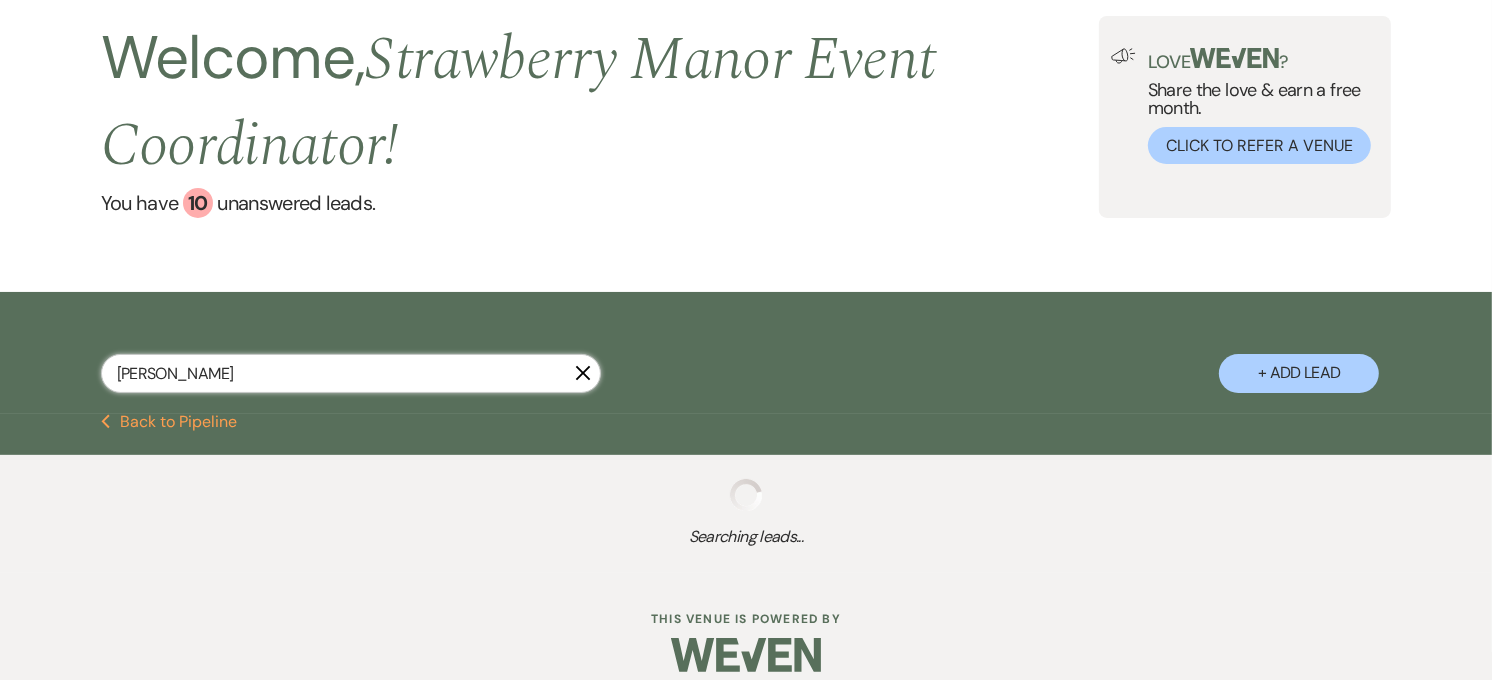 select on "5" 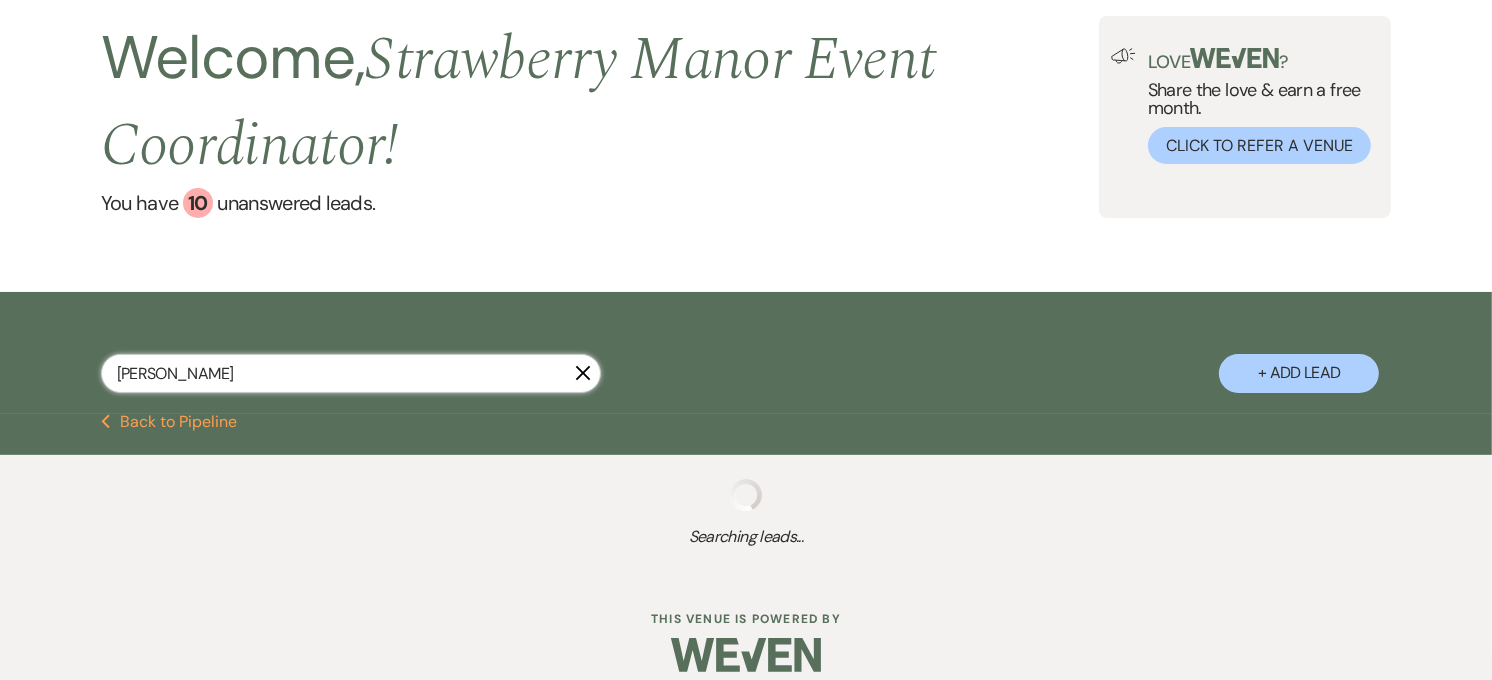 select on "8" 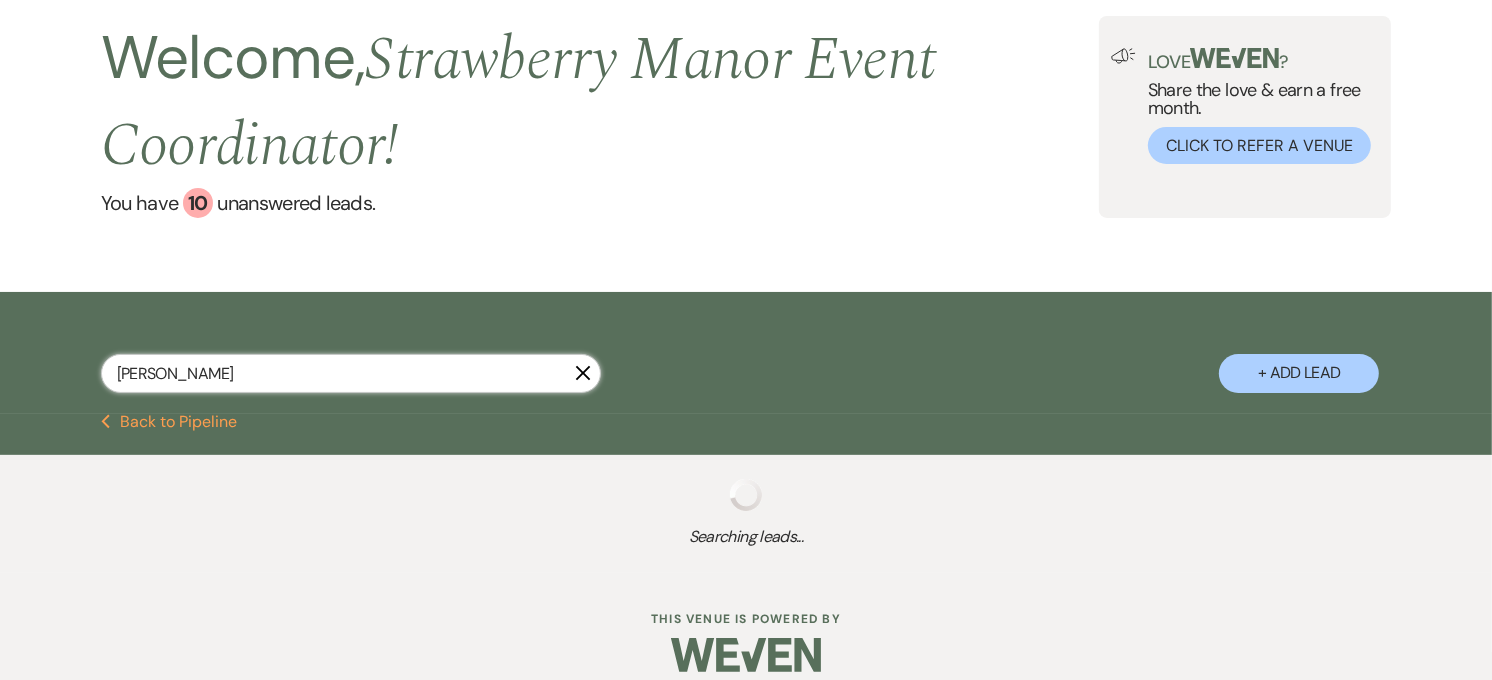select on "5" 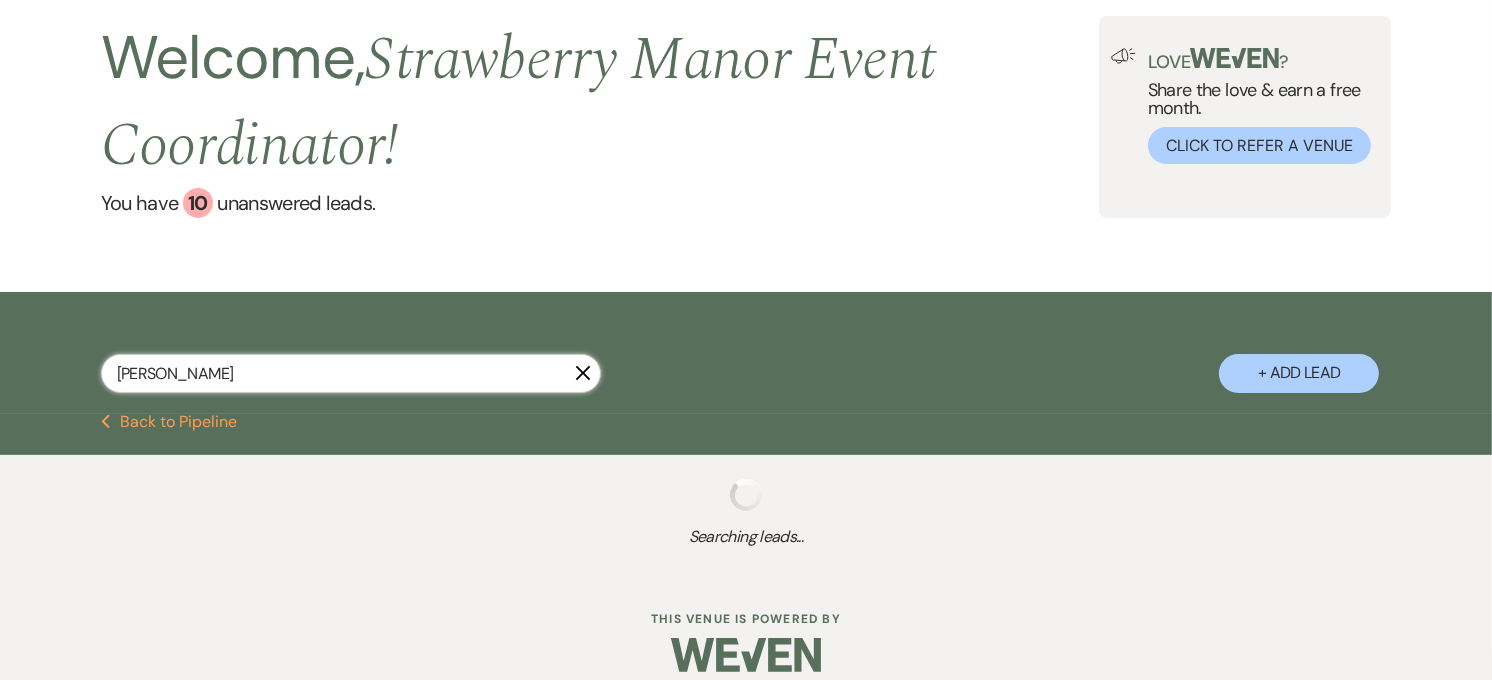 select on "8" 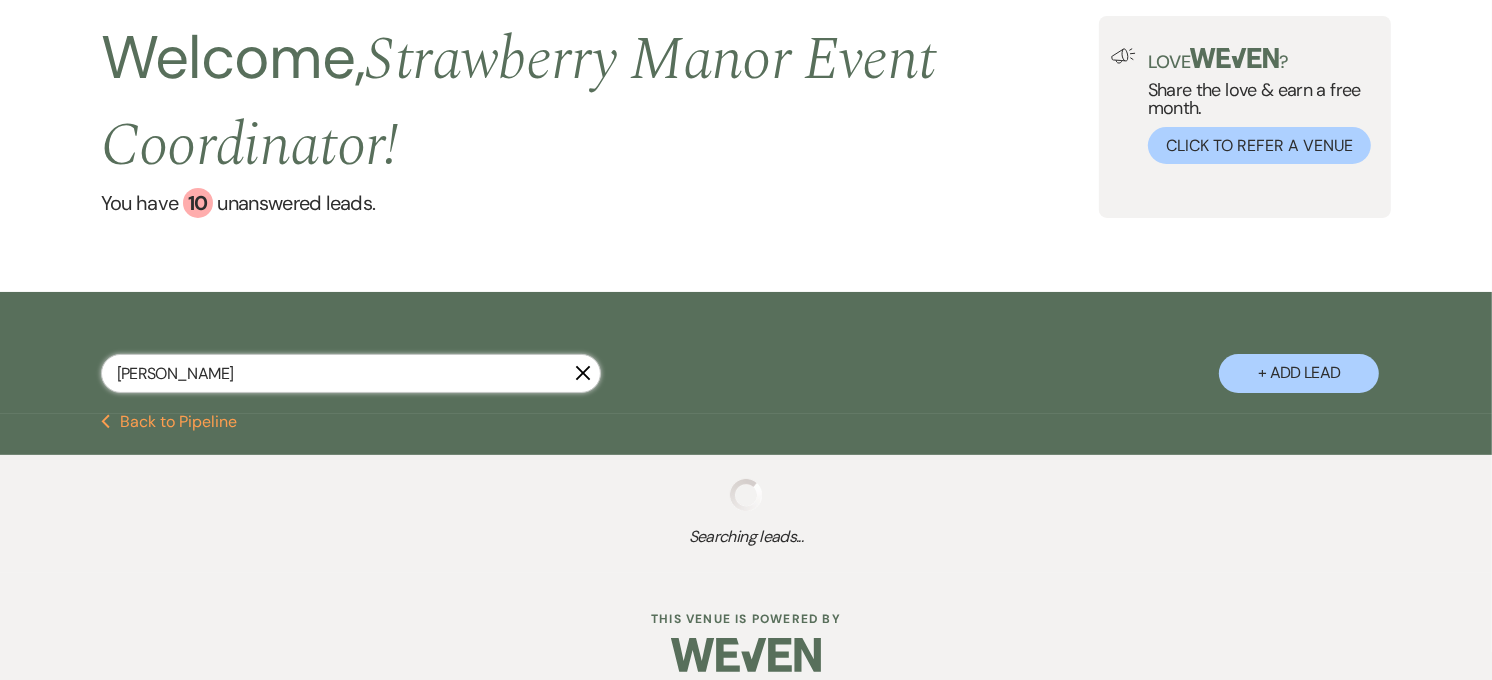 select on "5" 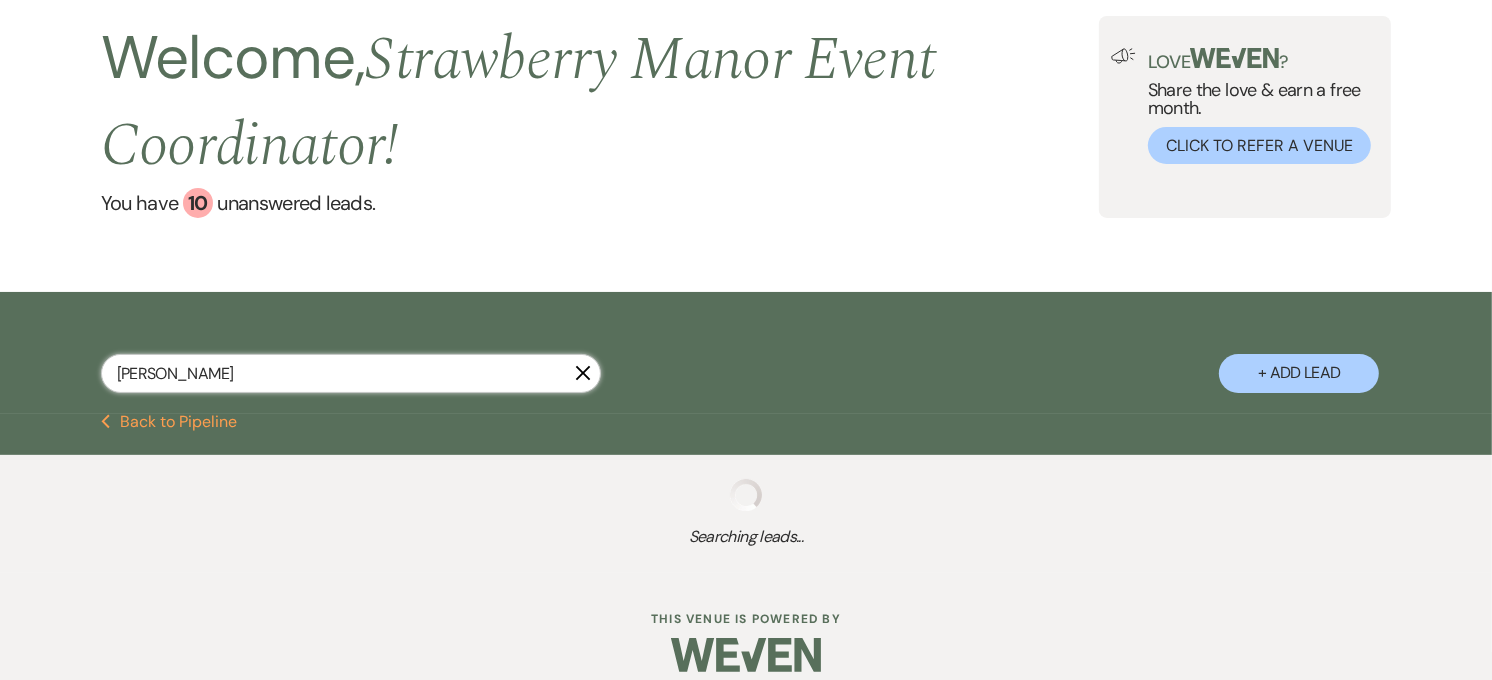 select on "8" 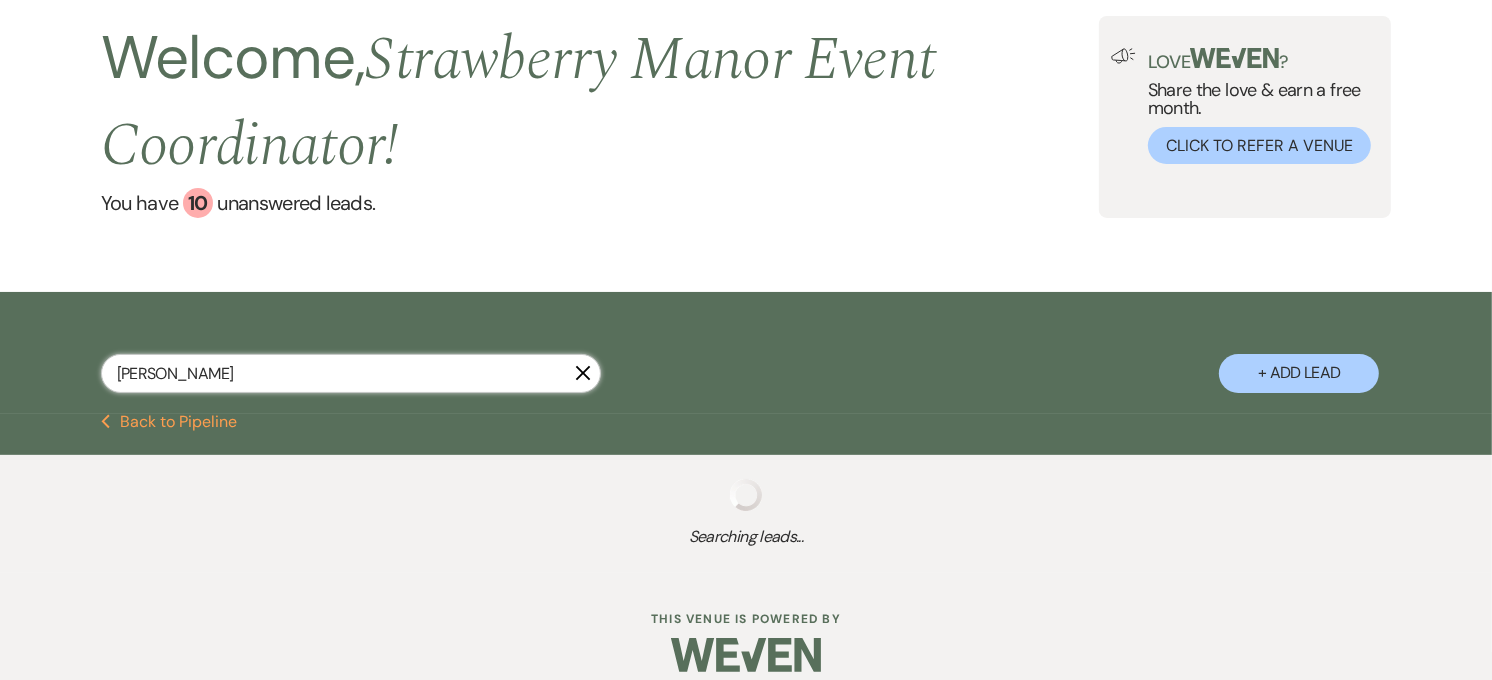 select on "5" 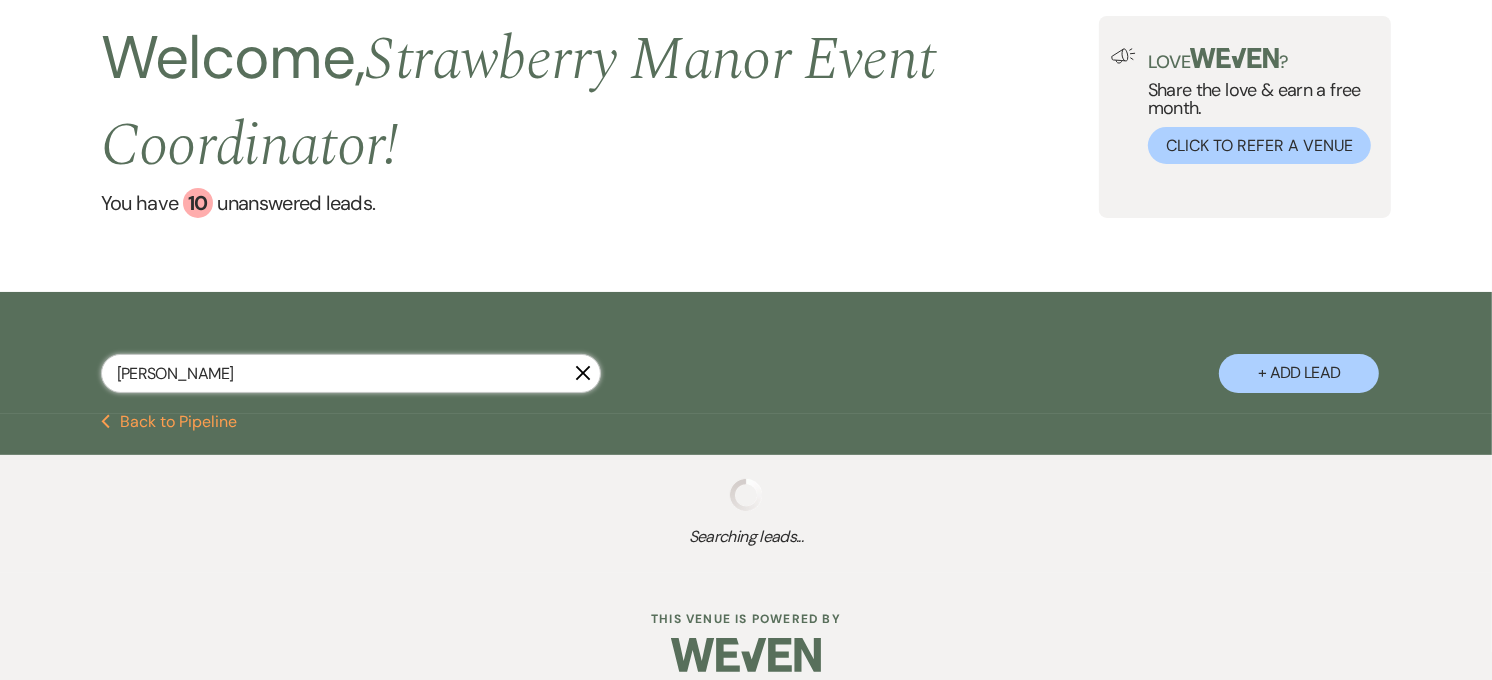 select on "8" 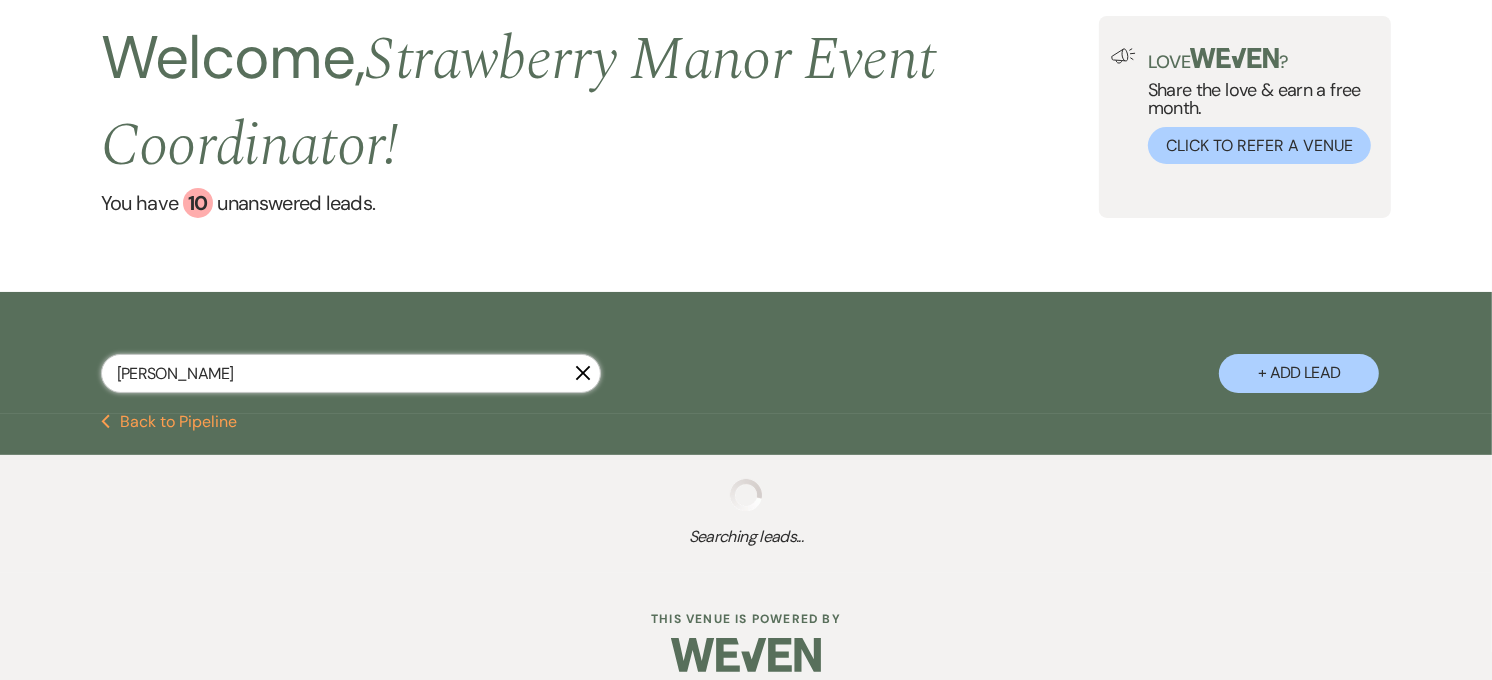 select on "5" 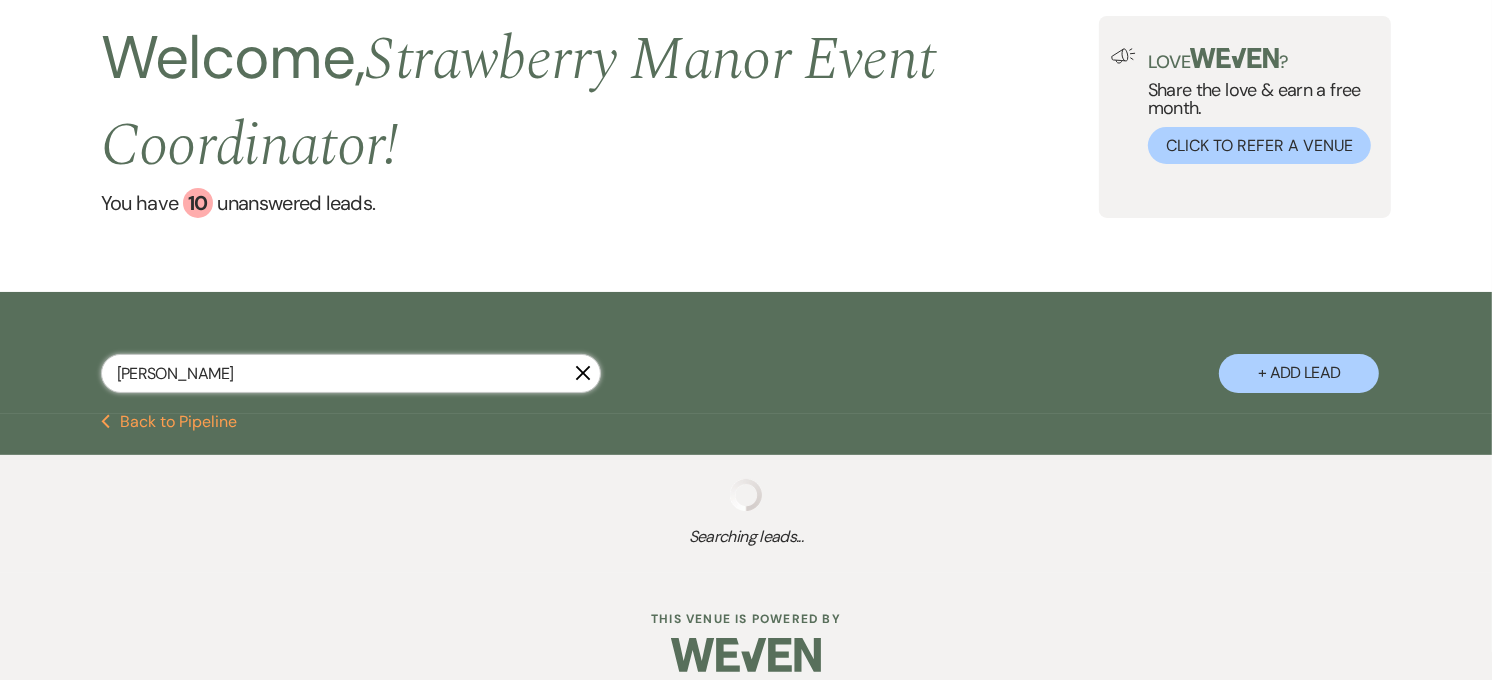 select on "8" 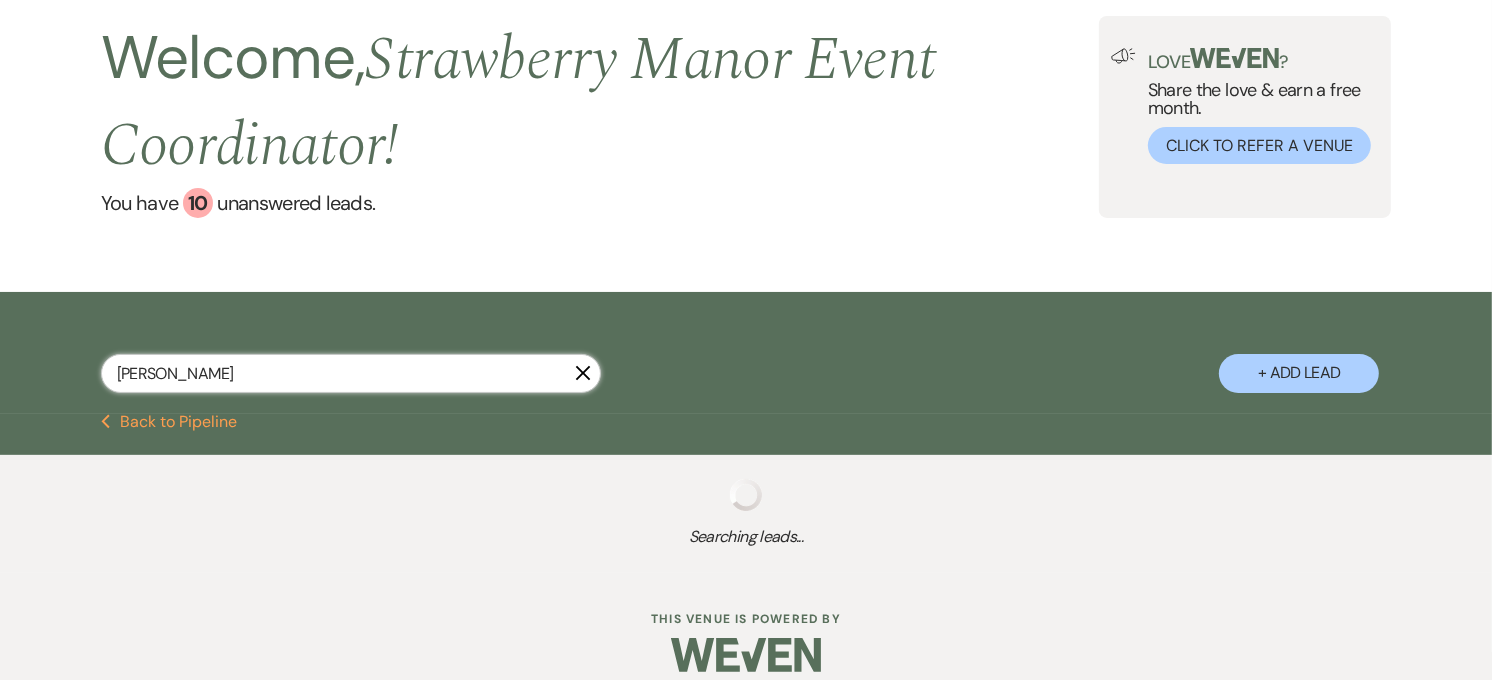 select on "5" 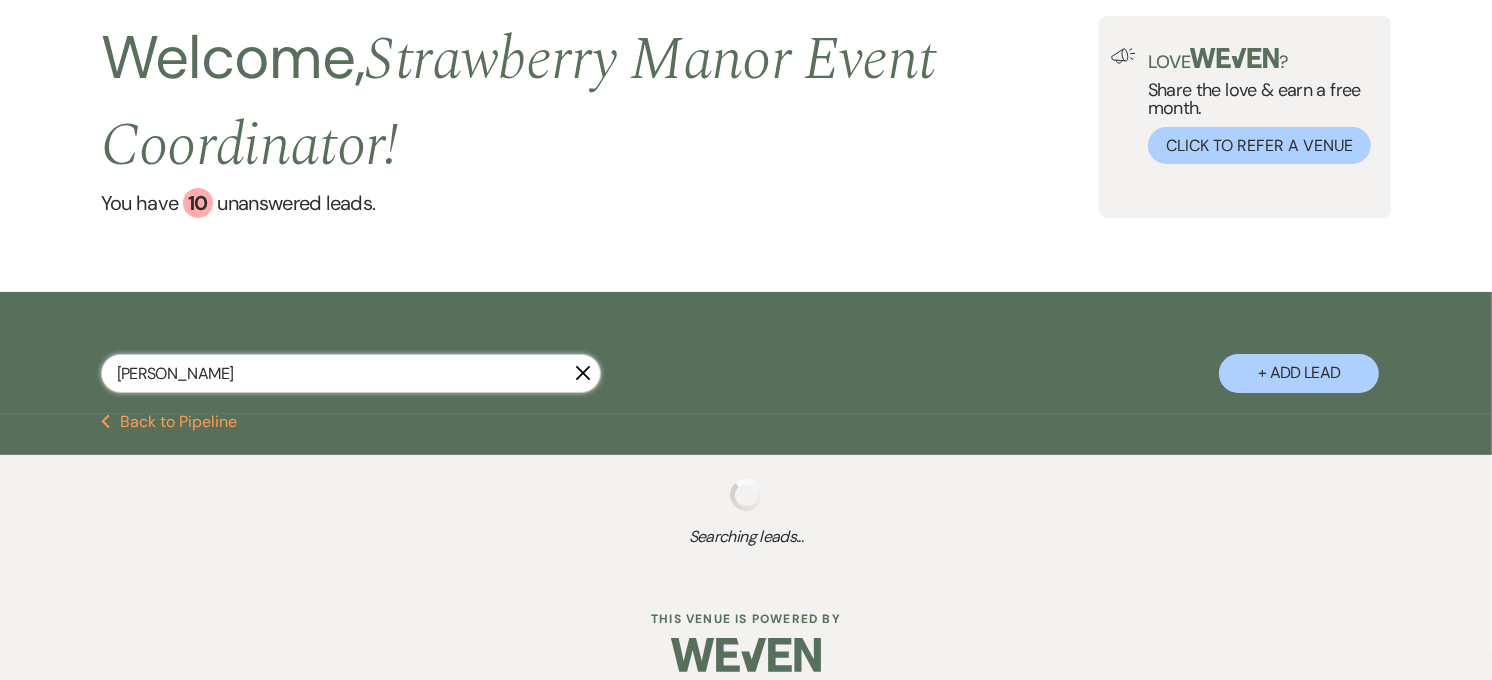select on "8" 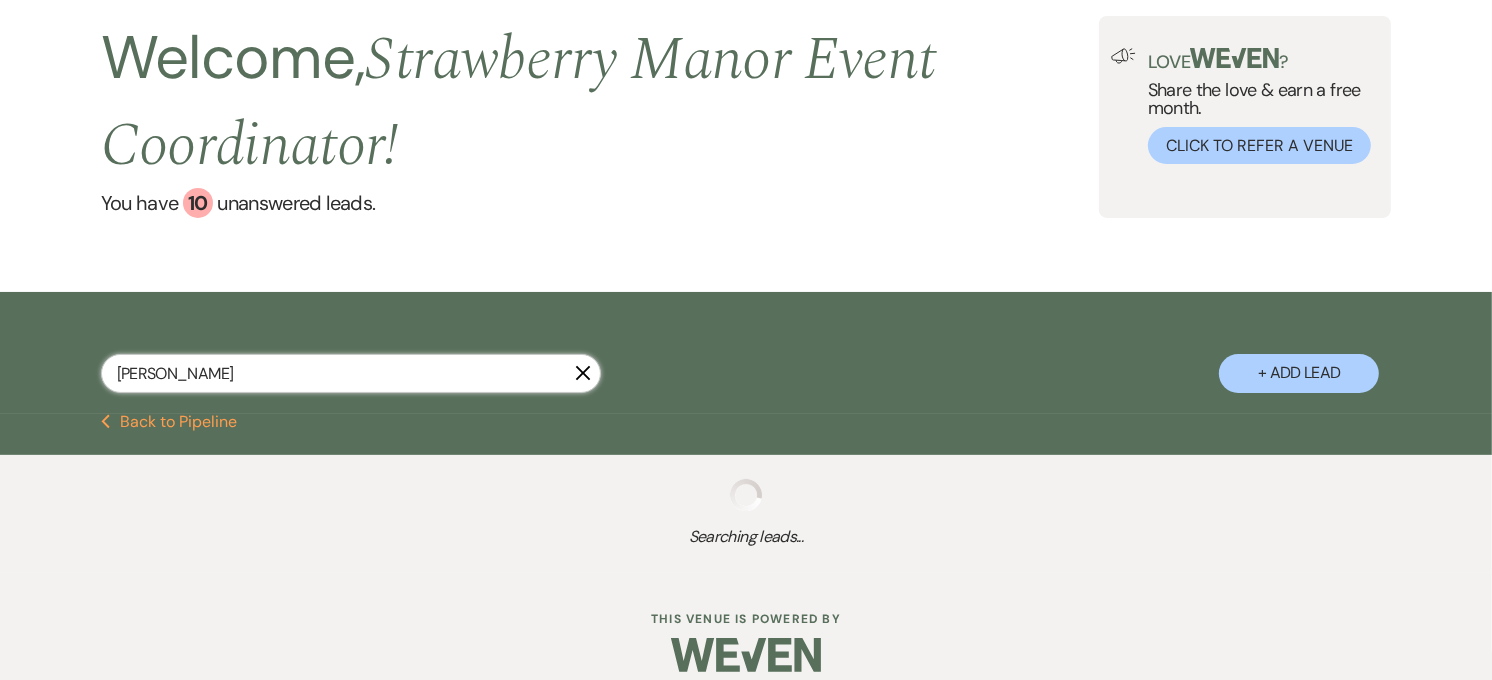 select on "5" 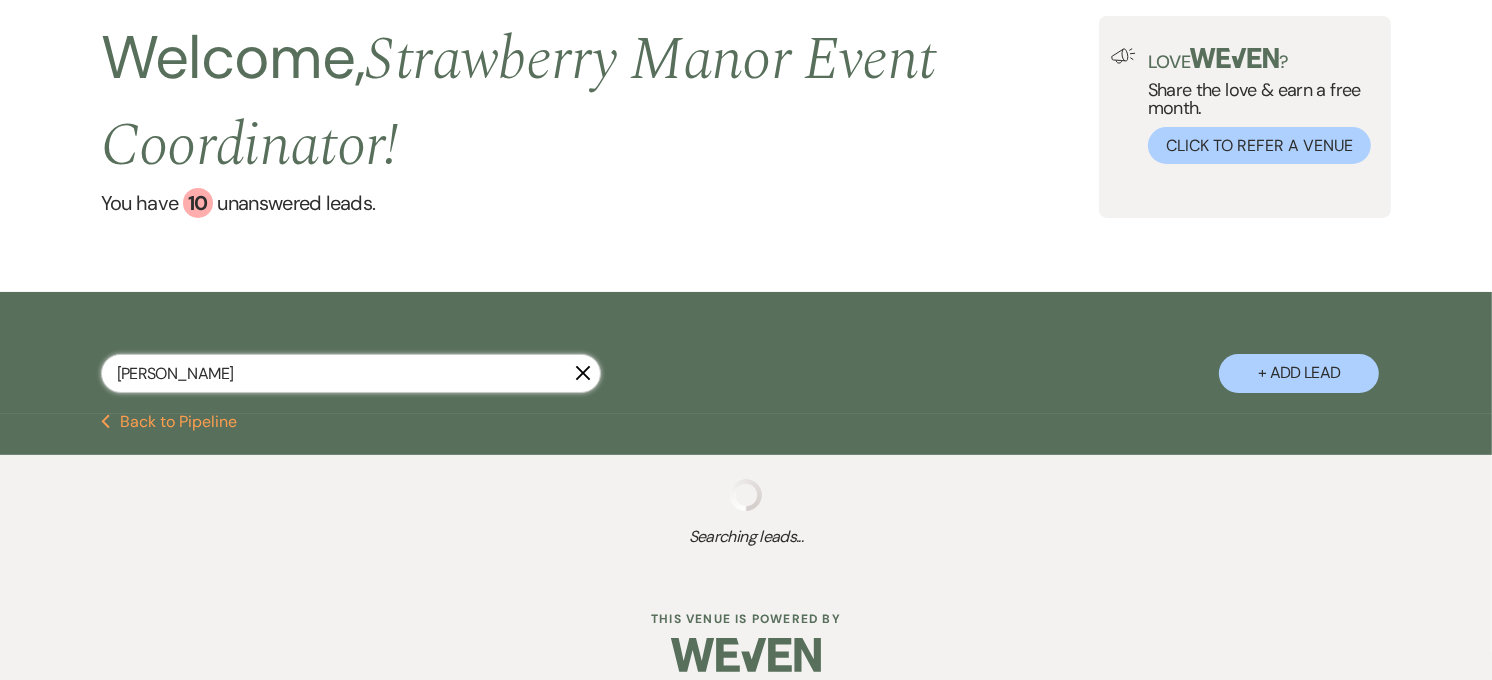 select on "8" 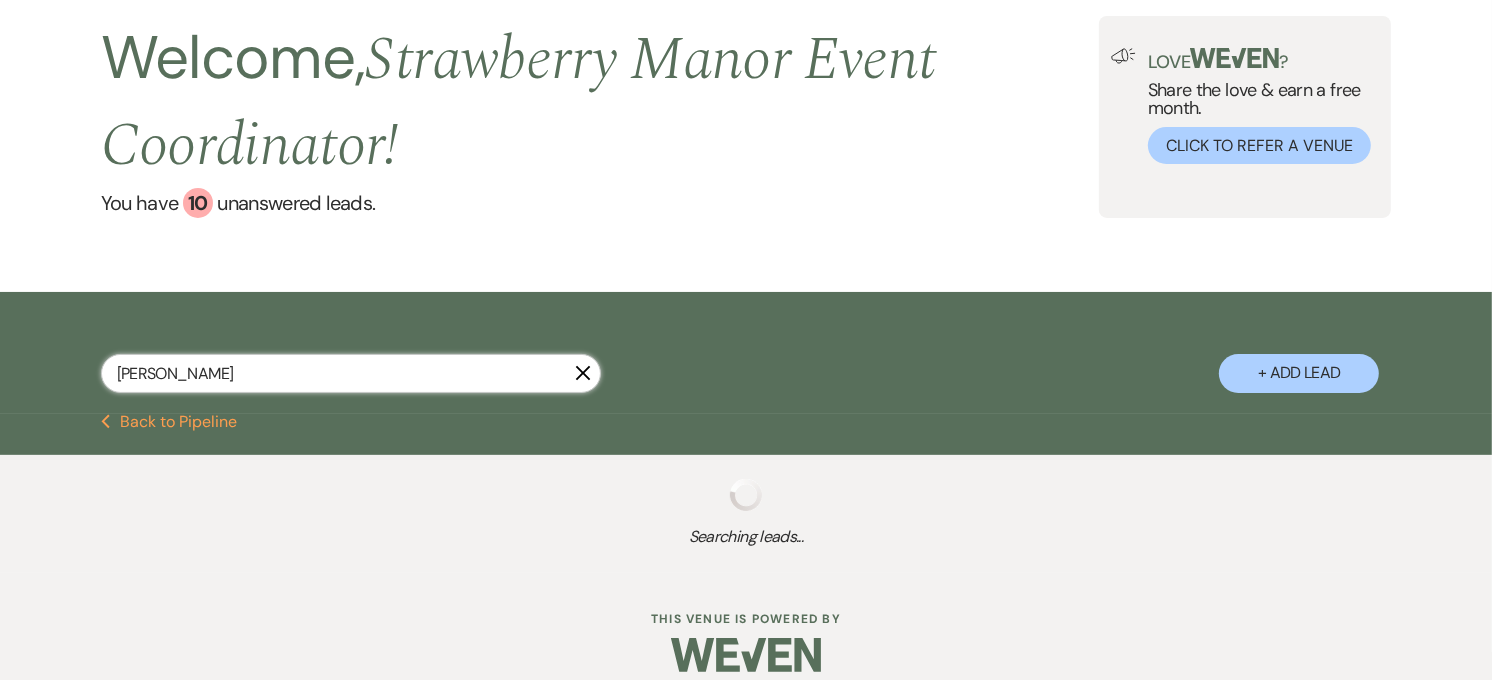 select on "8" 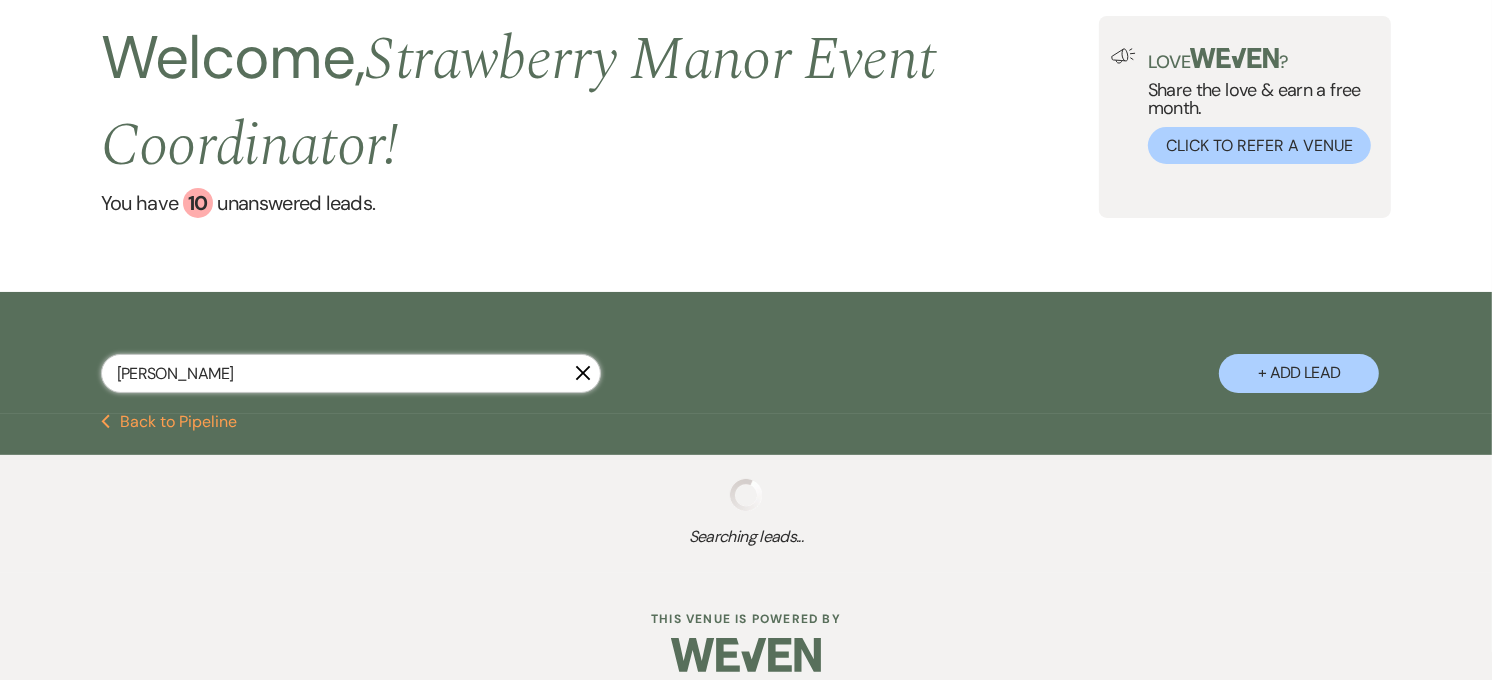 select on "8" 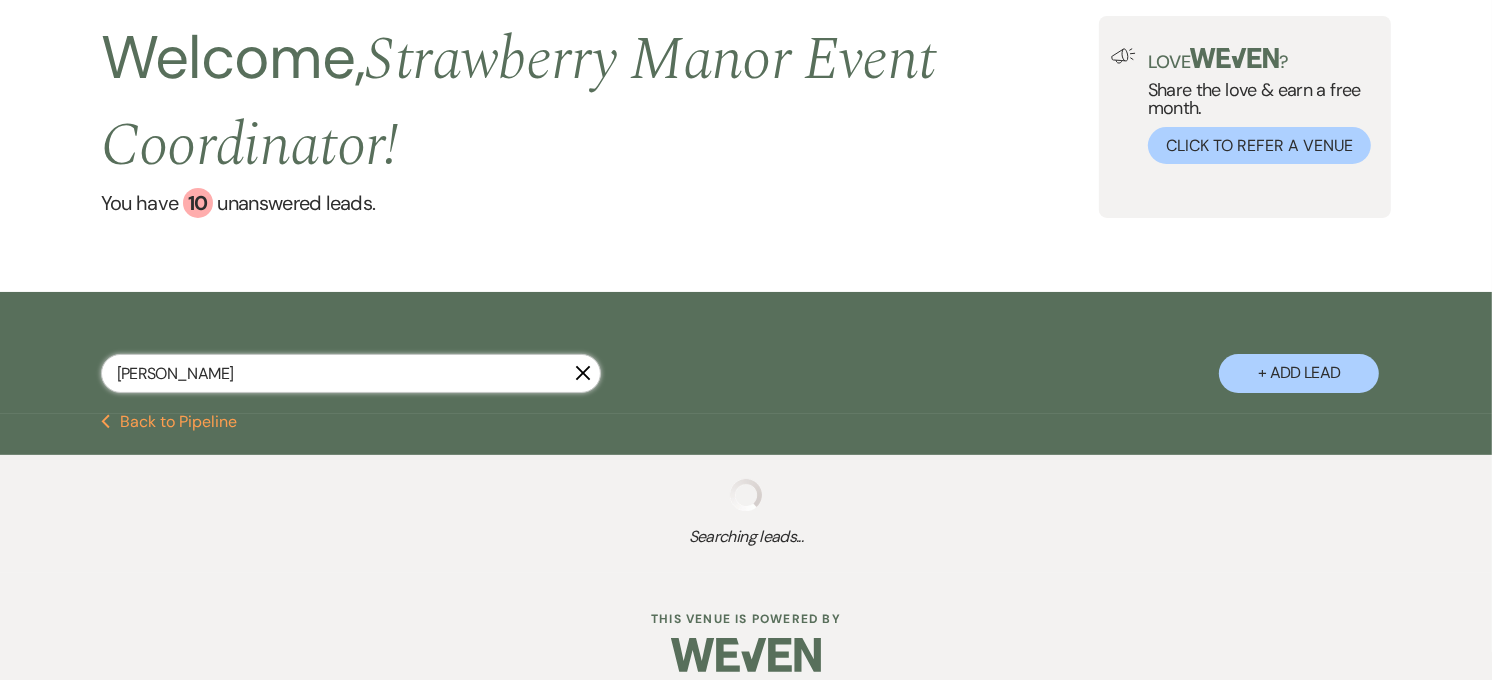select on "5" 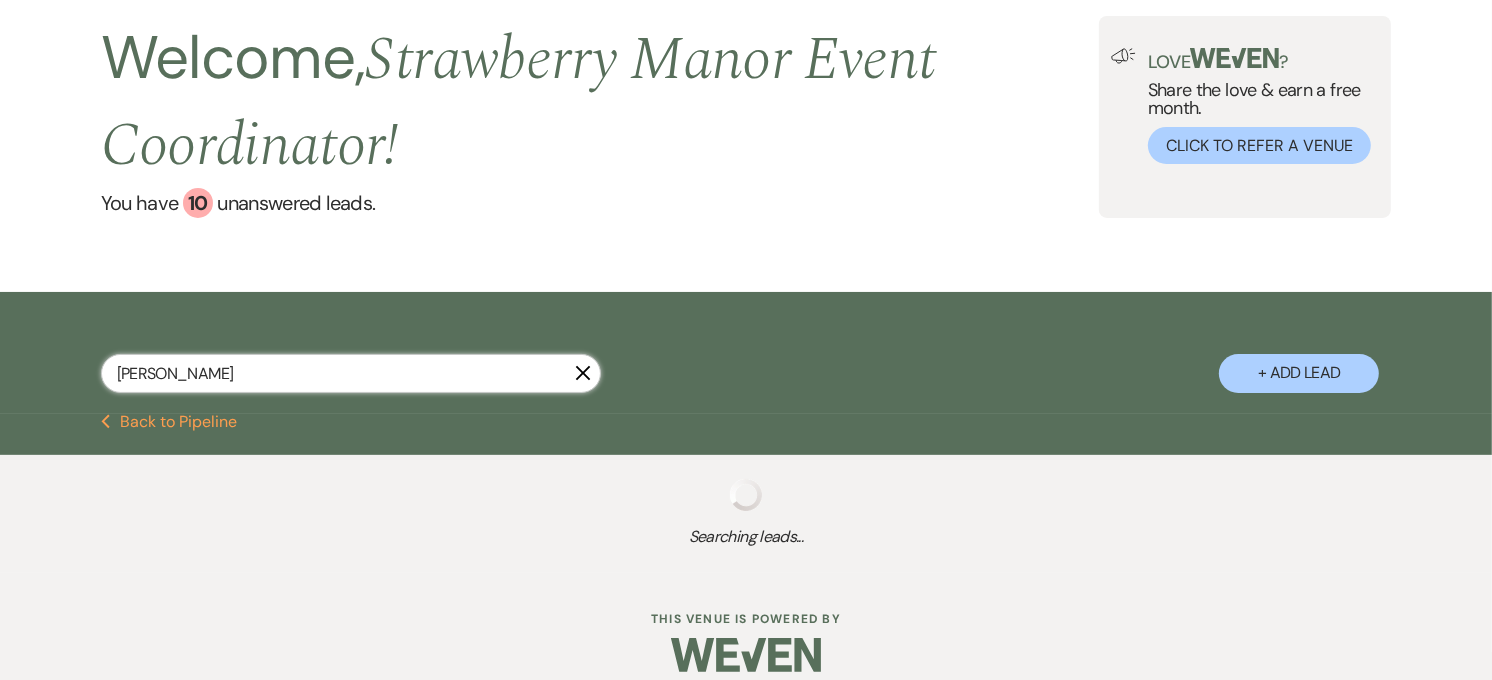 select on "8" 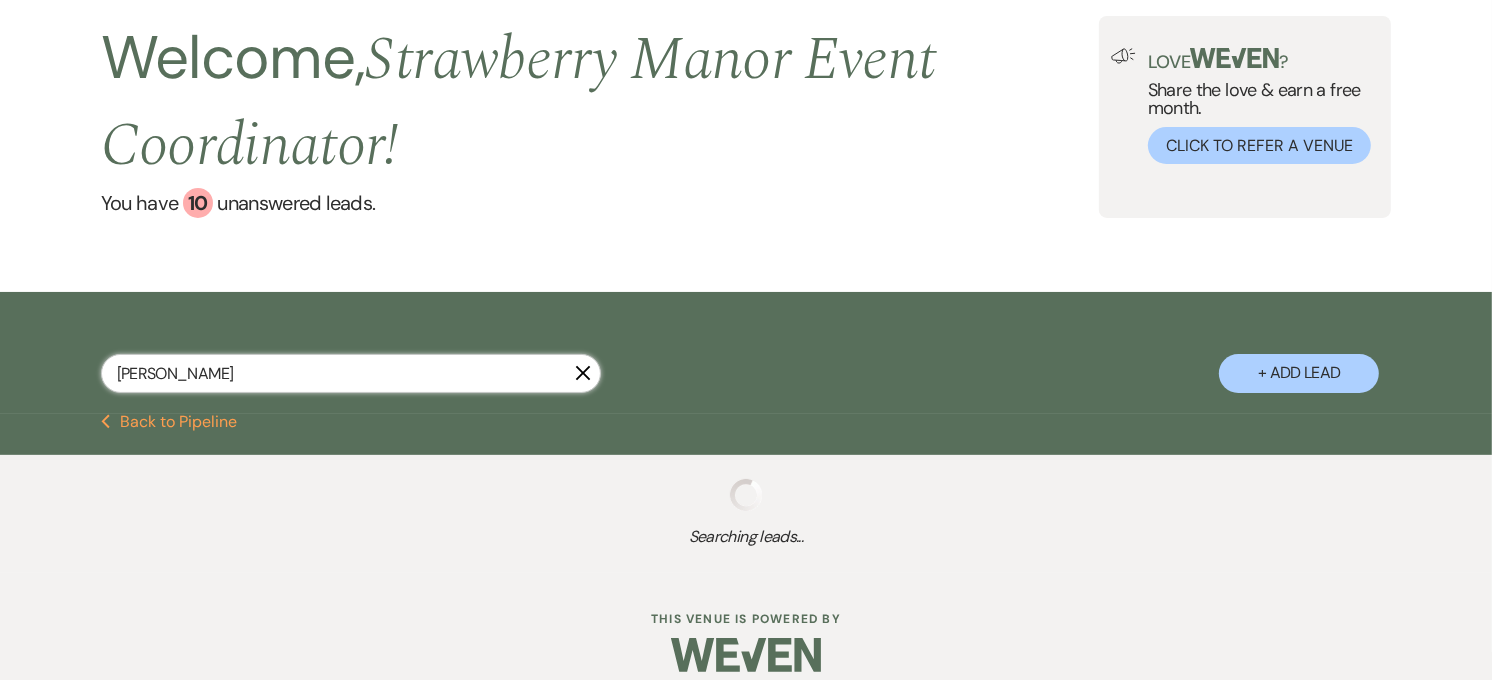 select on "5" 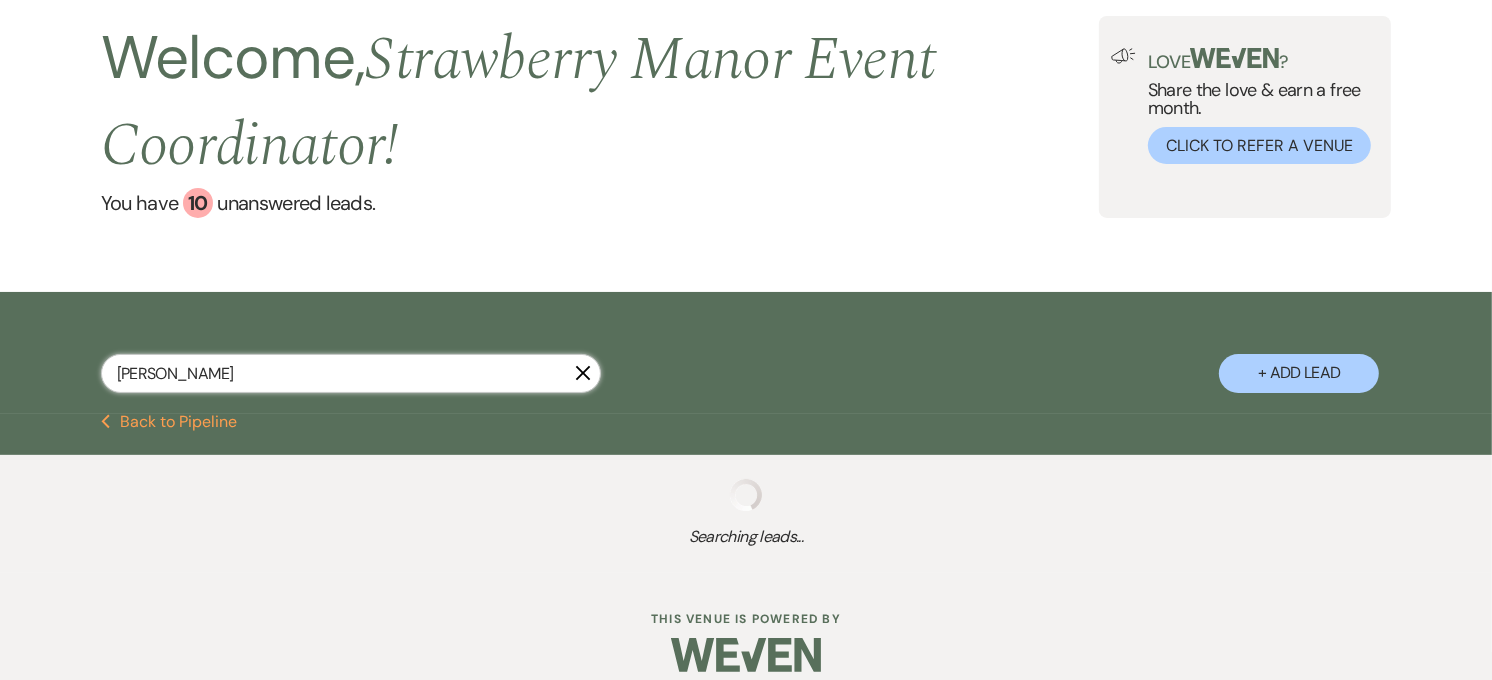 select on "8" 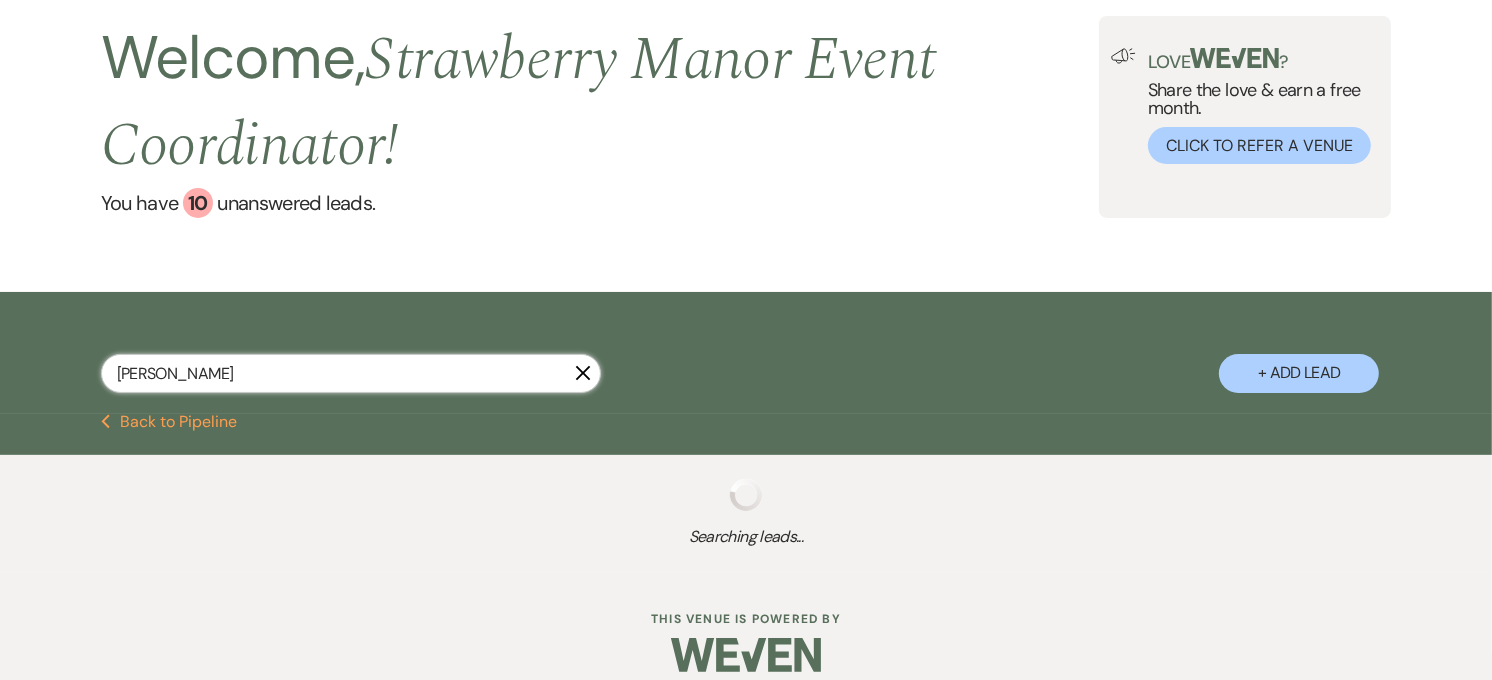 select on "5" 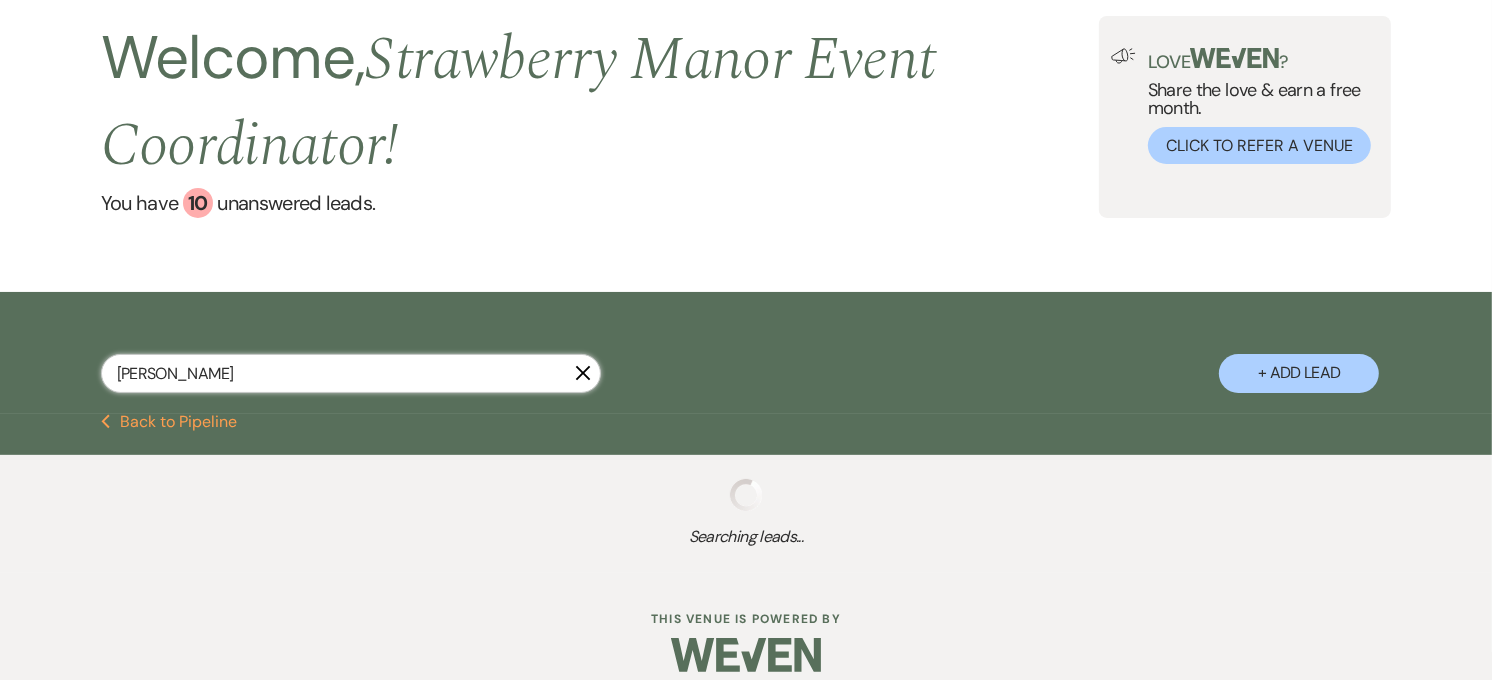 select on "8" 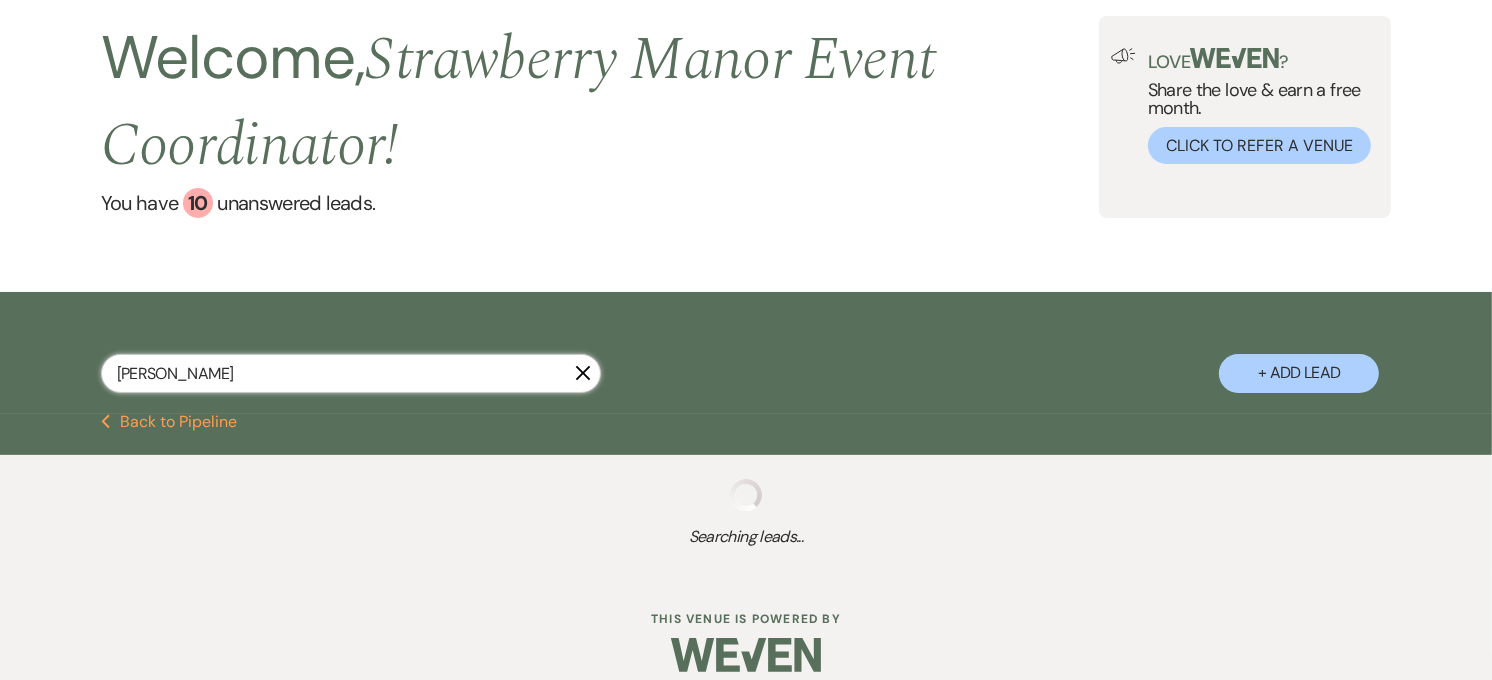 select on "5" 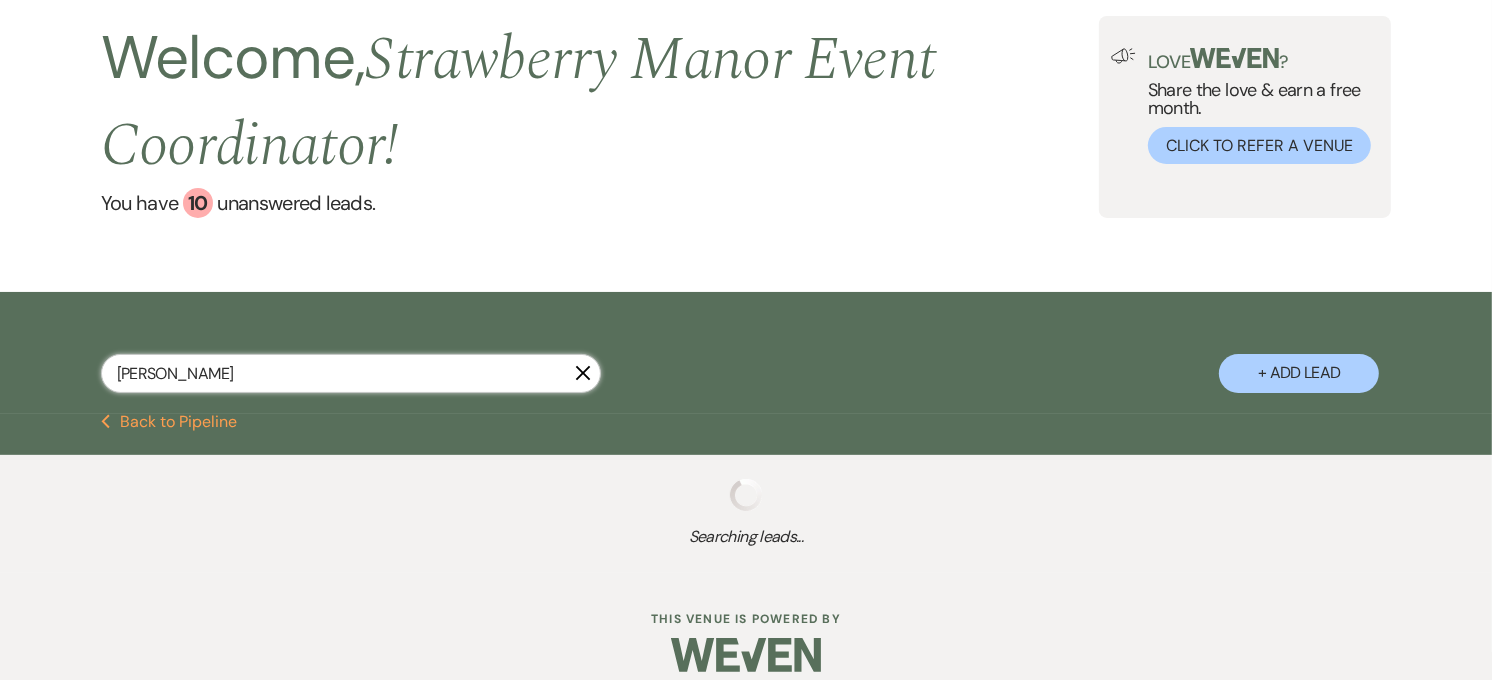 select on "8" 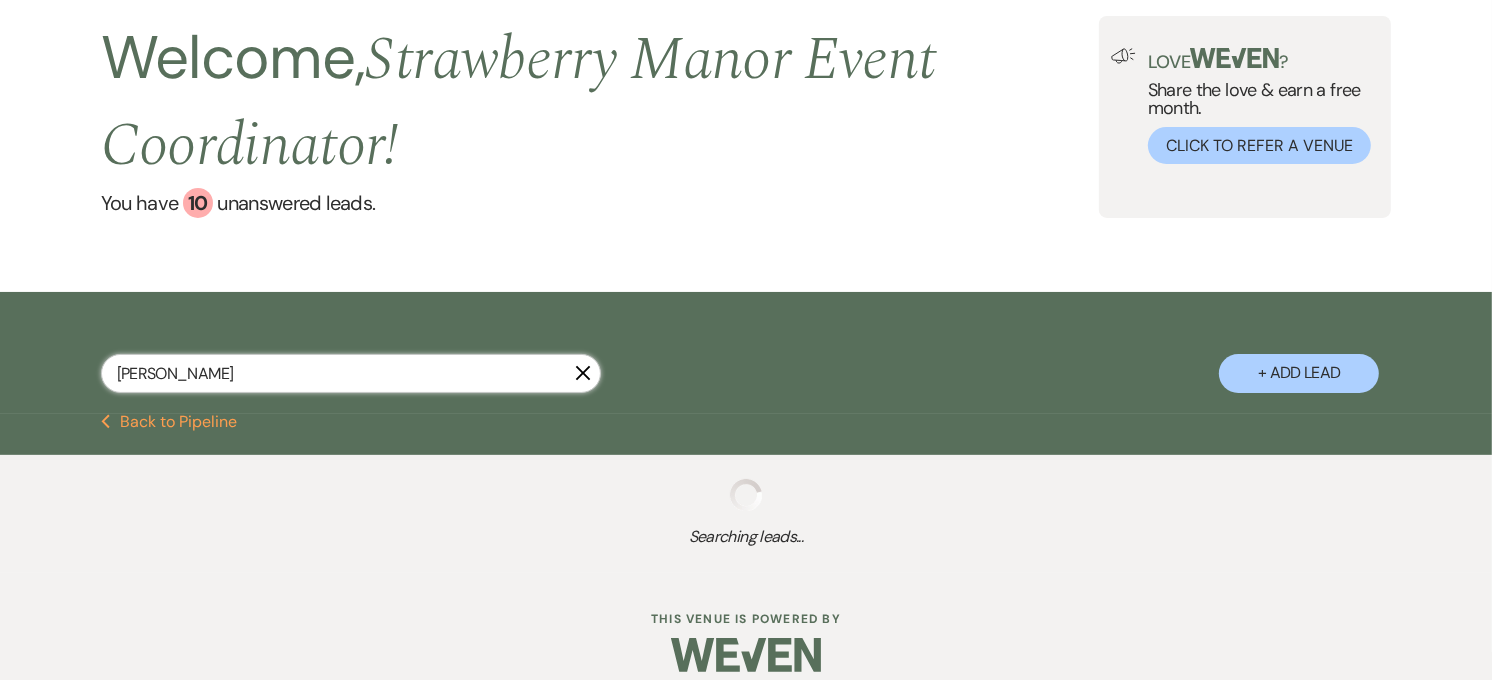 select on "5" 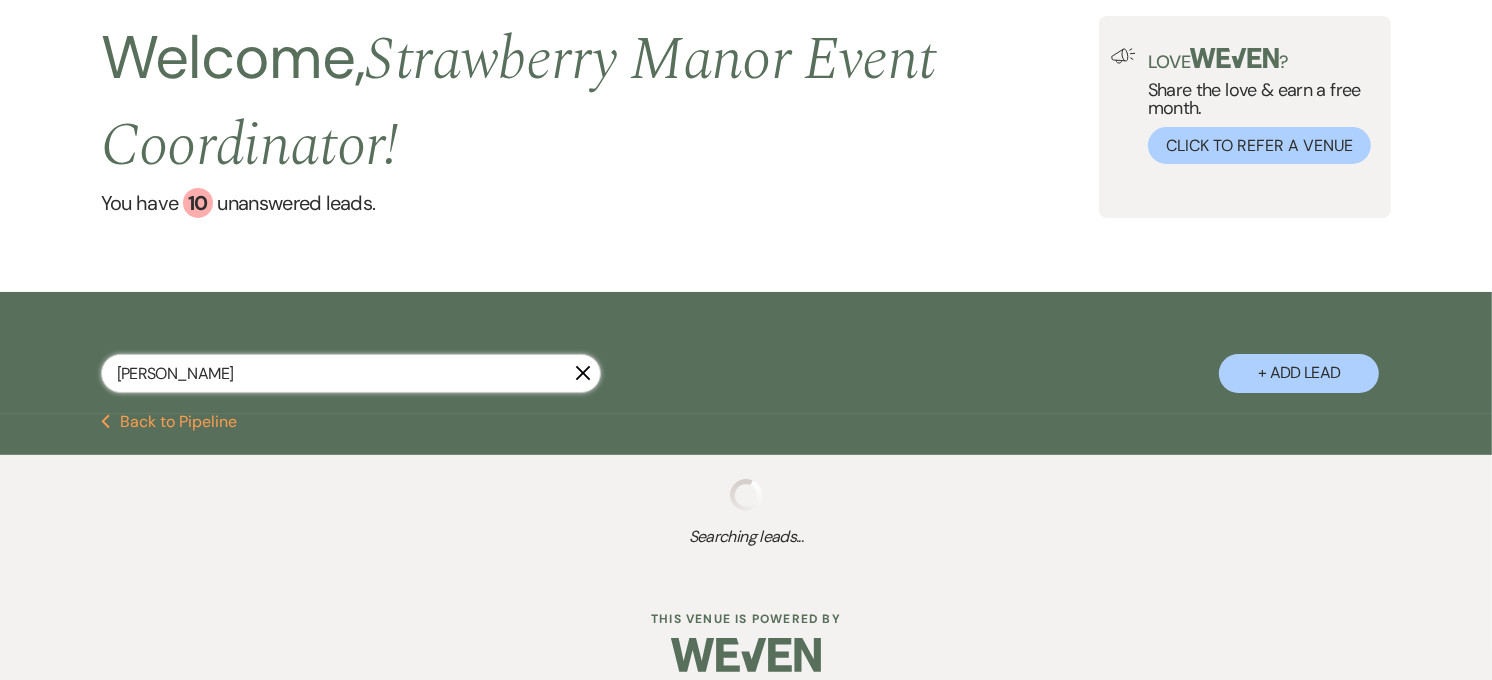 select on "8" 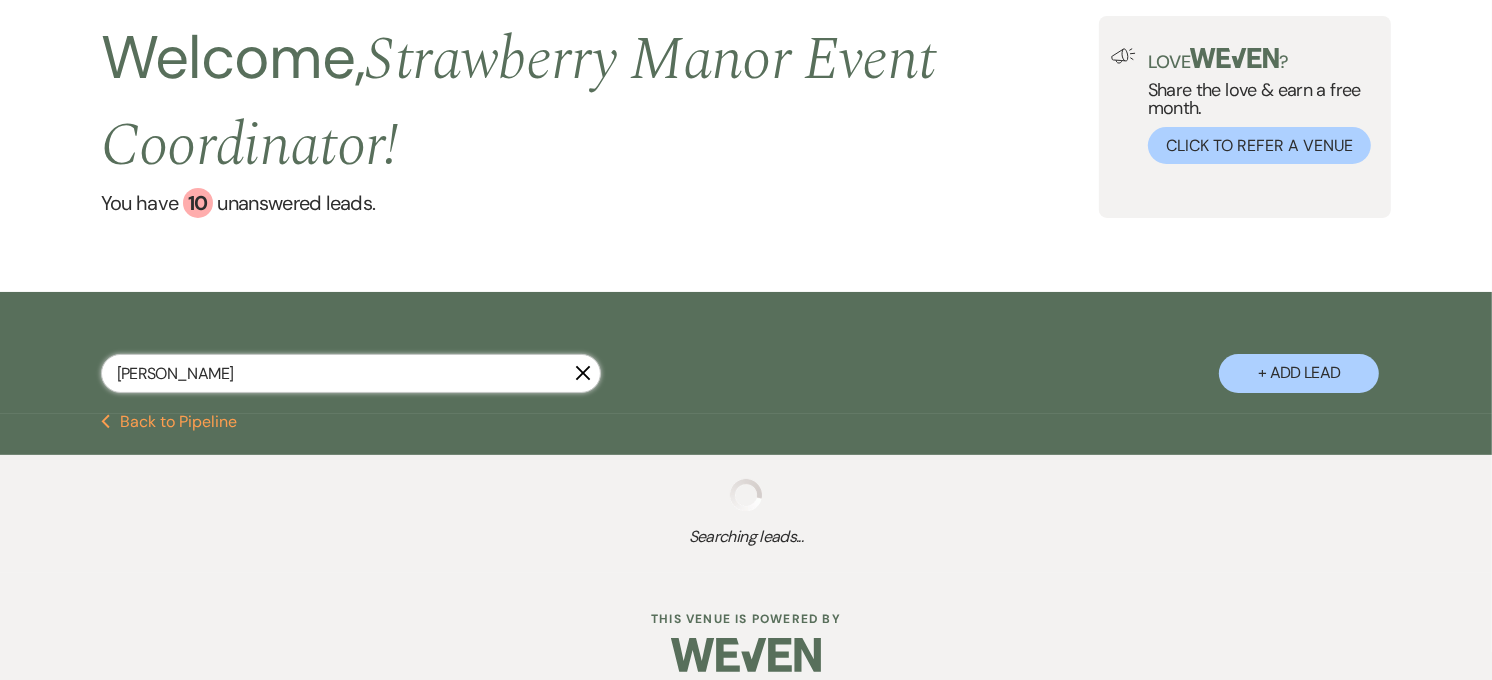 select on "5" 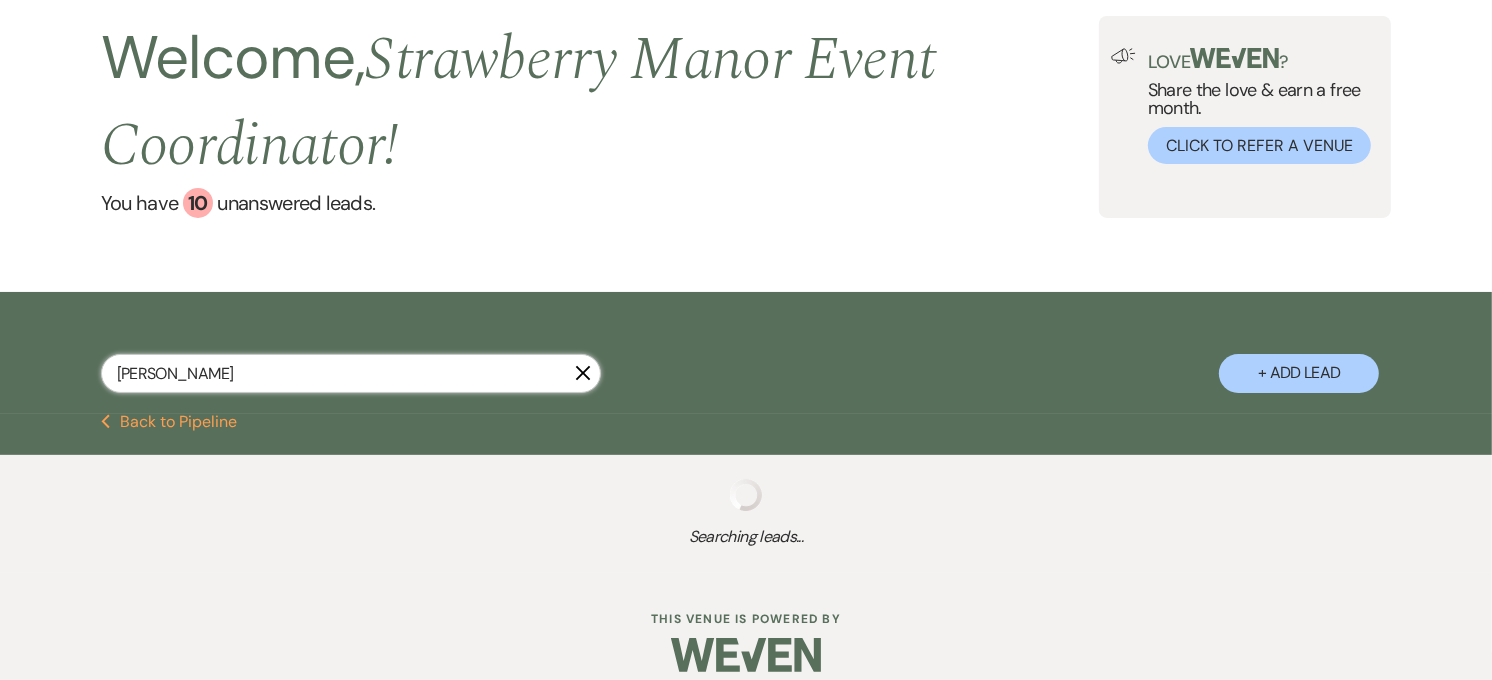 select on "8" 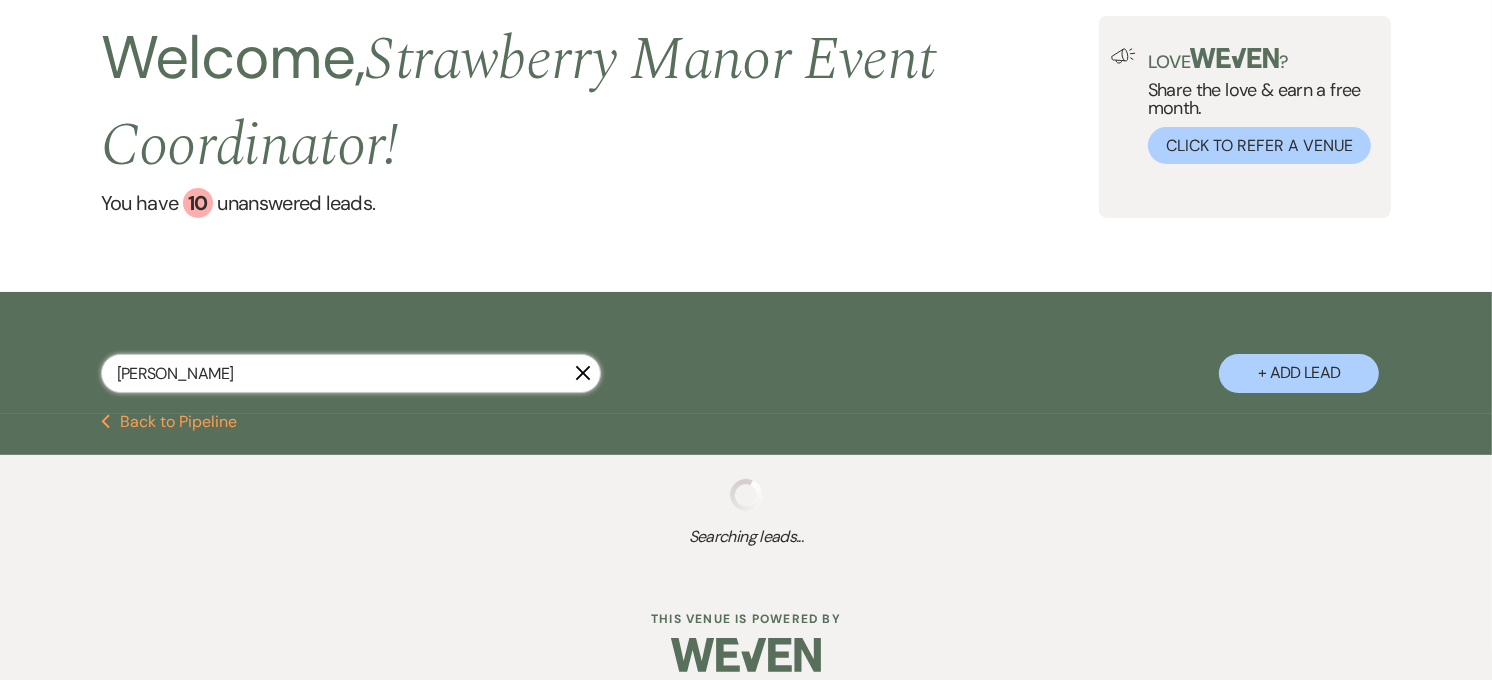 select on "5" 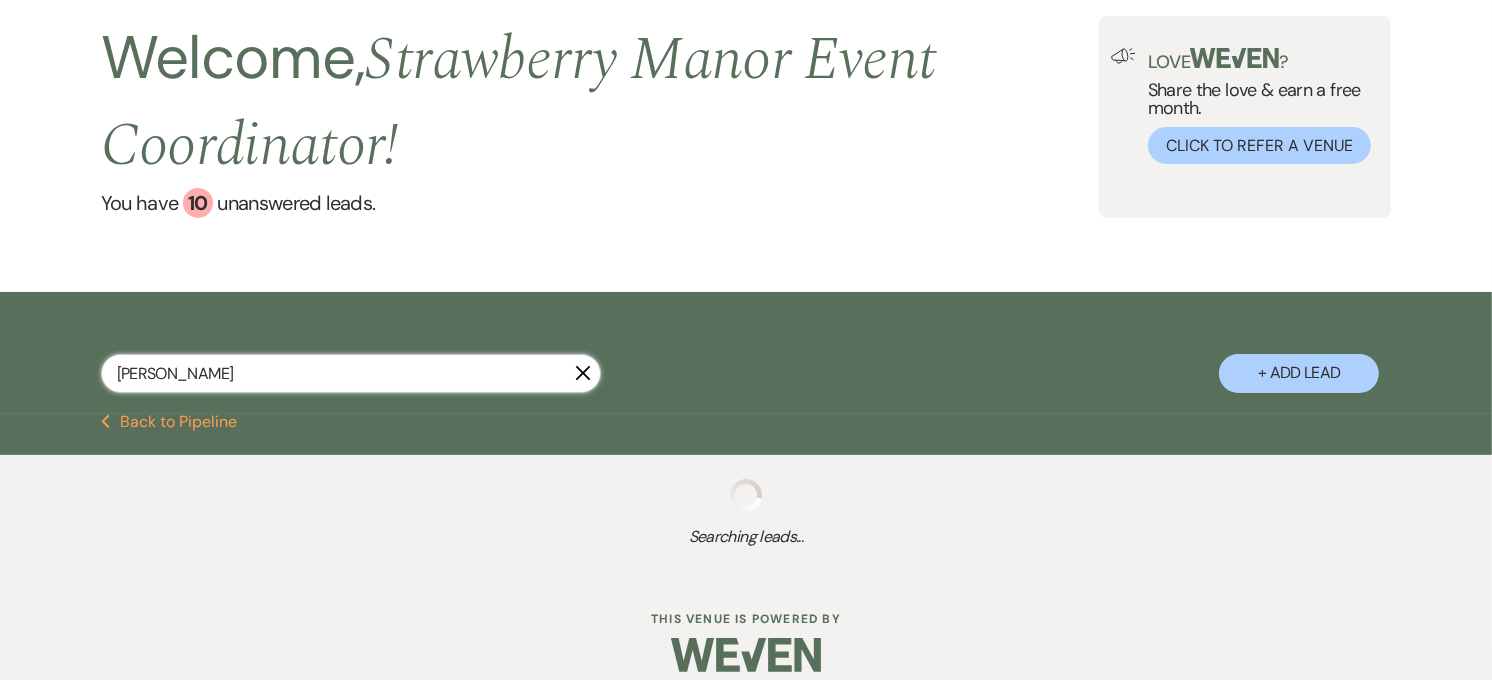 select on "8" 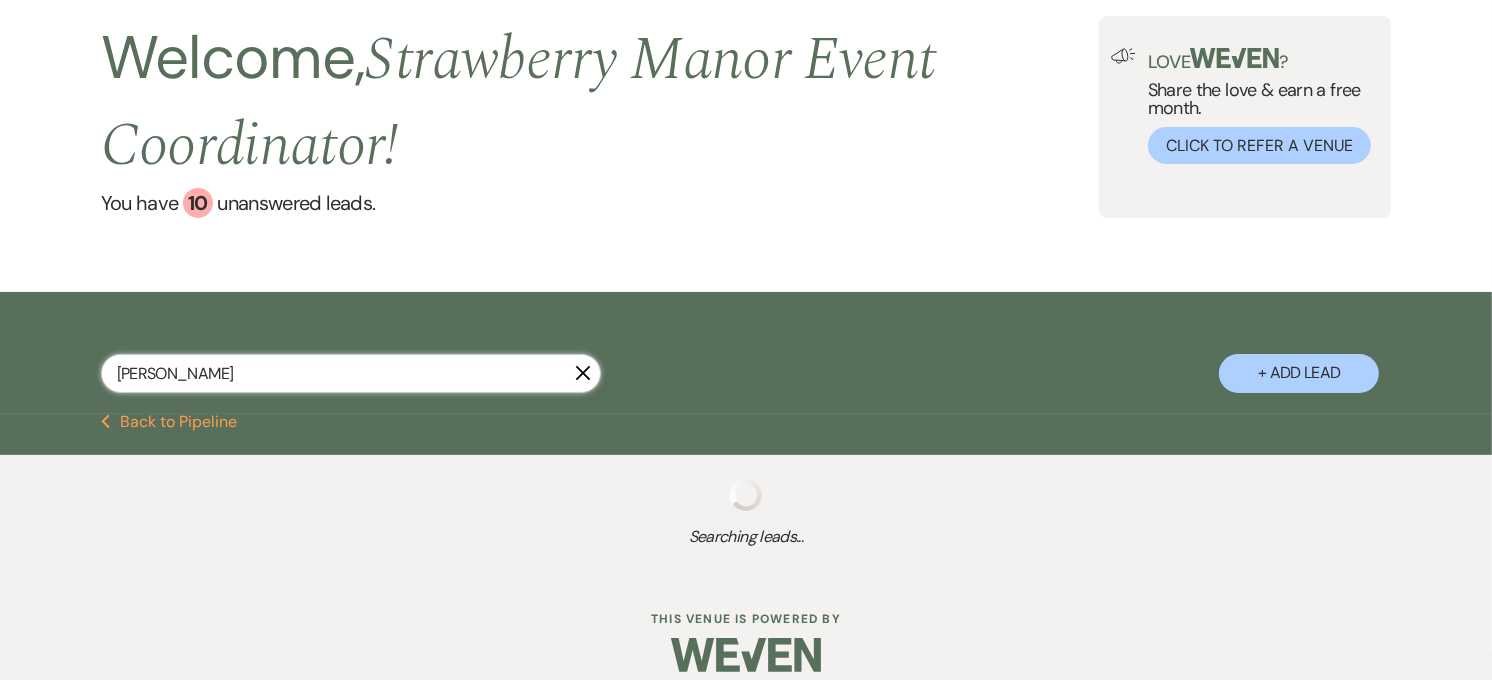 select on "5" 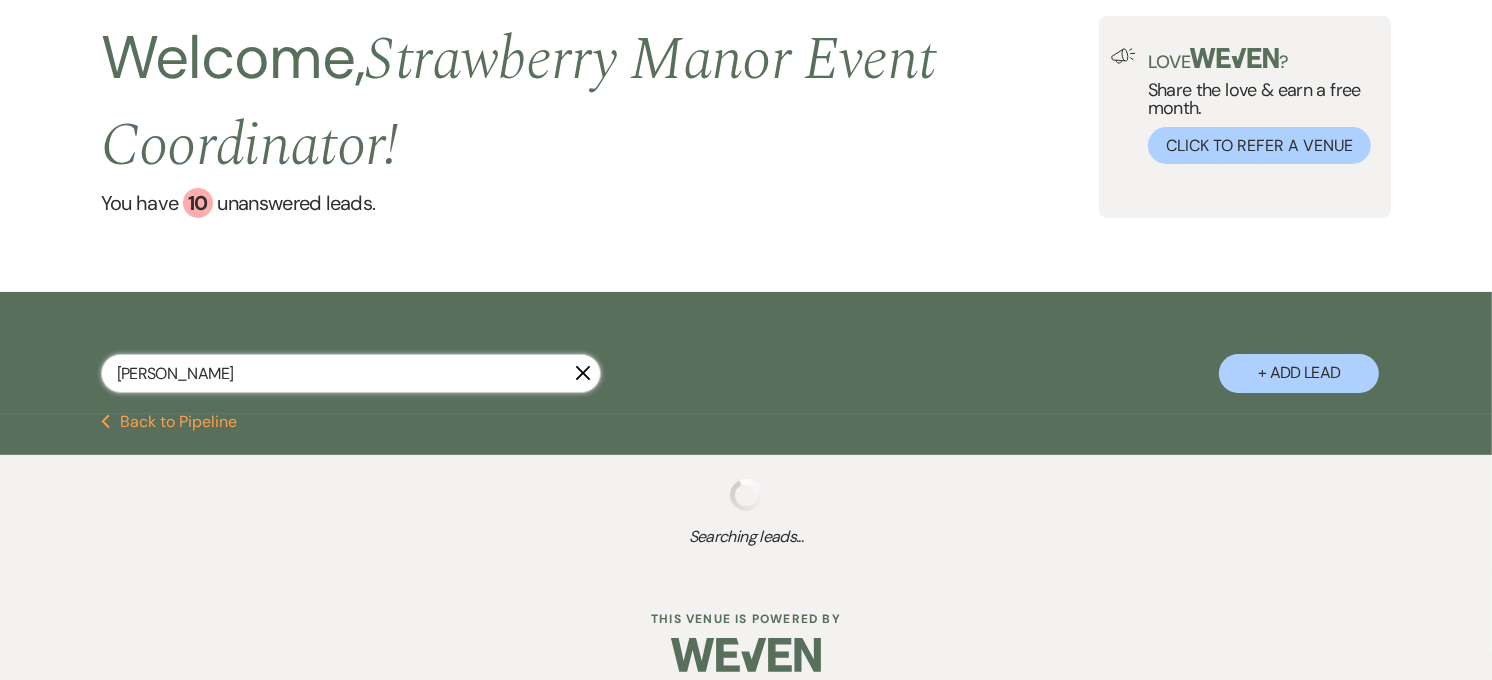 select on "8" 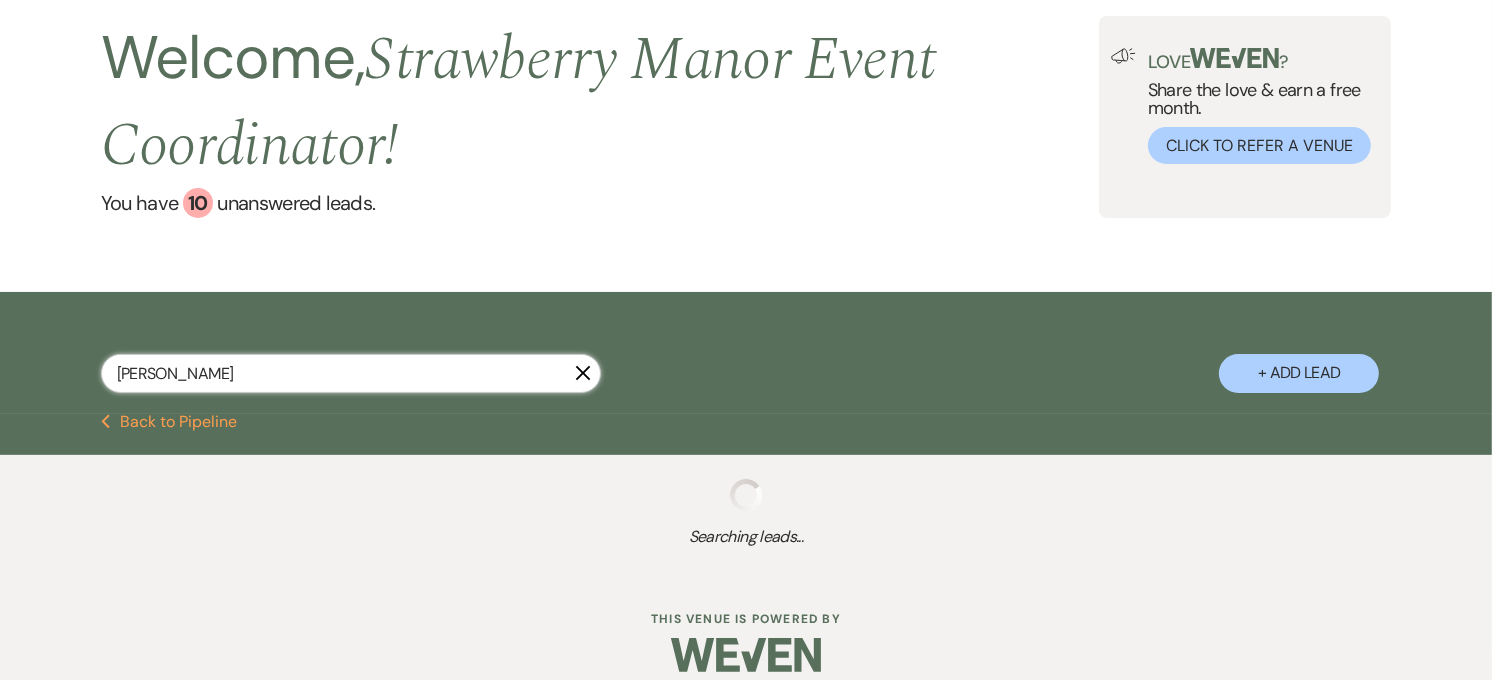 select on "4" 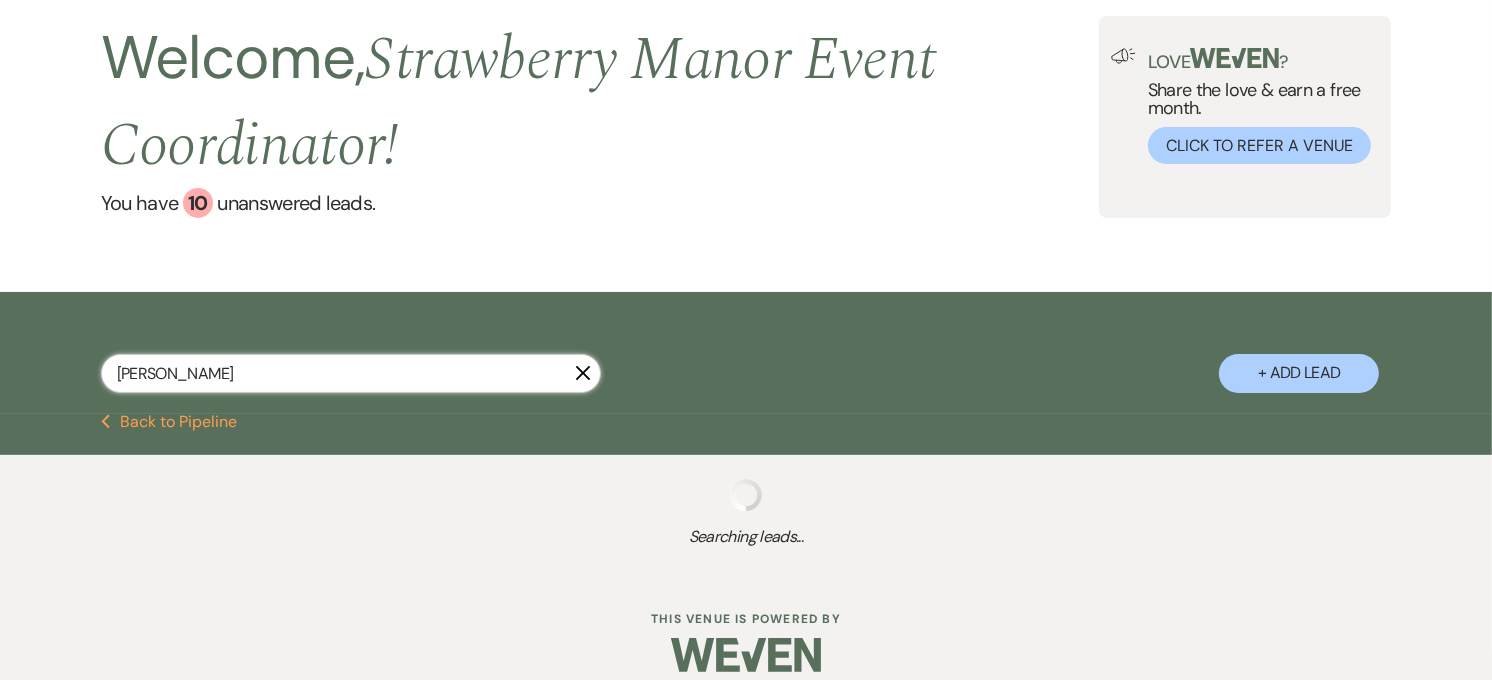 select on "8" 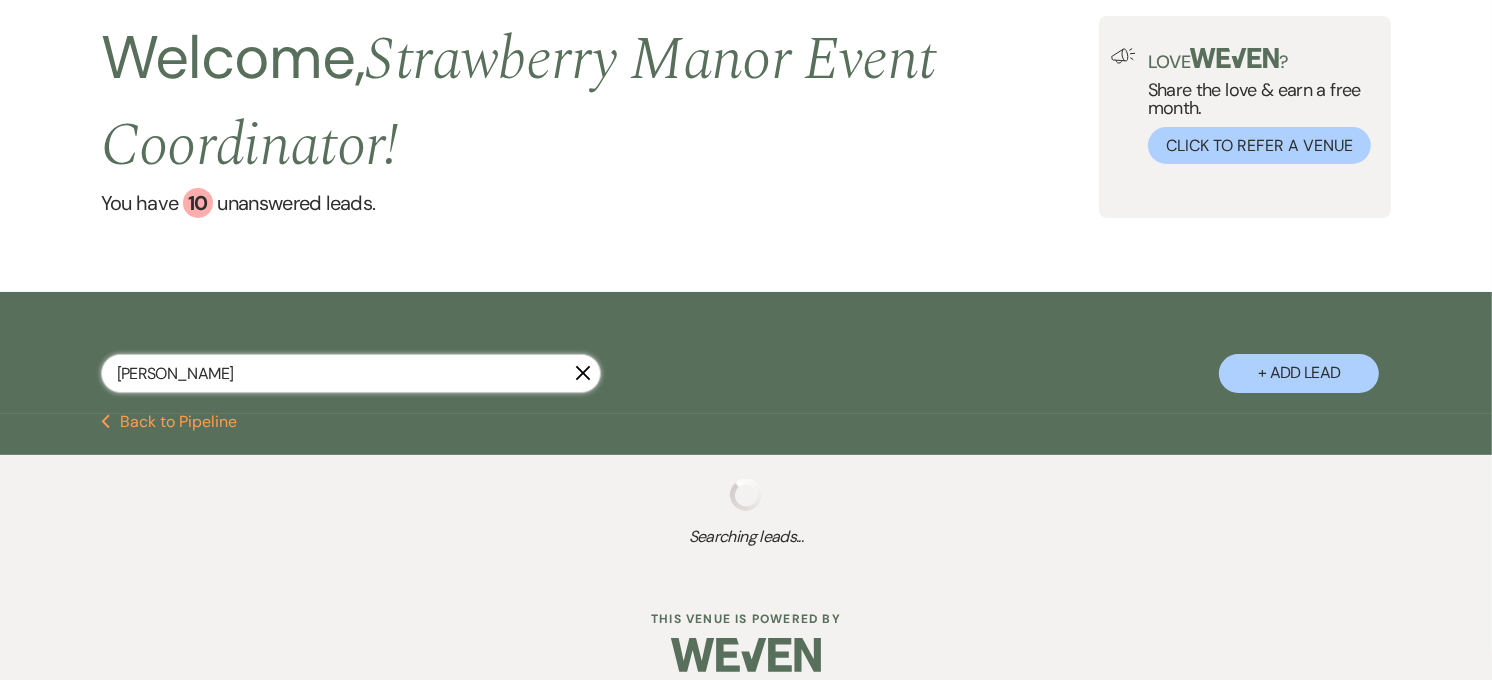 select on "5" 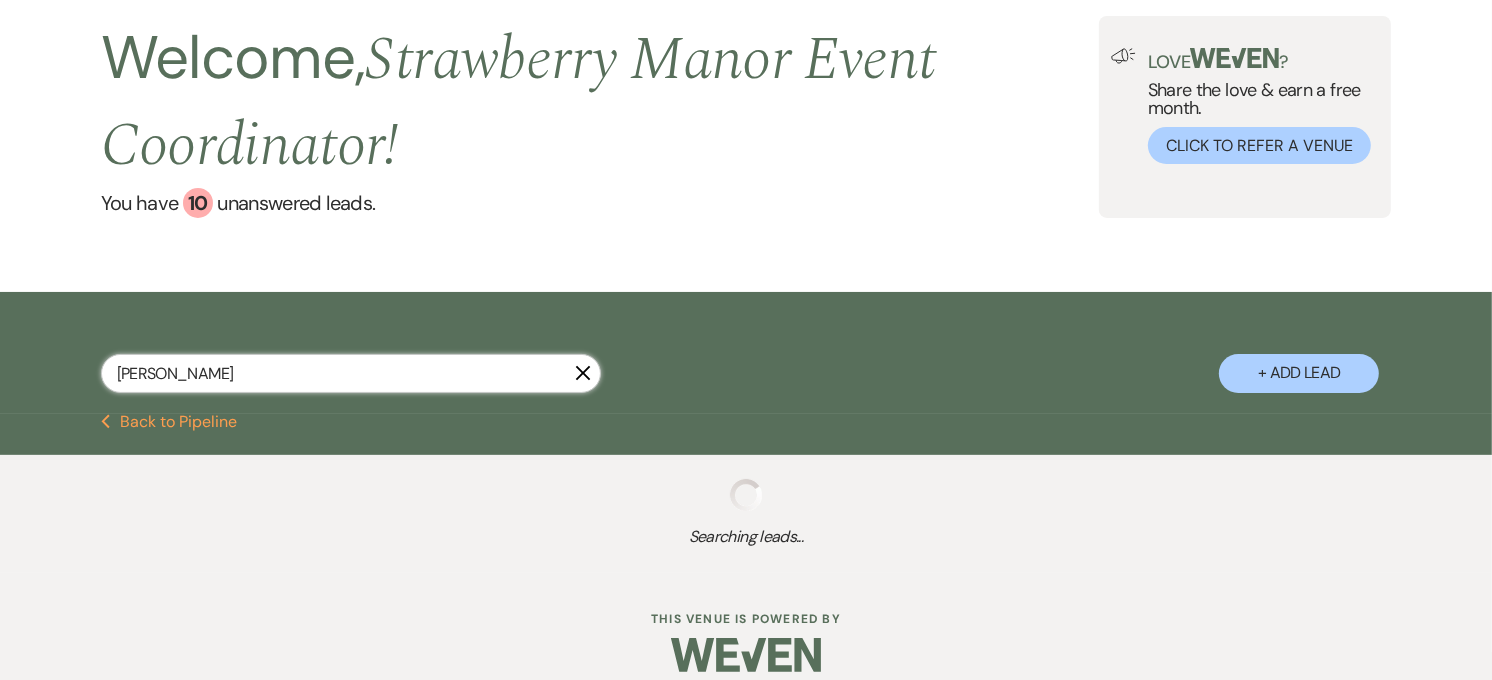 select on "8" 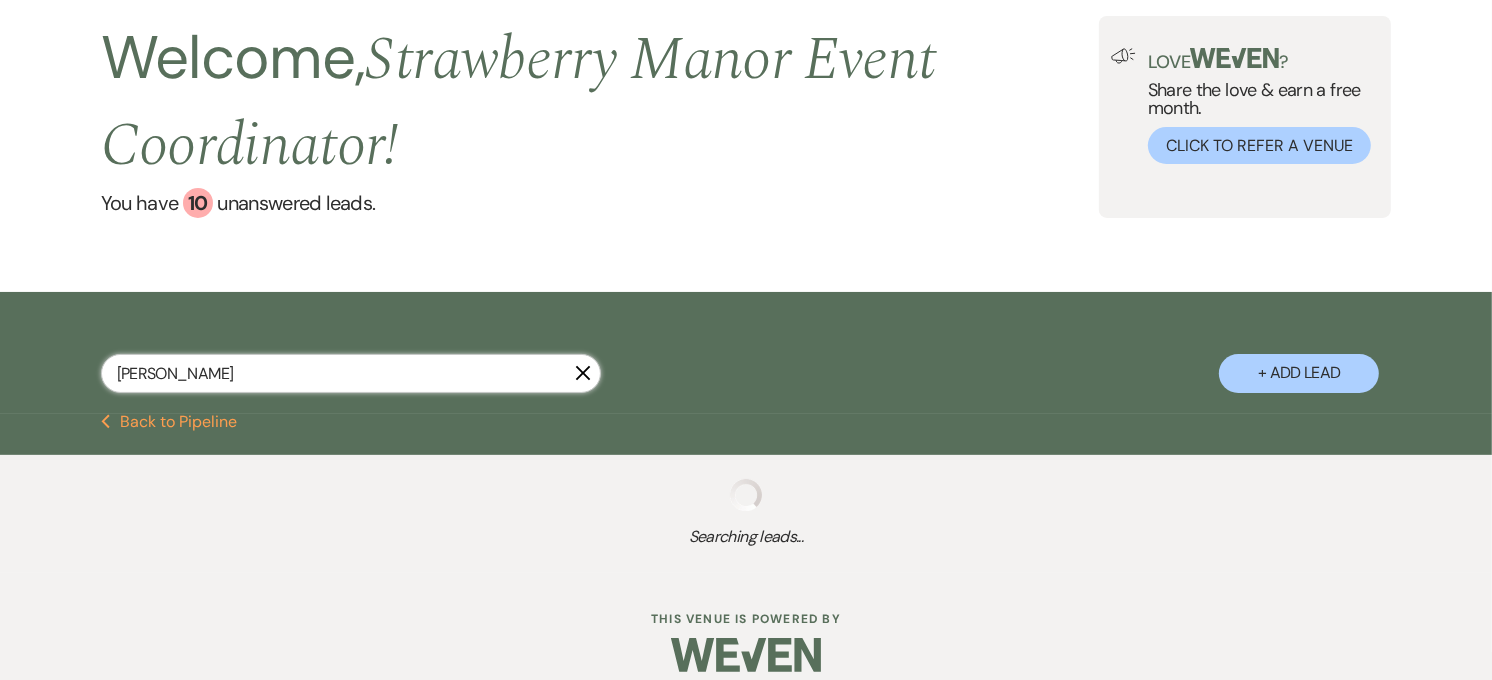 select on "5" 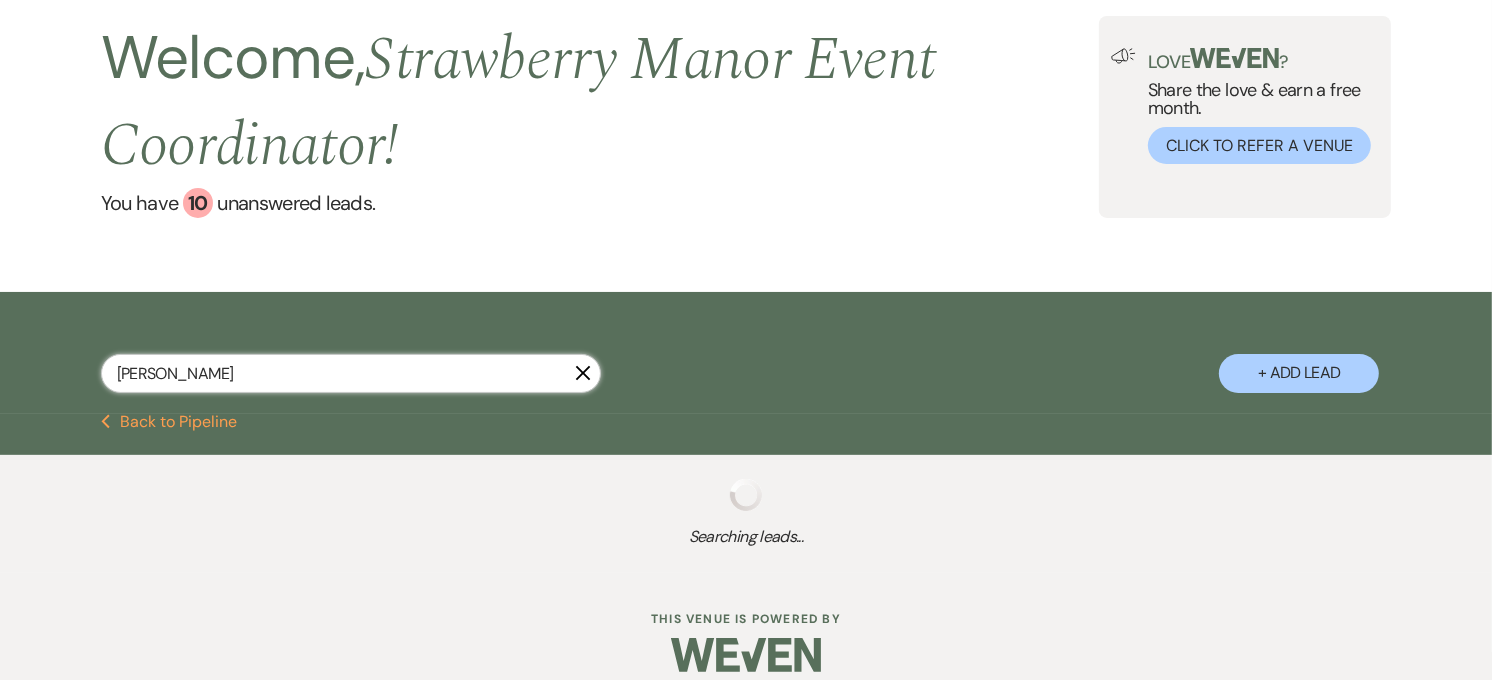select on "8" 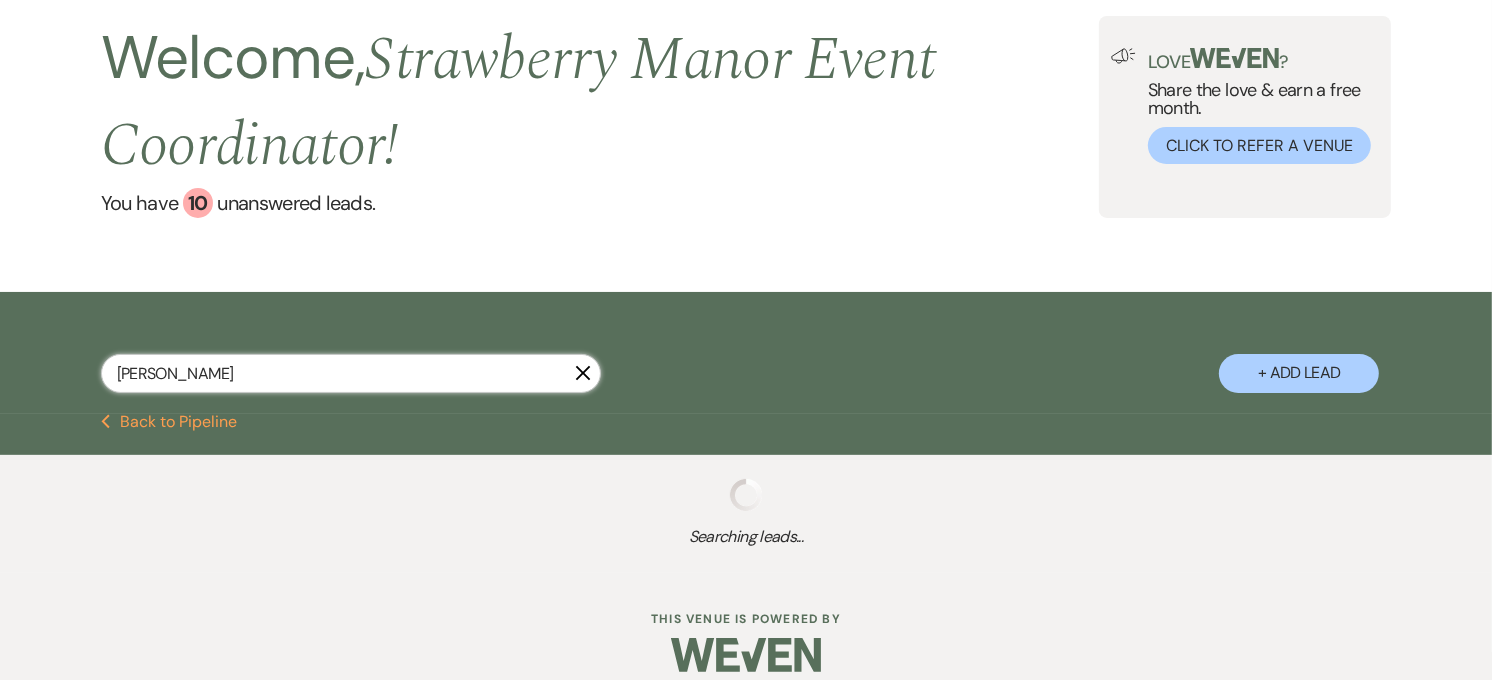 select on "5" 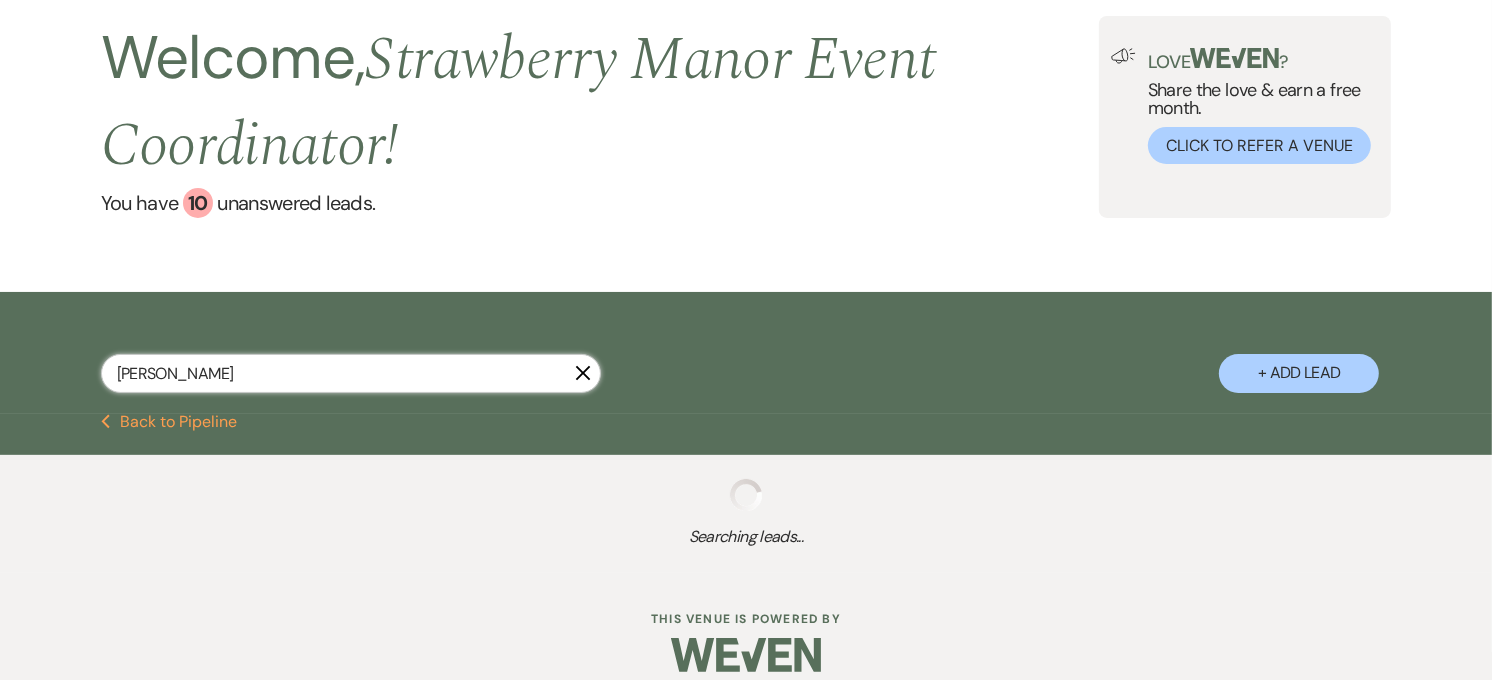select on "8" 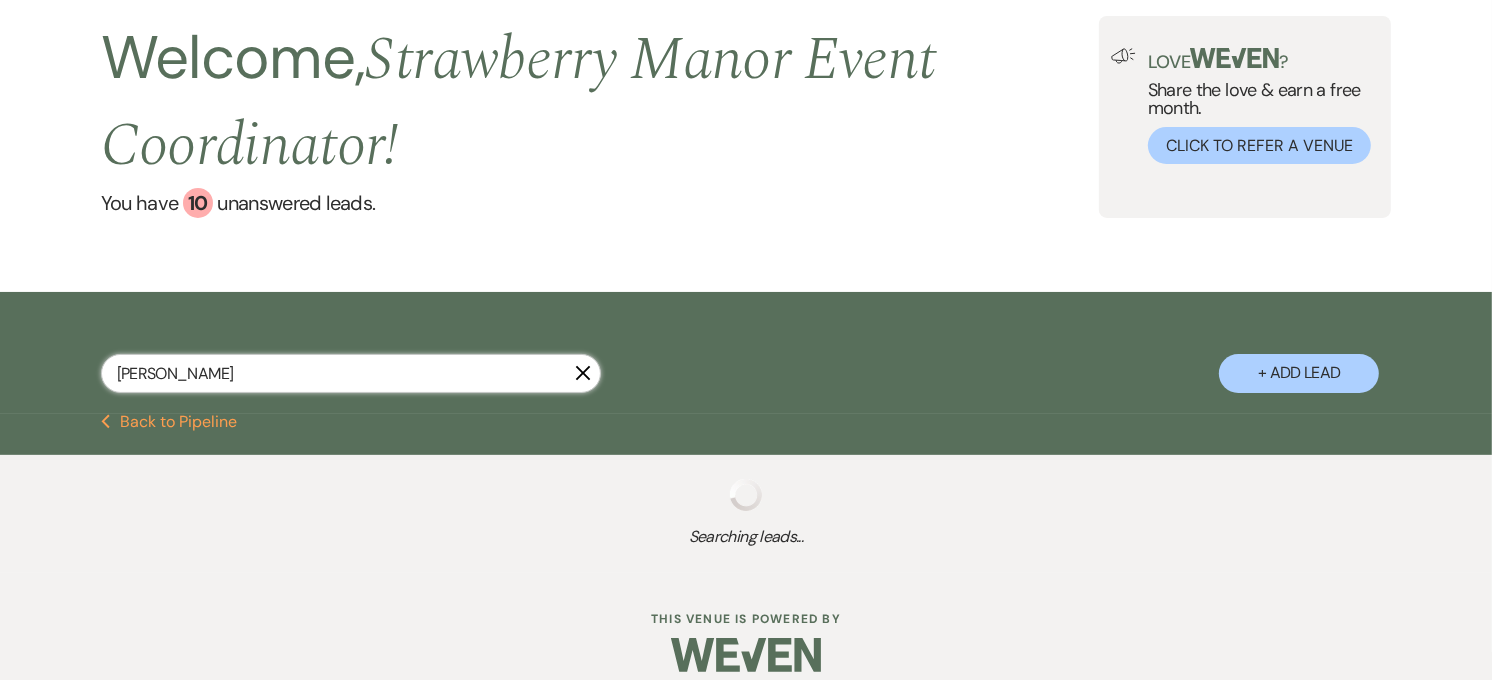 select on "5" 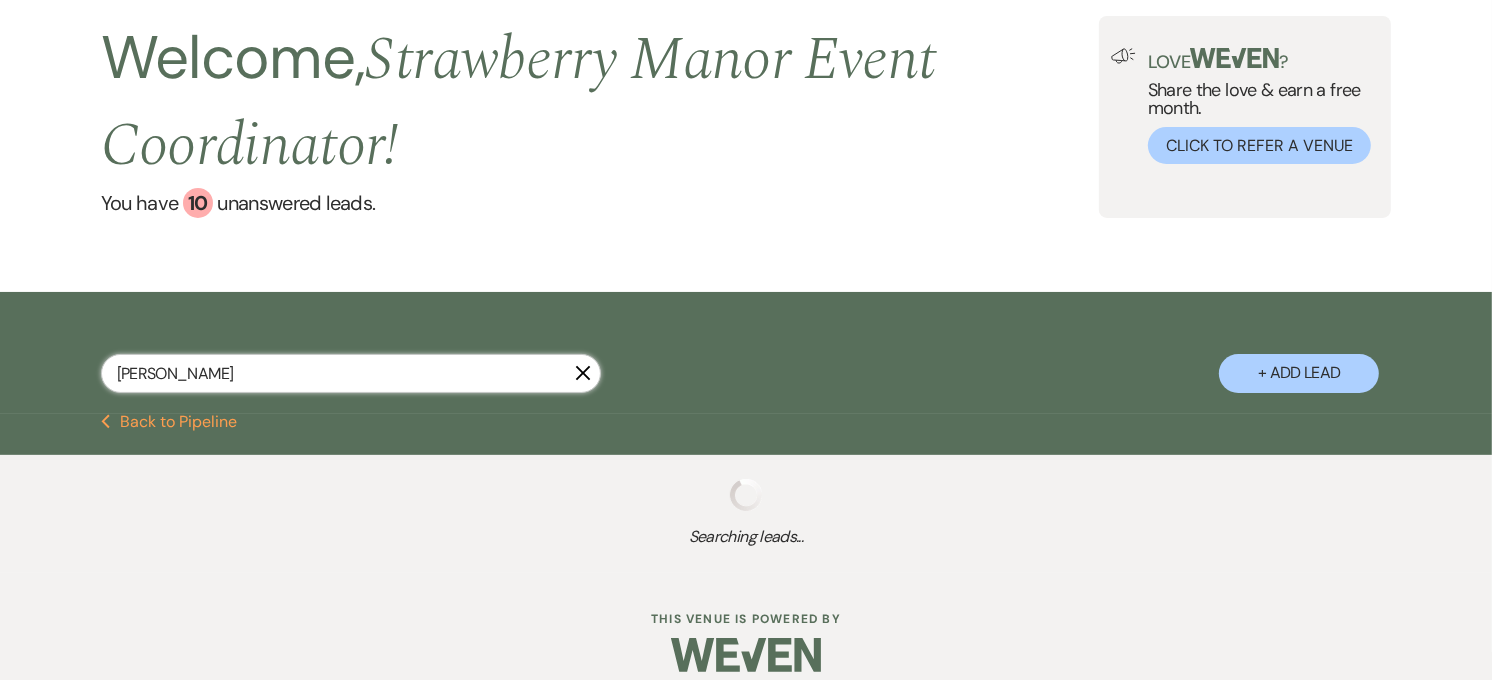 select on "8" 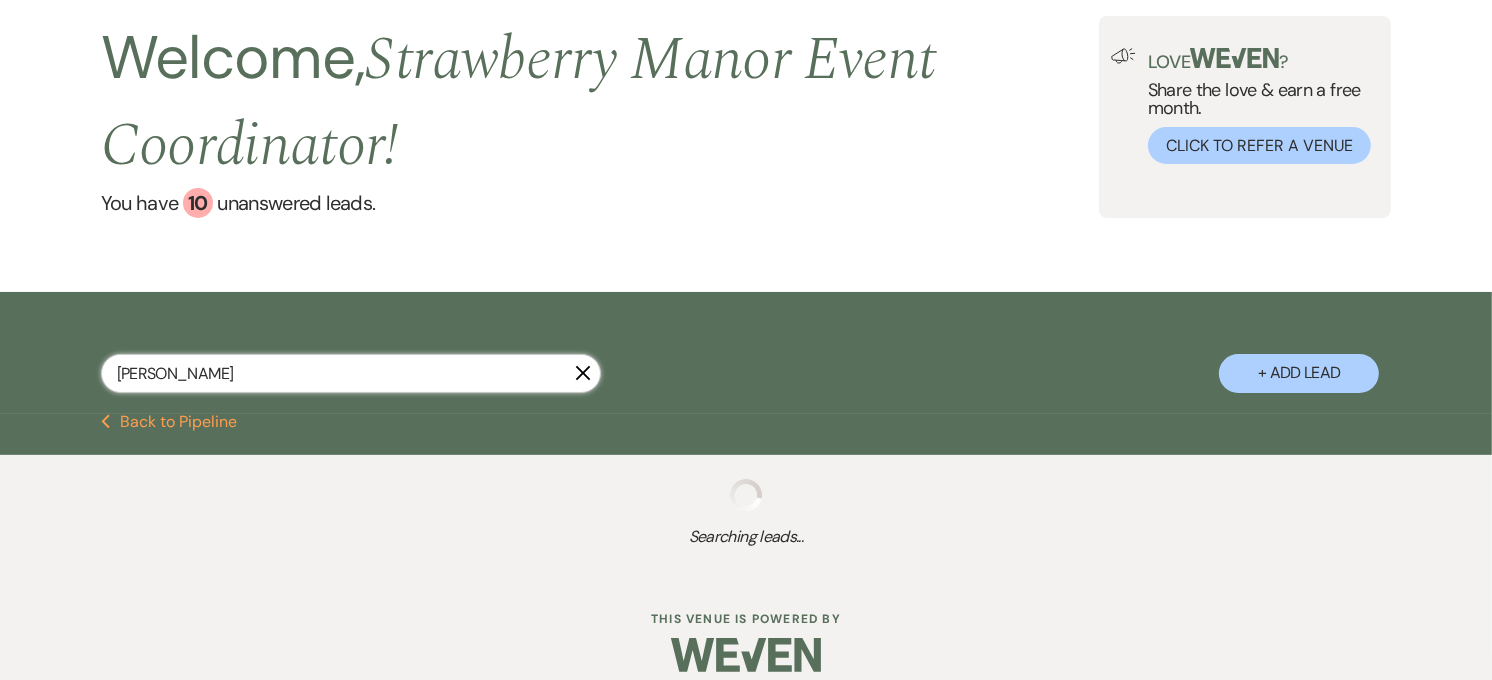 select on "5" 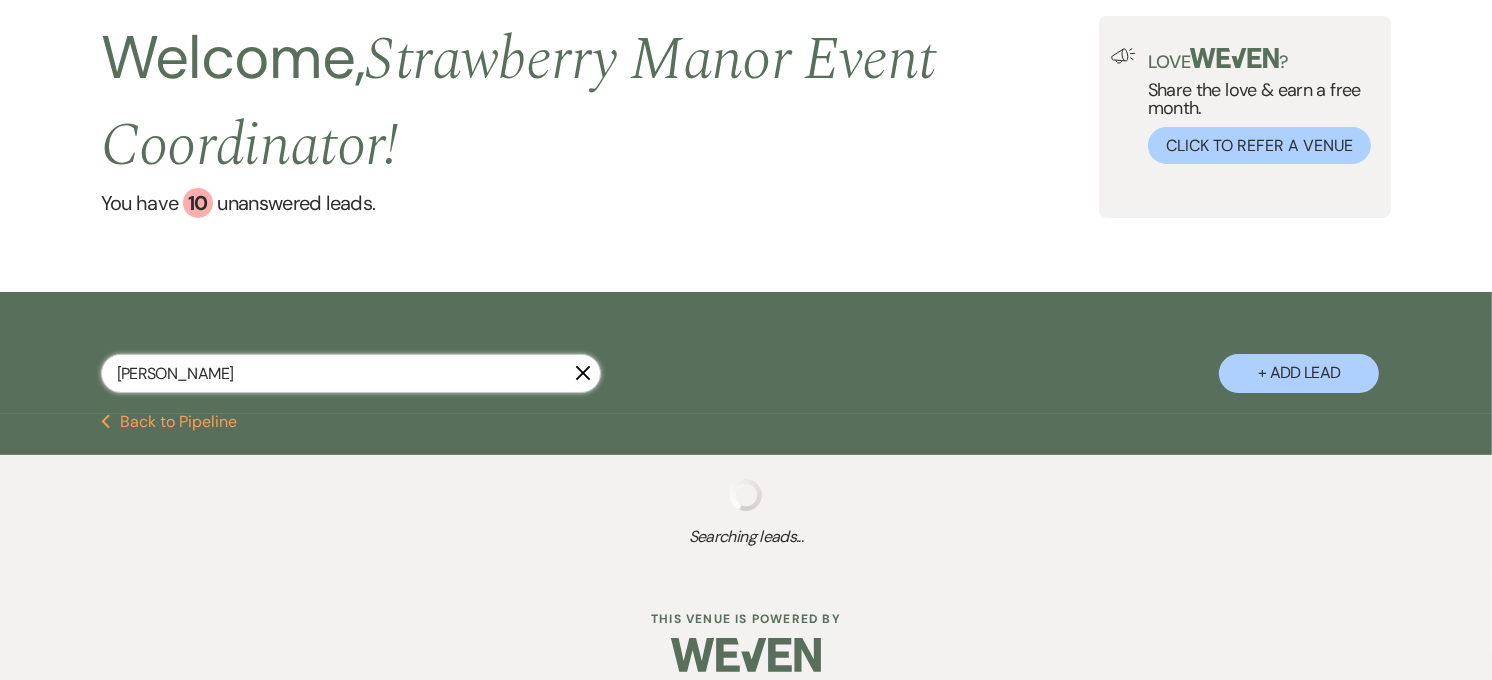 select on "8" 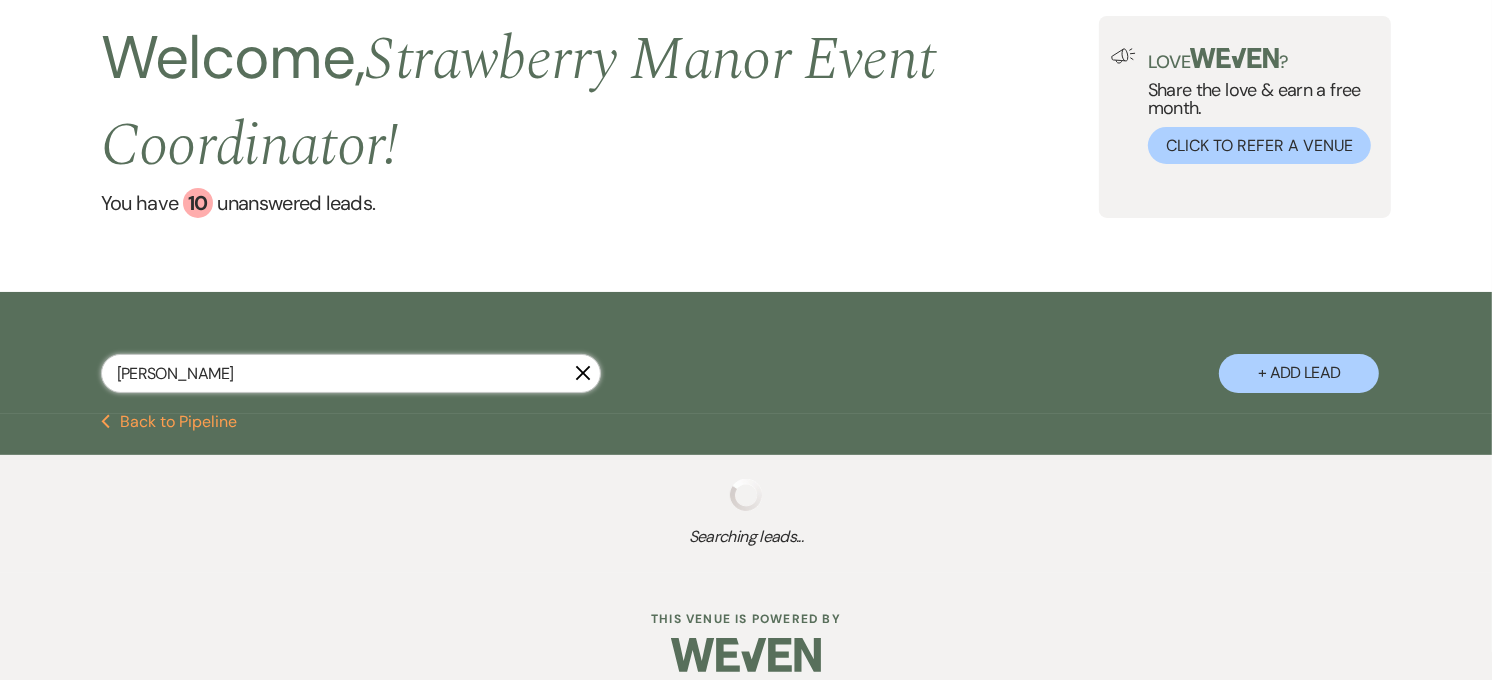 select on "5" 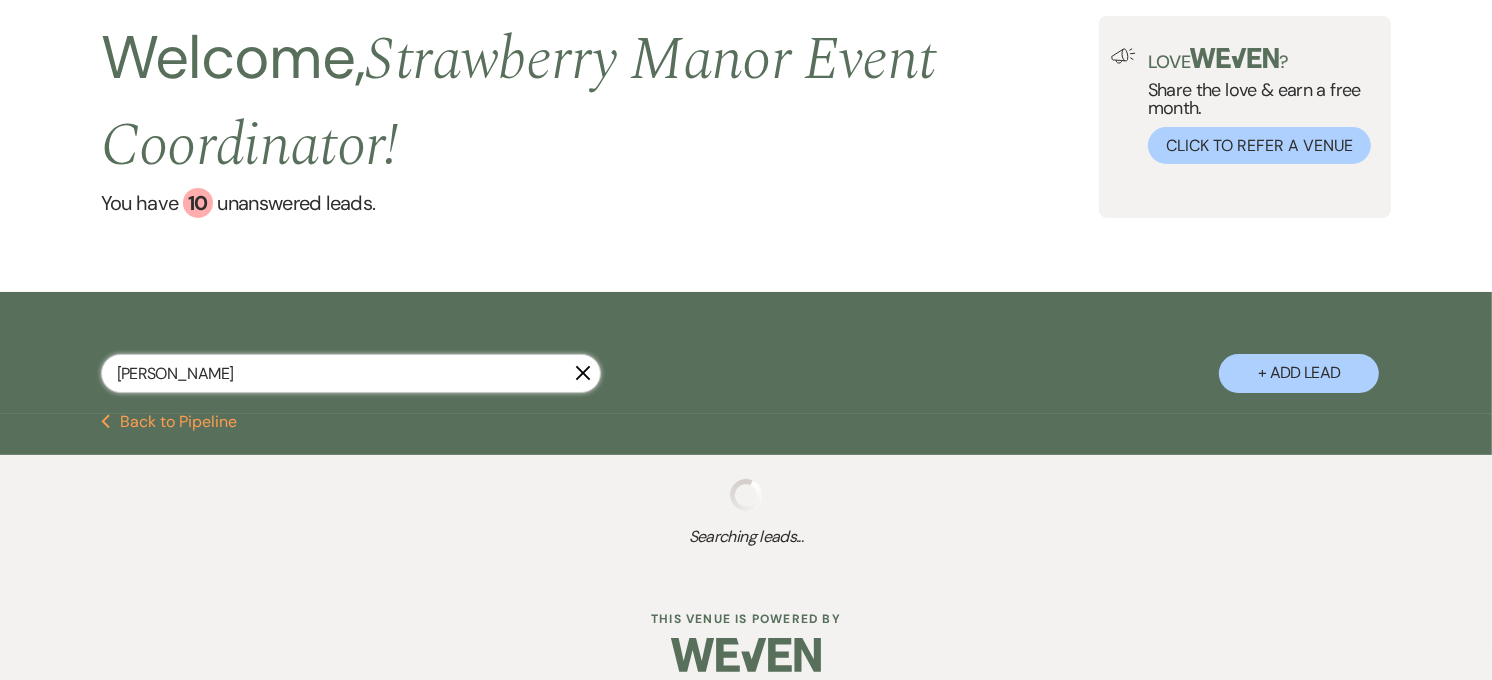 select on "8" 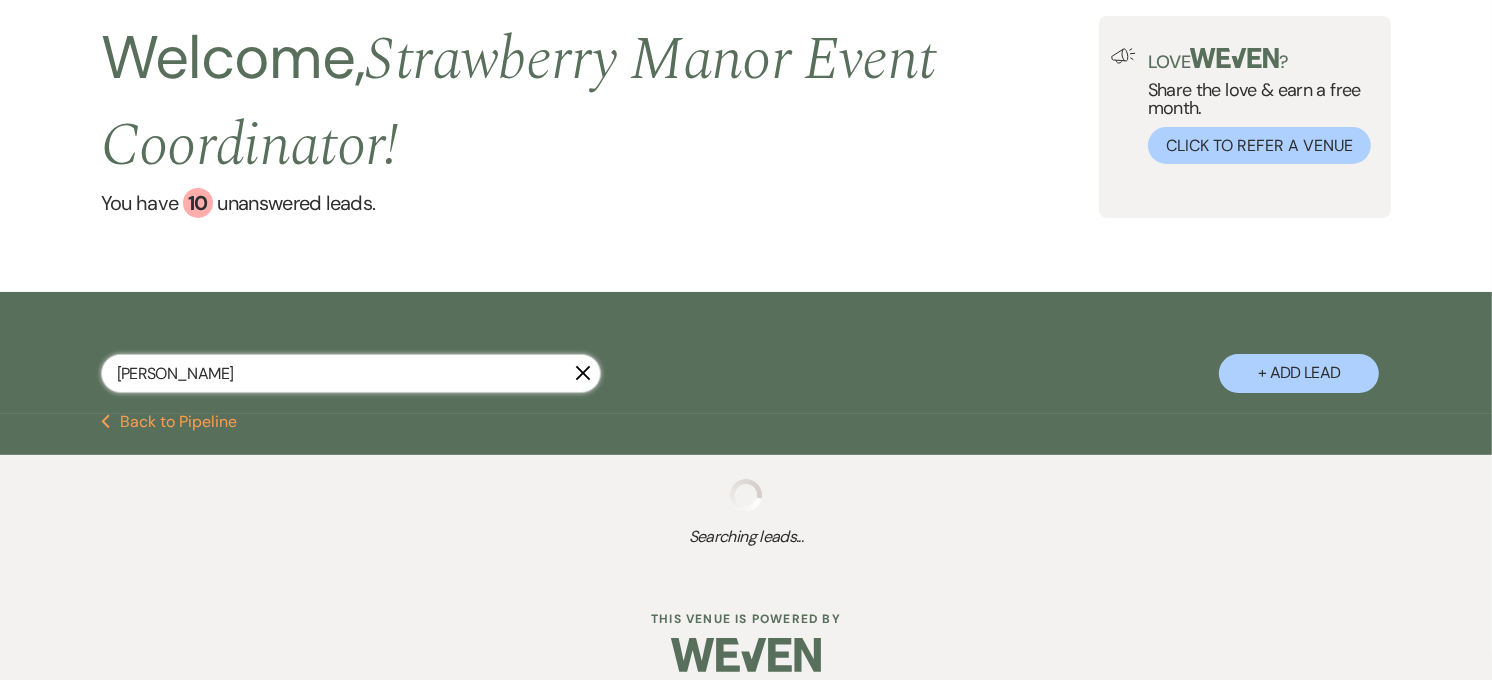 select on "5" 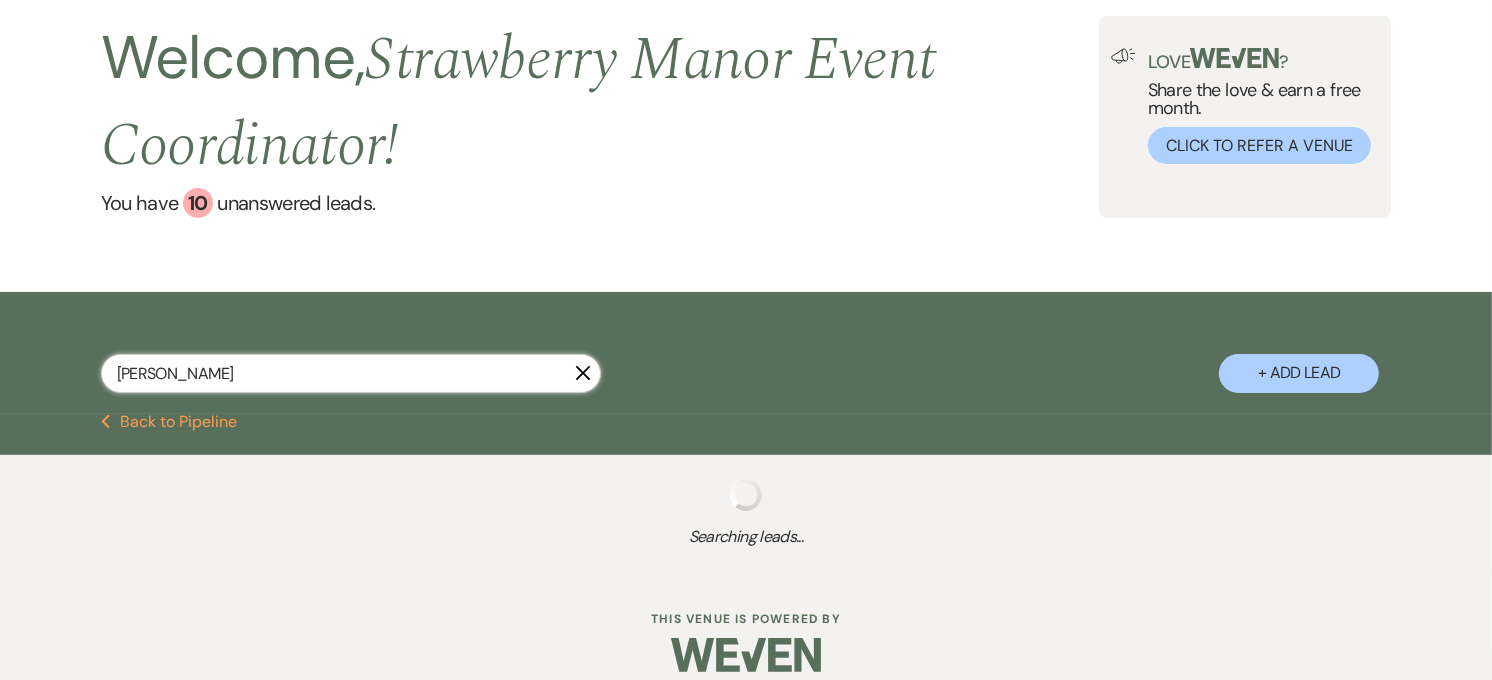 select on "8" 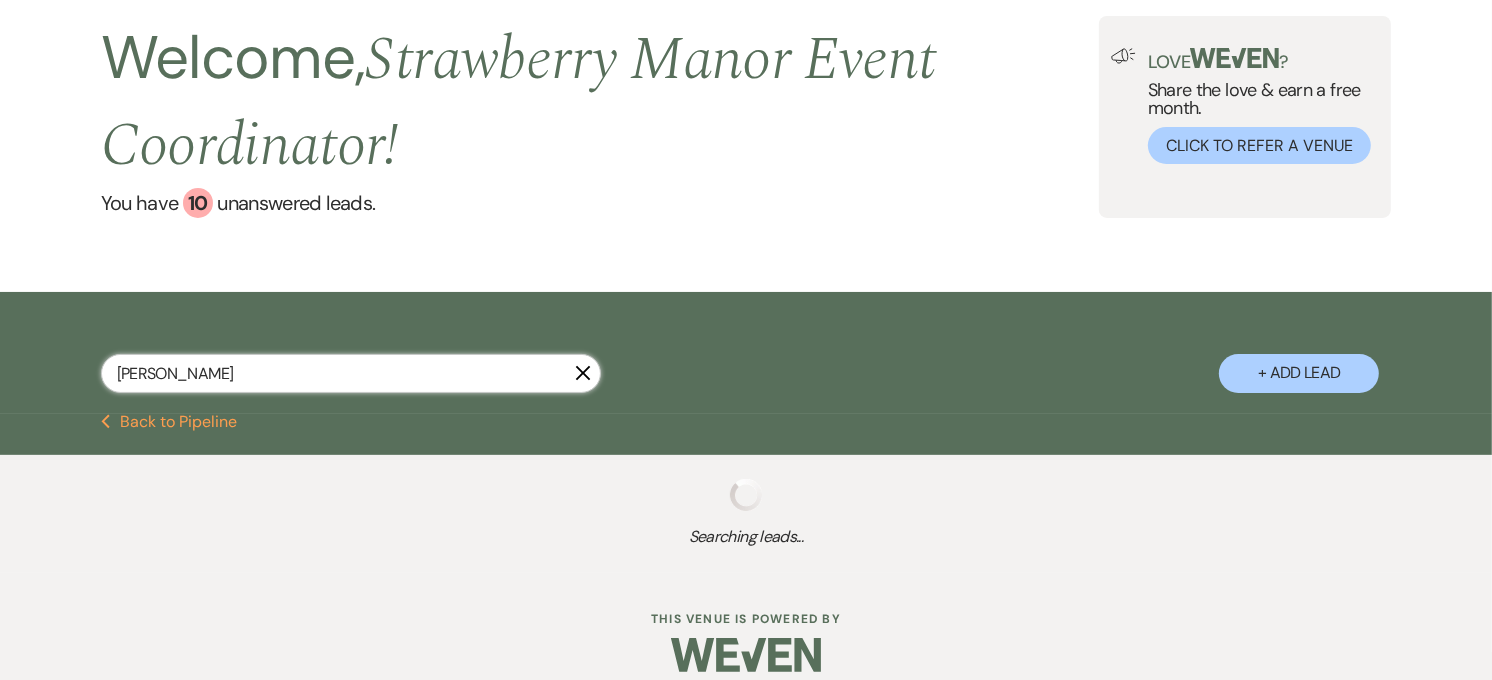 select on "5" 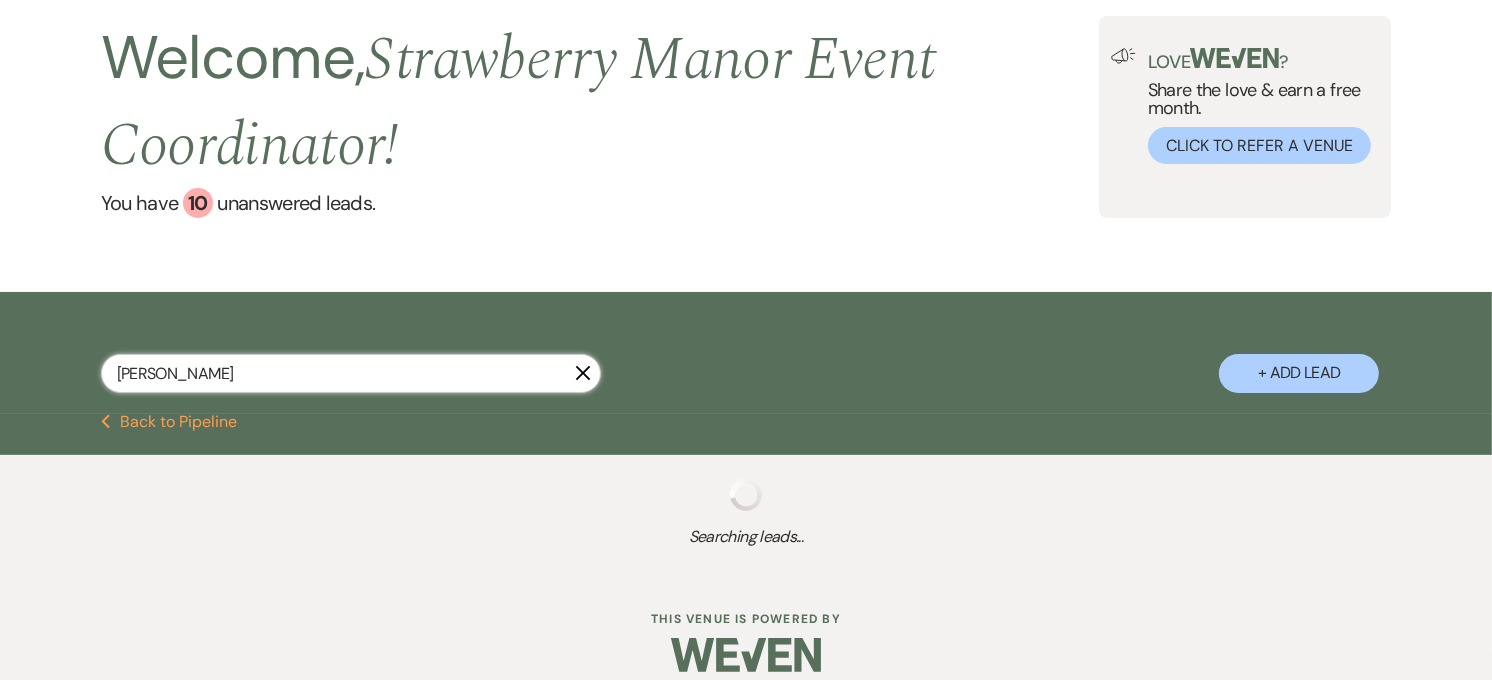 select on "8" 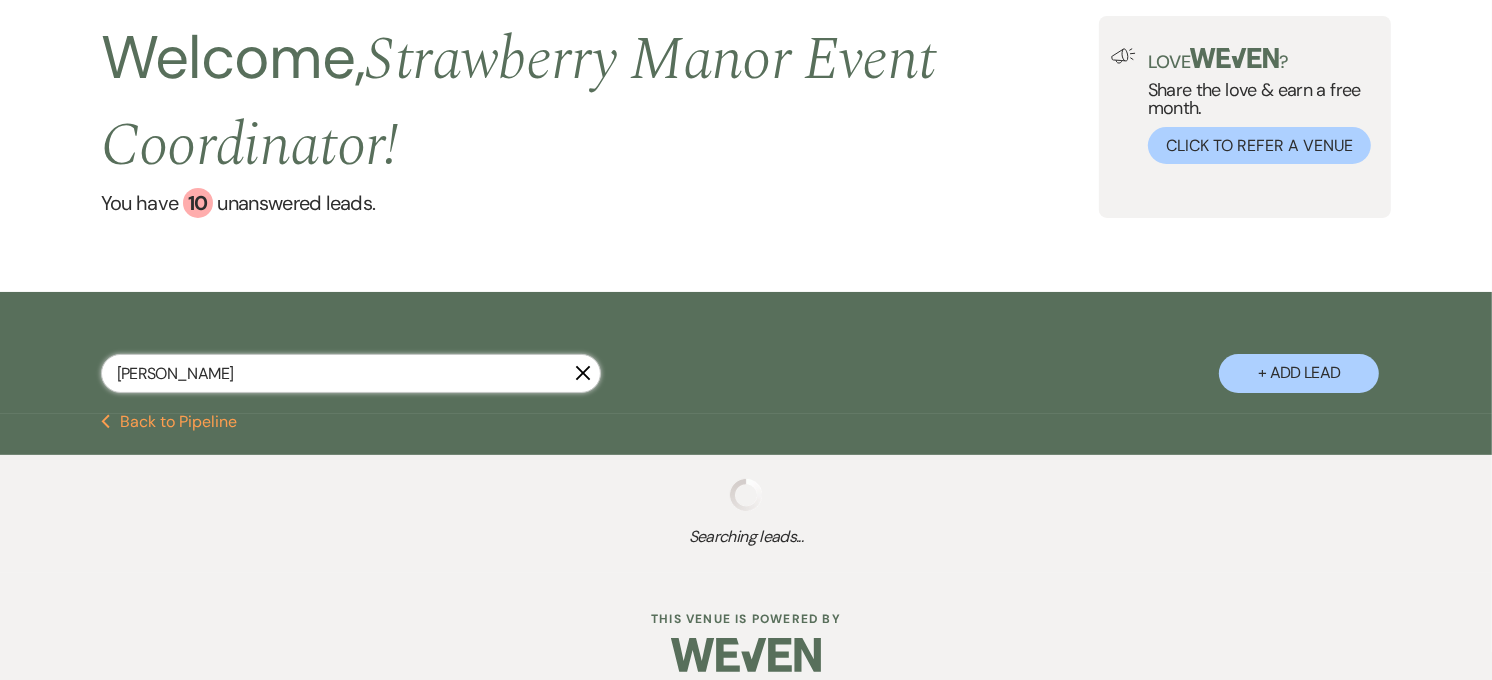 select on "5" 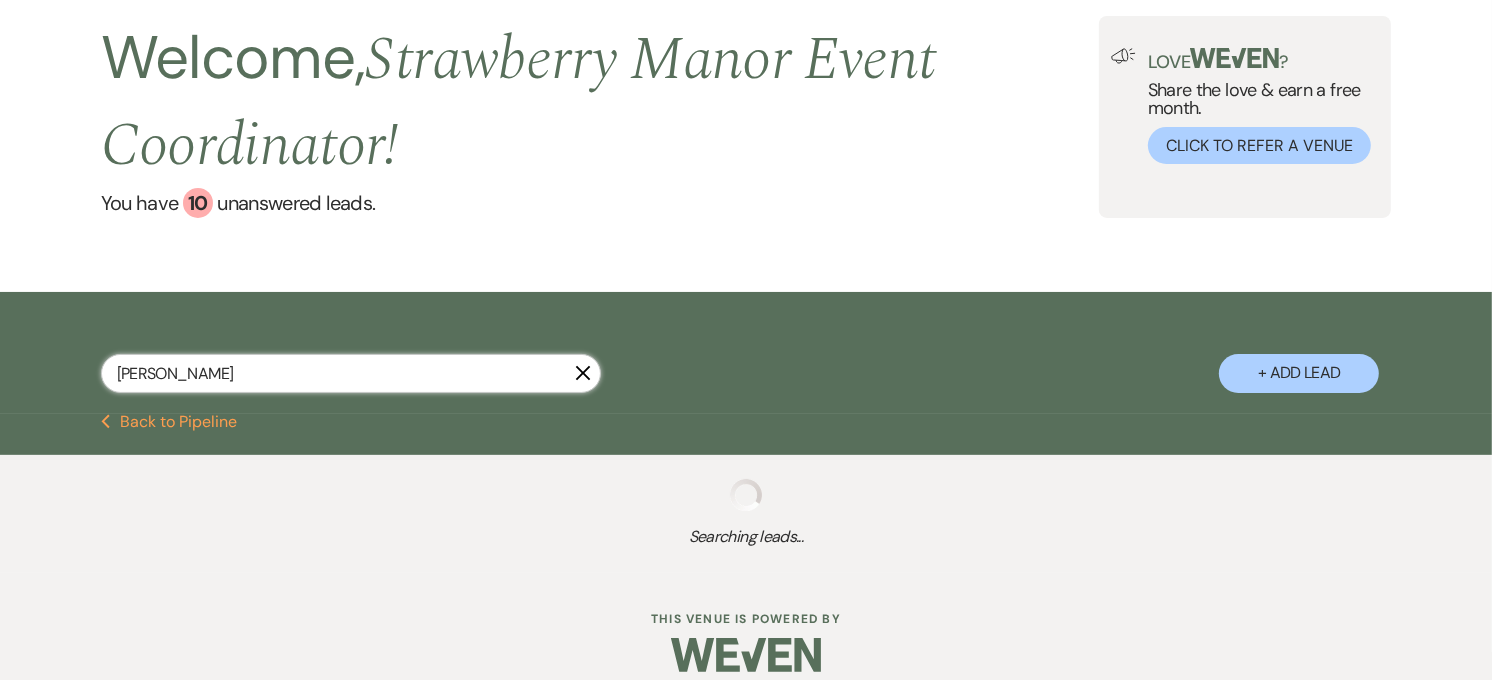 select on "8" 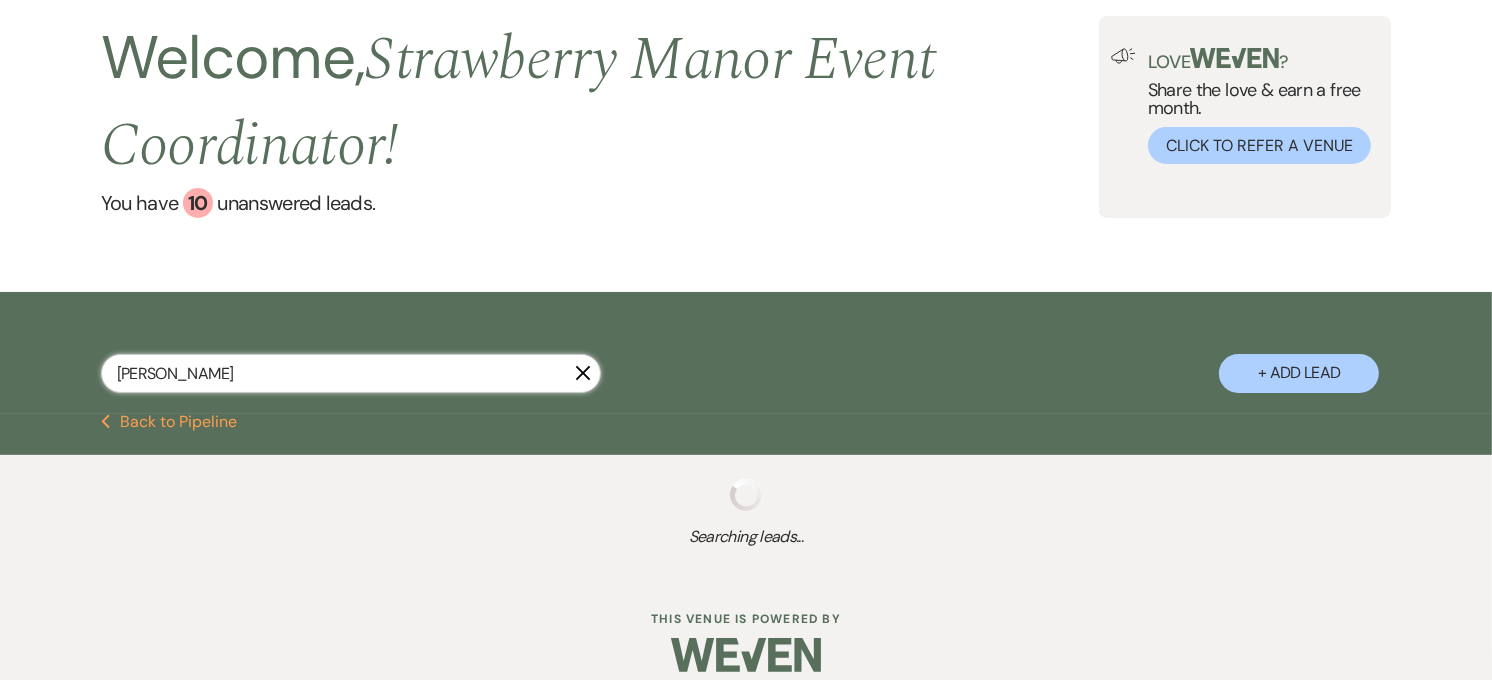 select on "5" 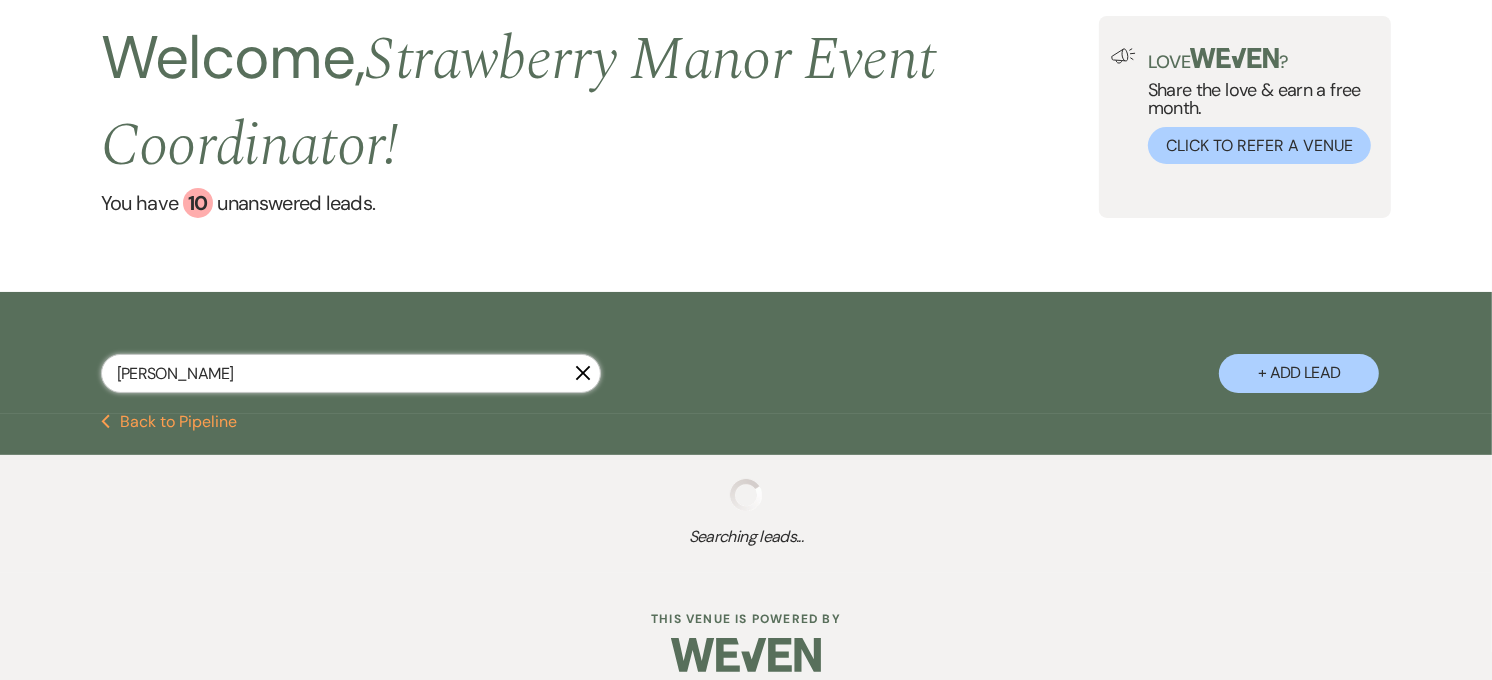 select on "8" 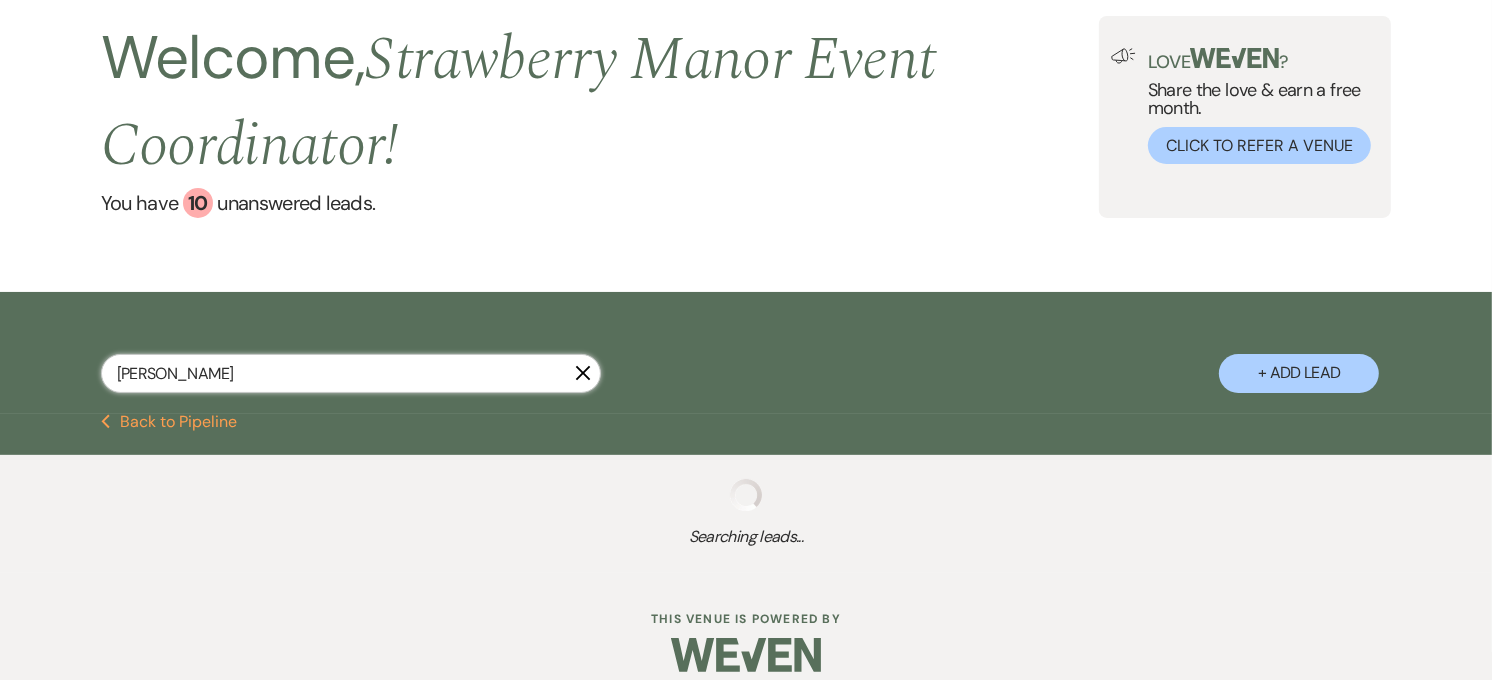 select on "5" 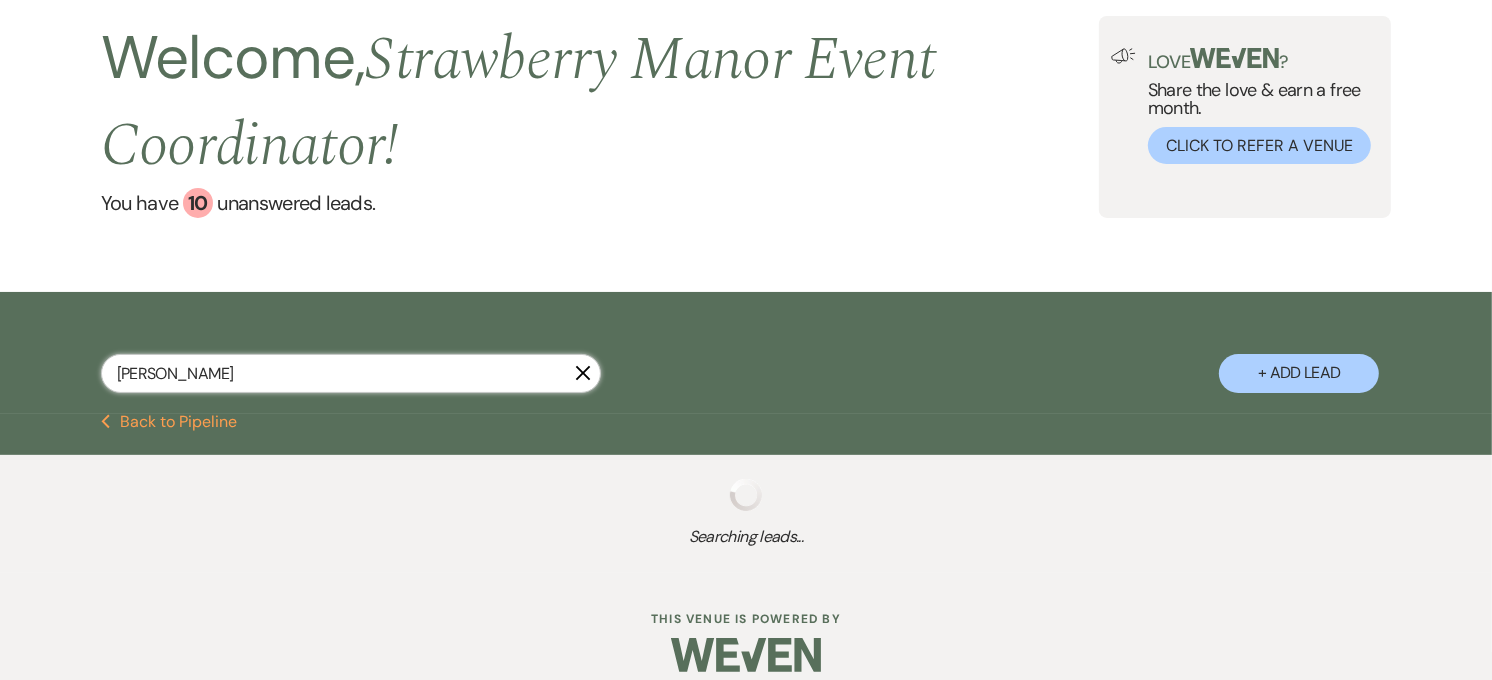 select on "8" 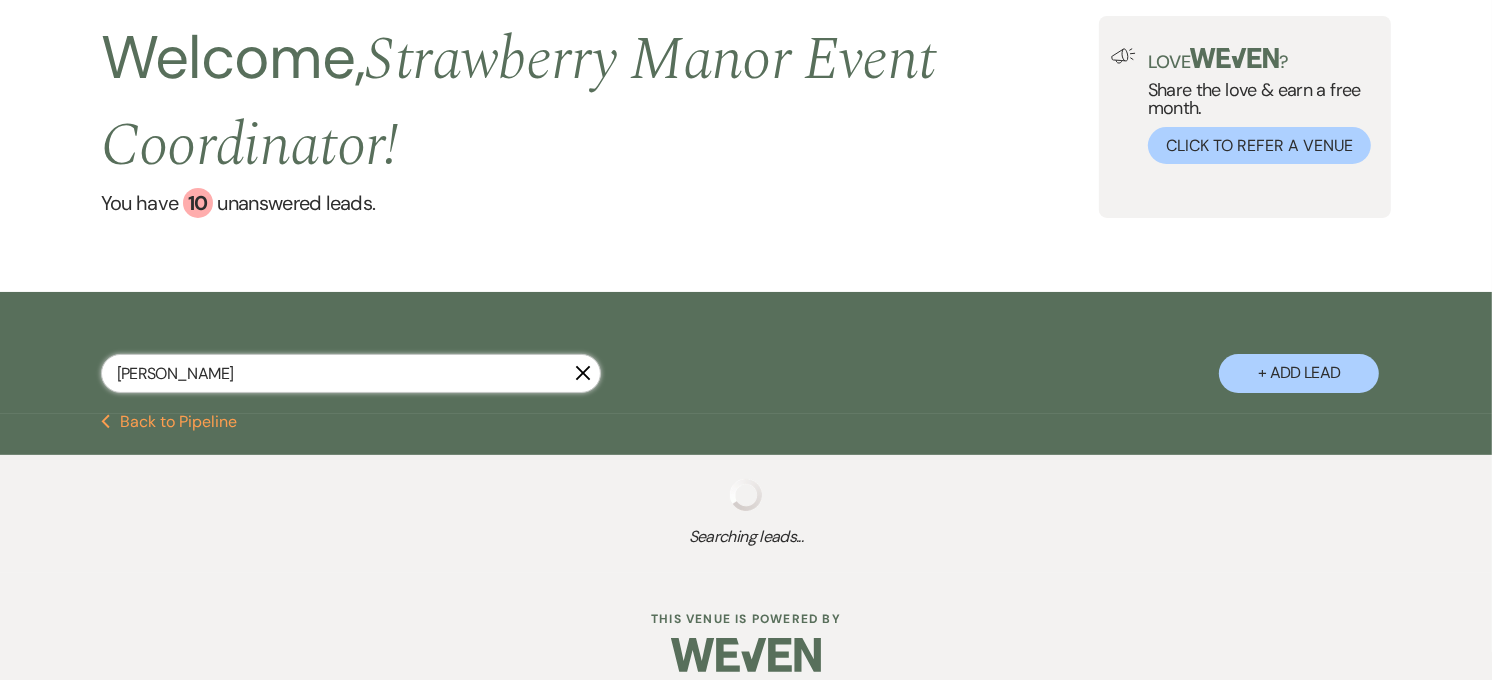 select on "5" 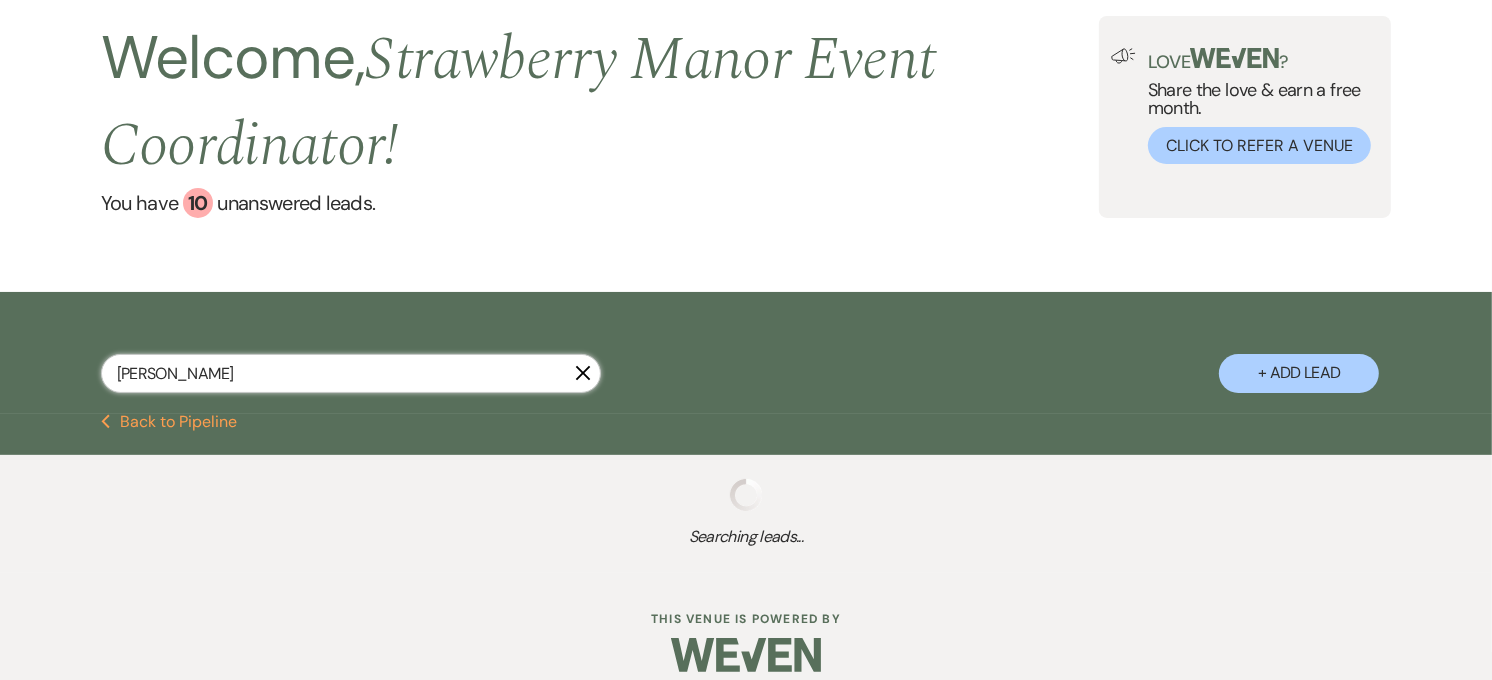 select on "8" 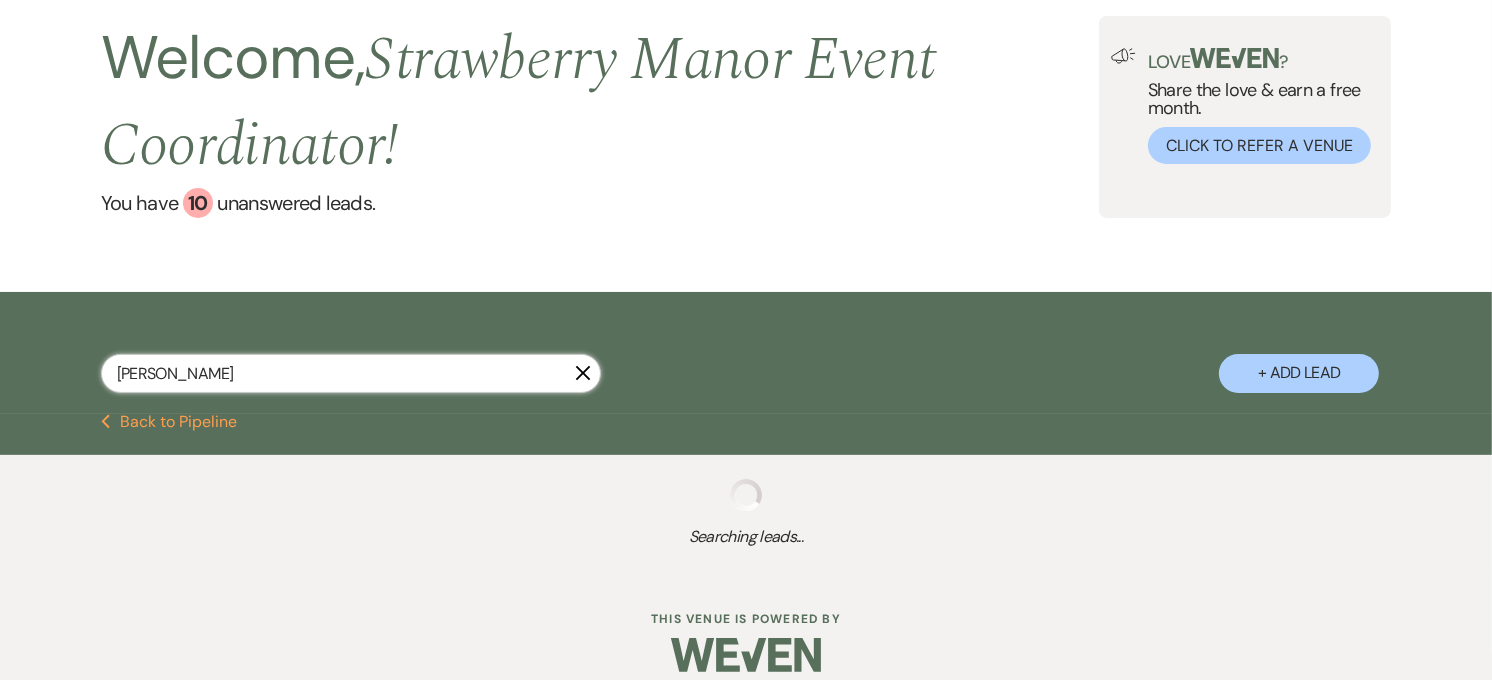 select on "5" 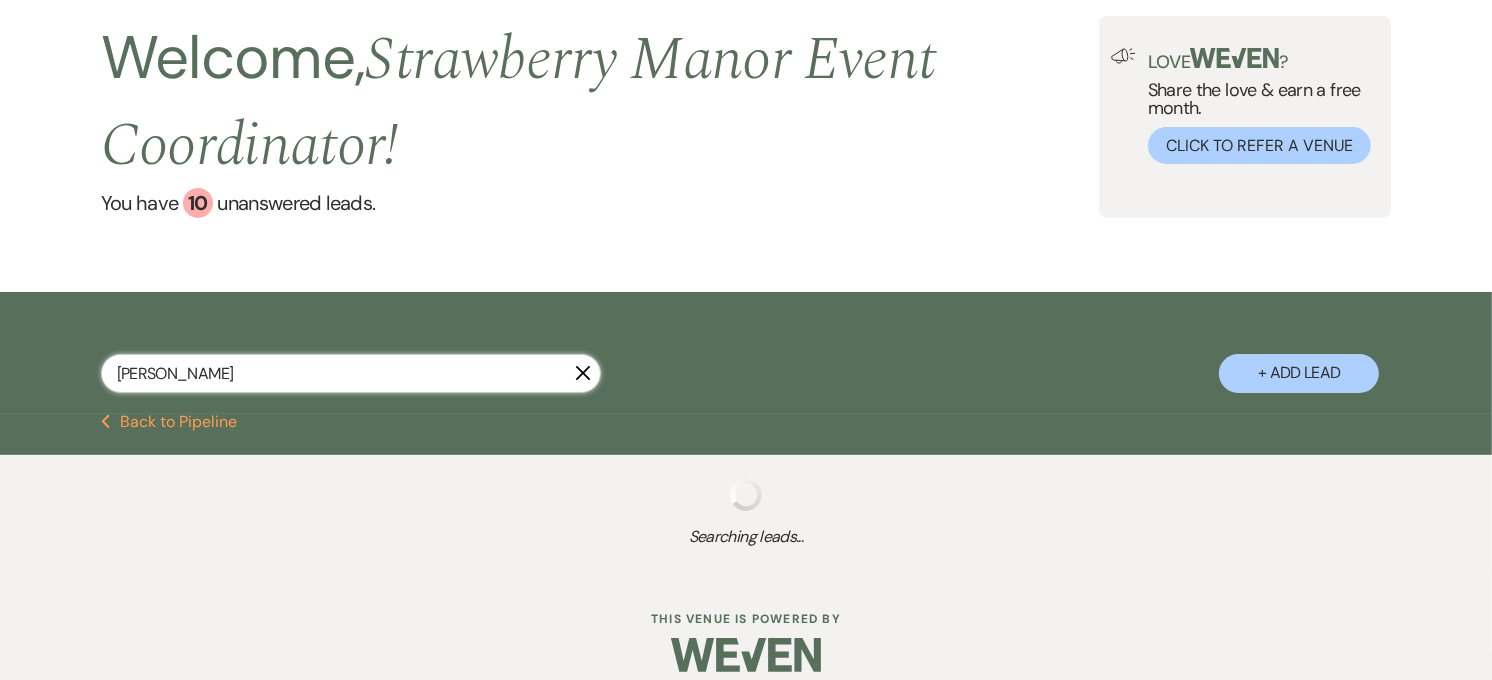 select on "8" 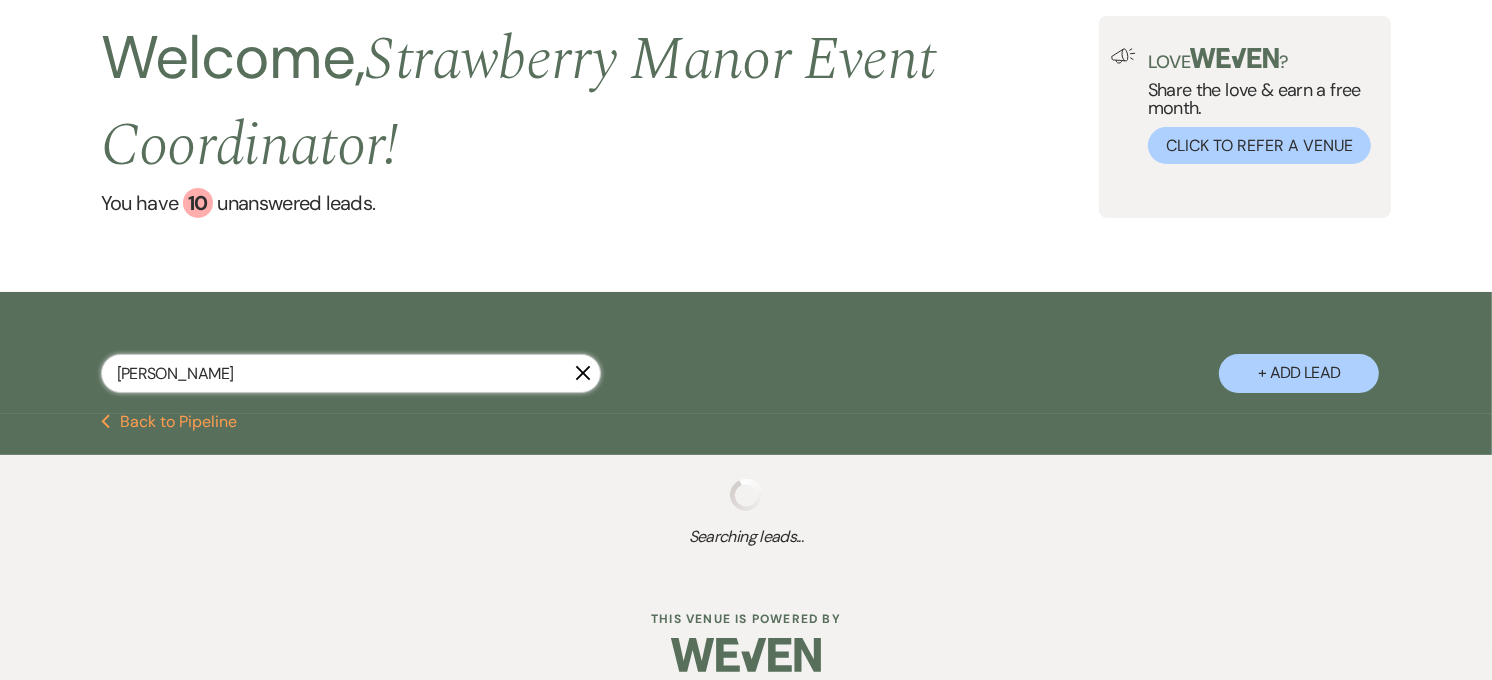 select on "5" 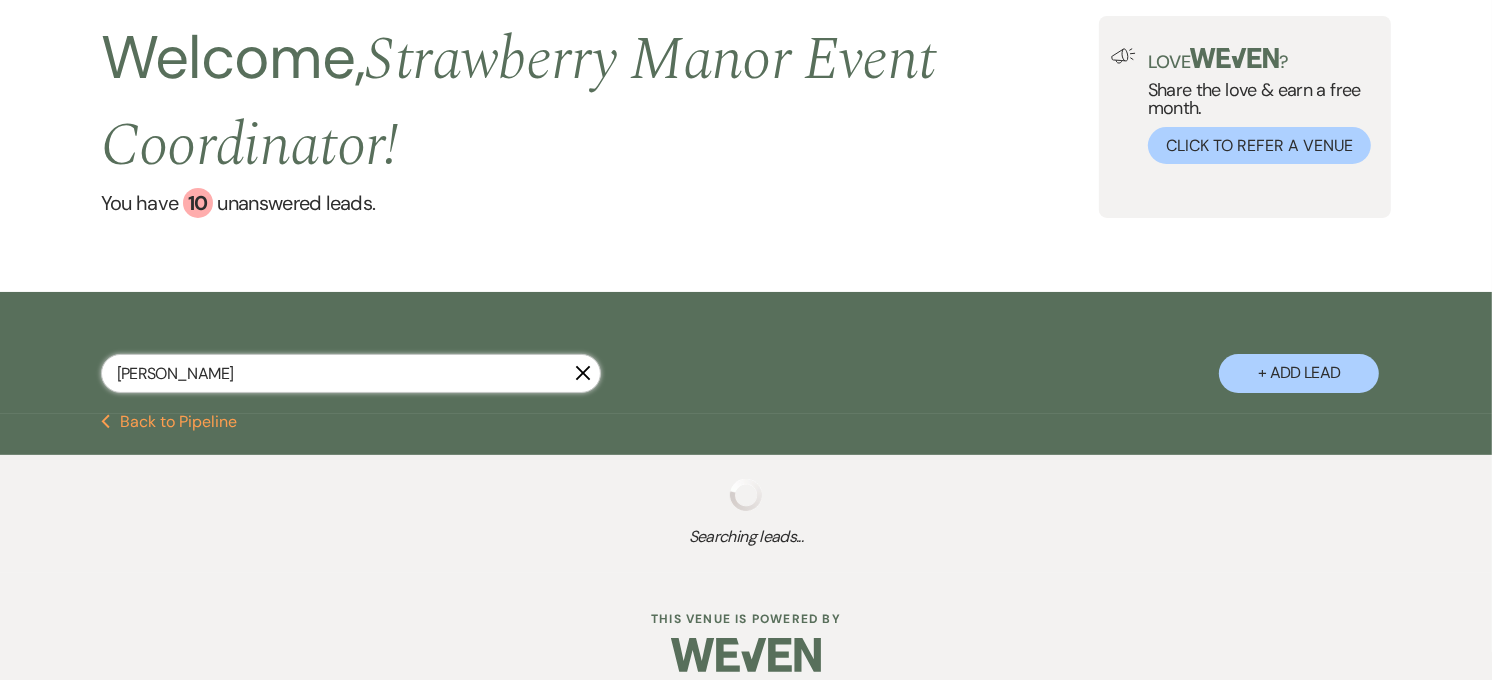 select on "8" 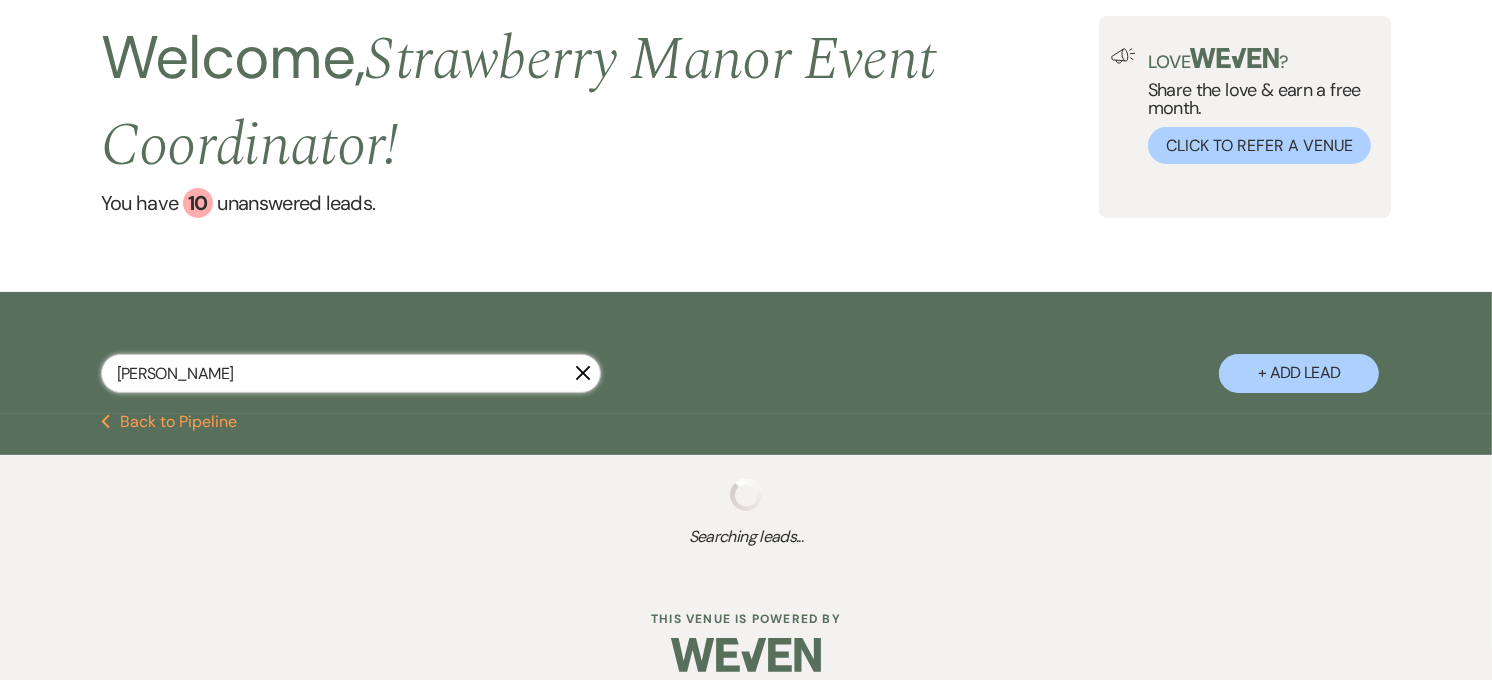 select on "5" 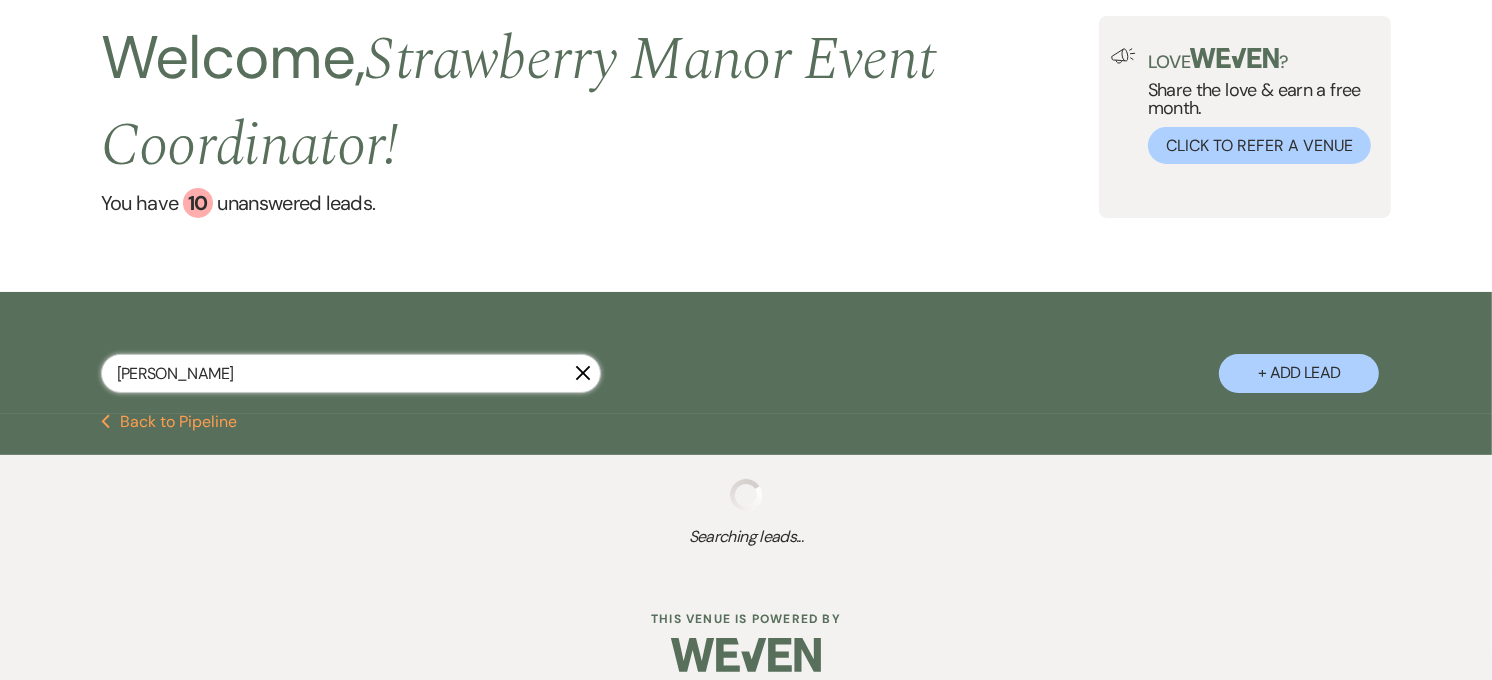 select on "8" 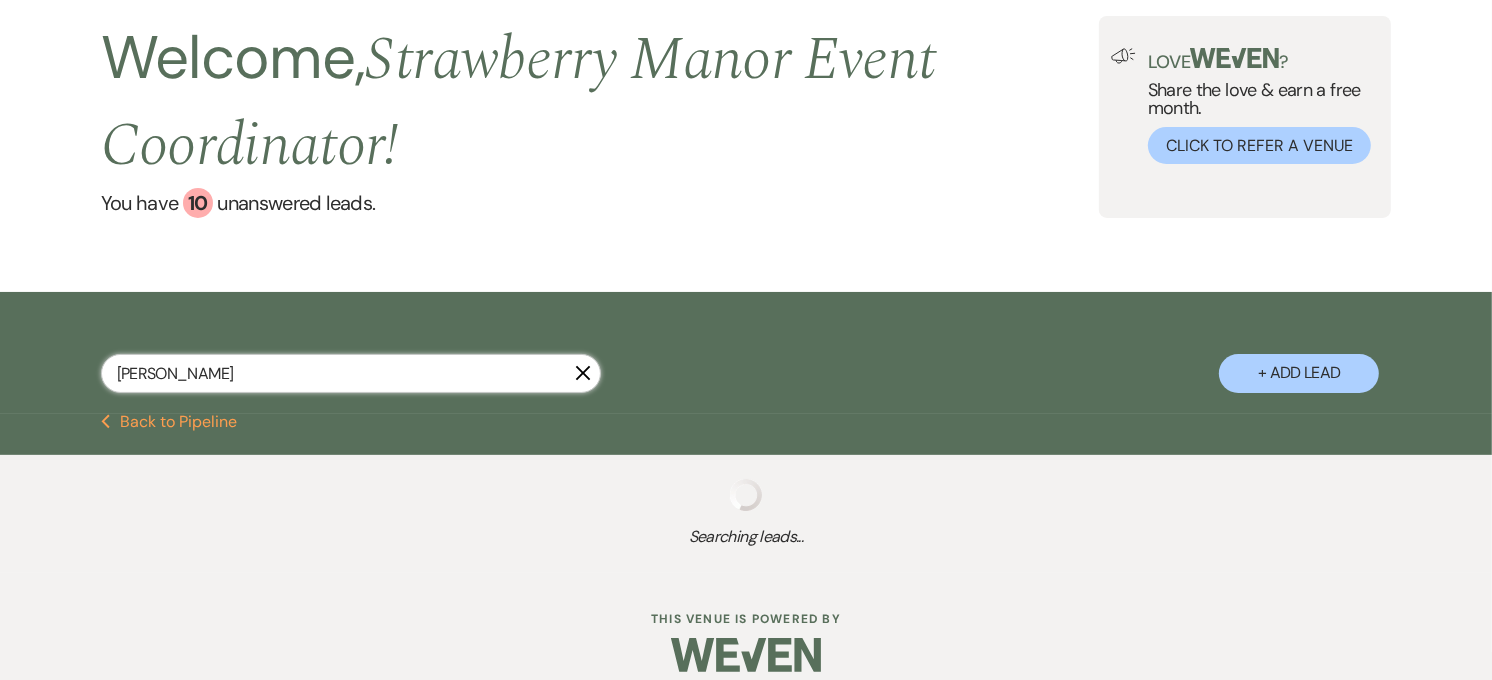 select on "5" 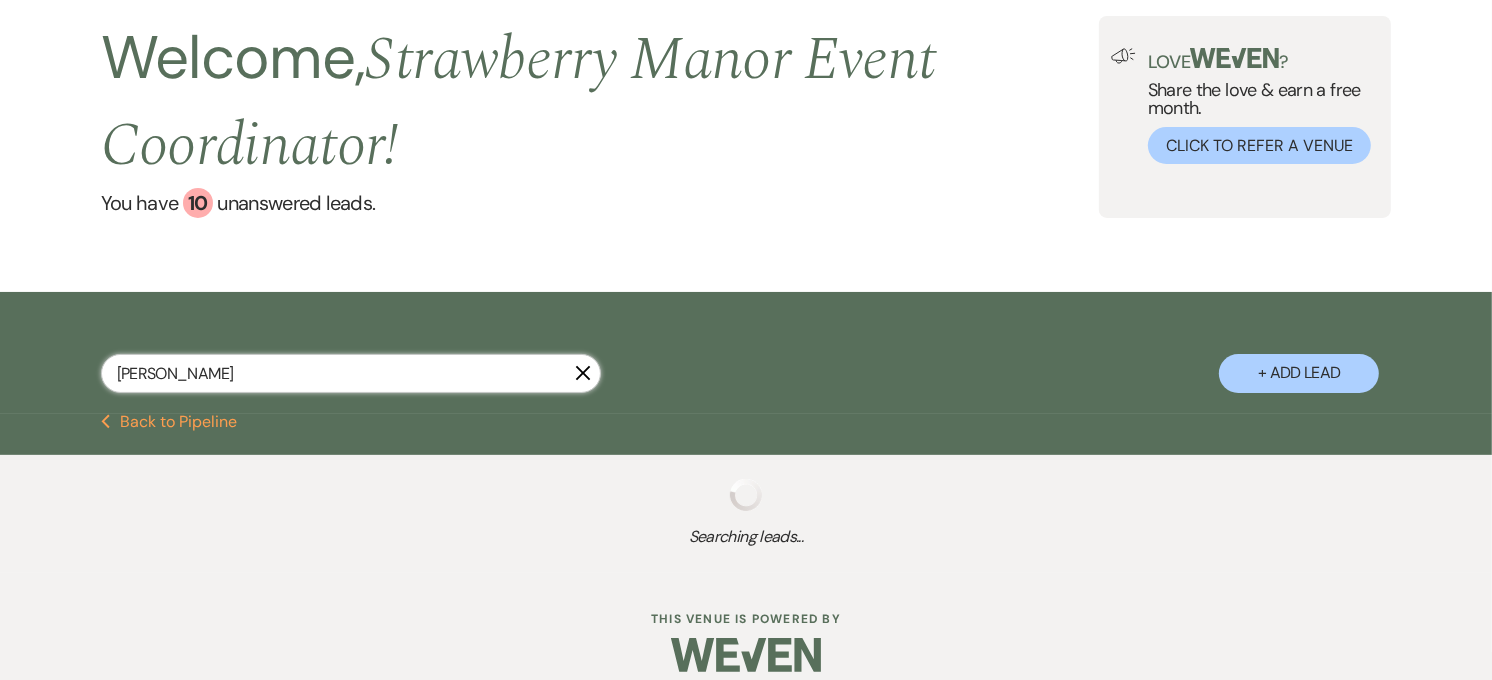 select on "8" 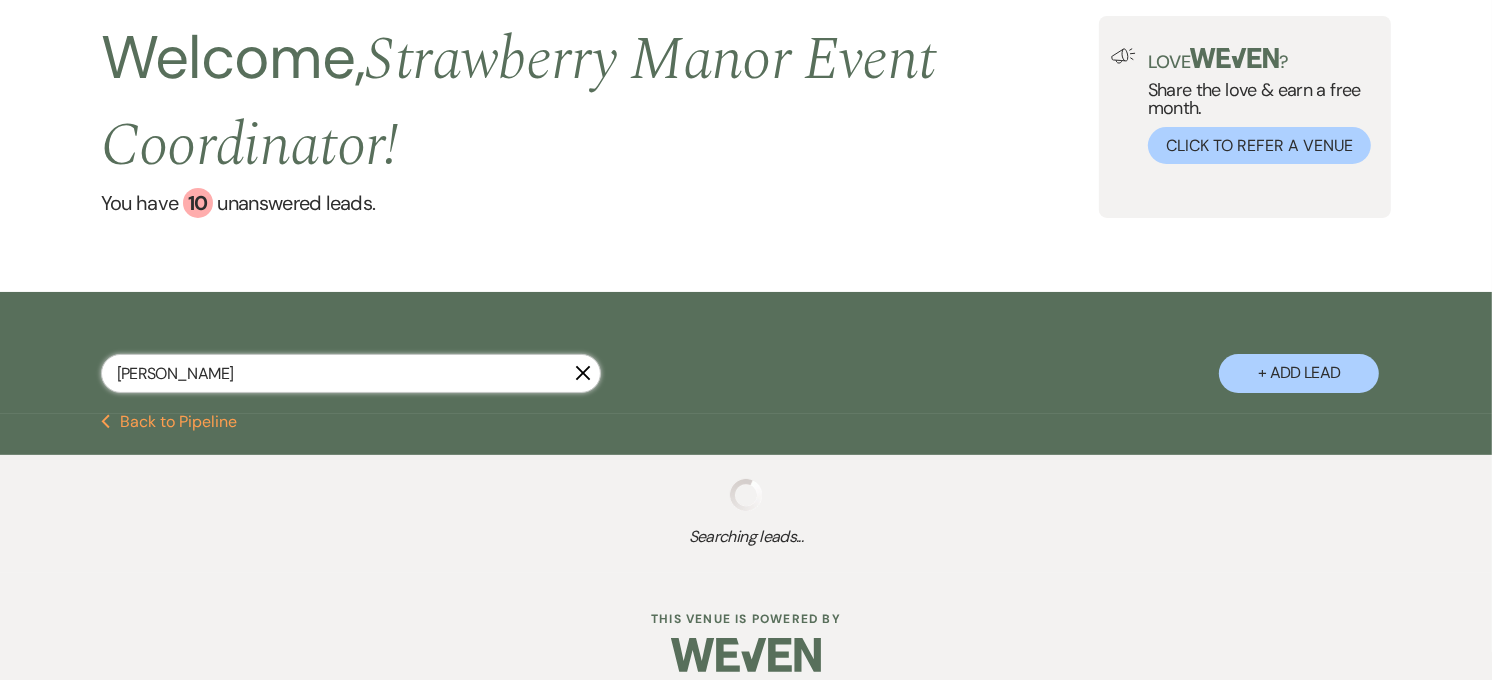 select on "5" 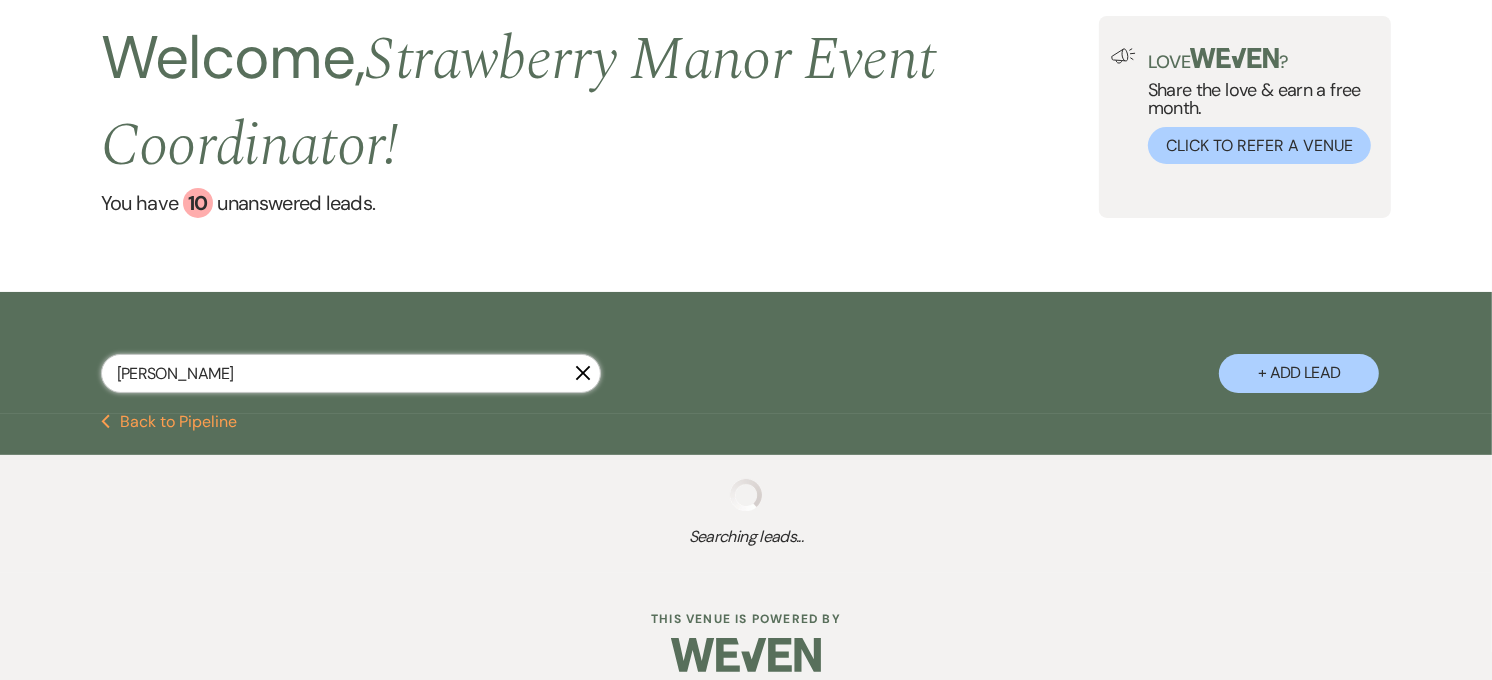 select on "8" 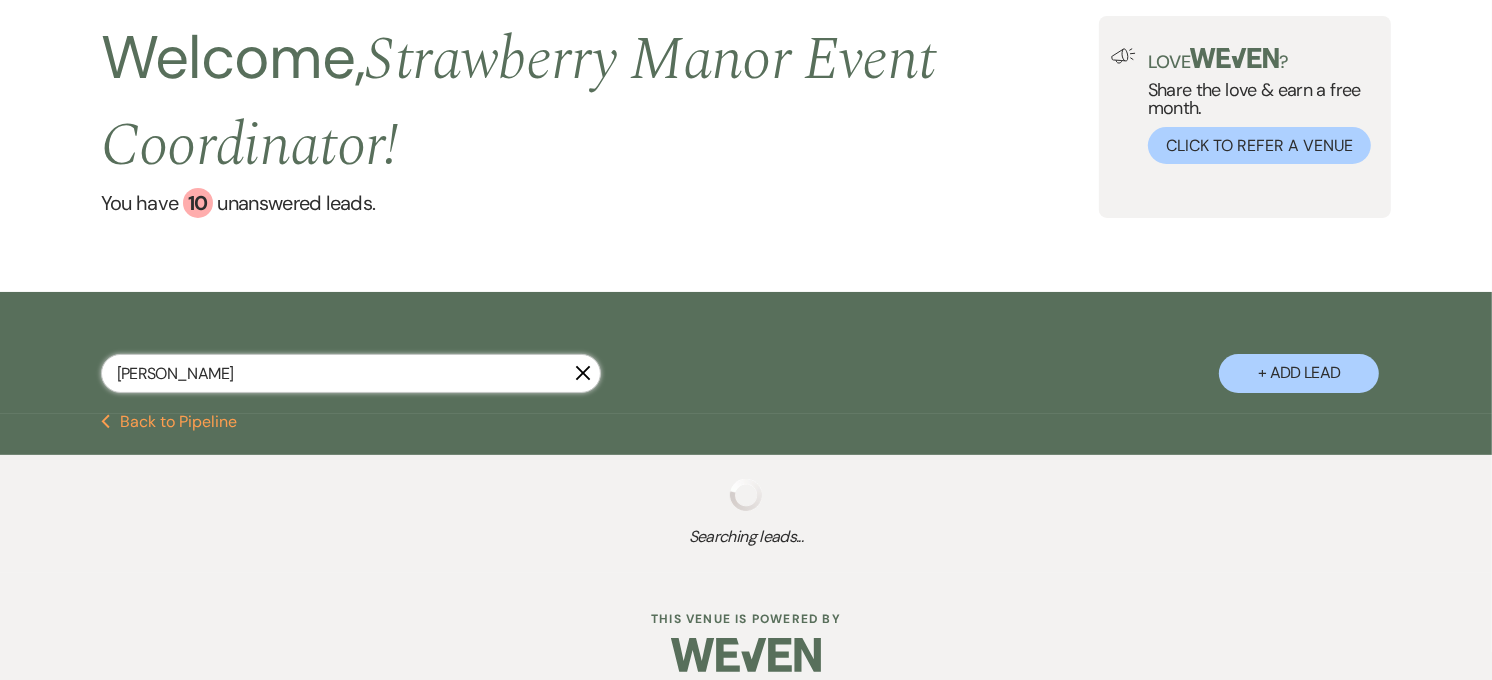 select on "7" 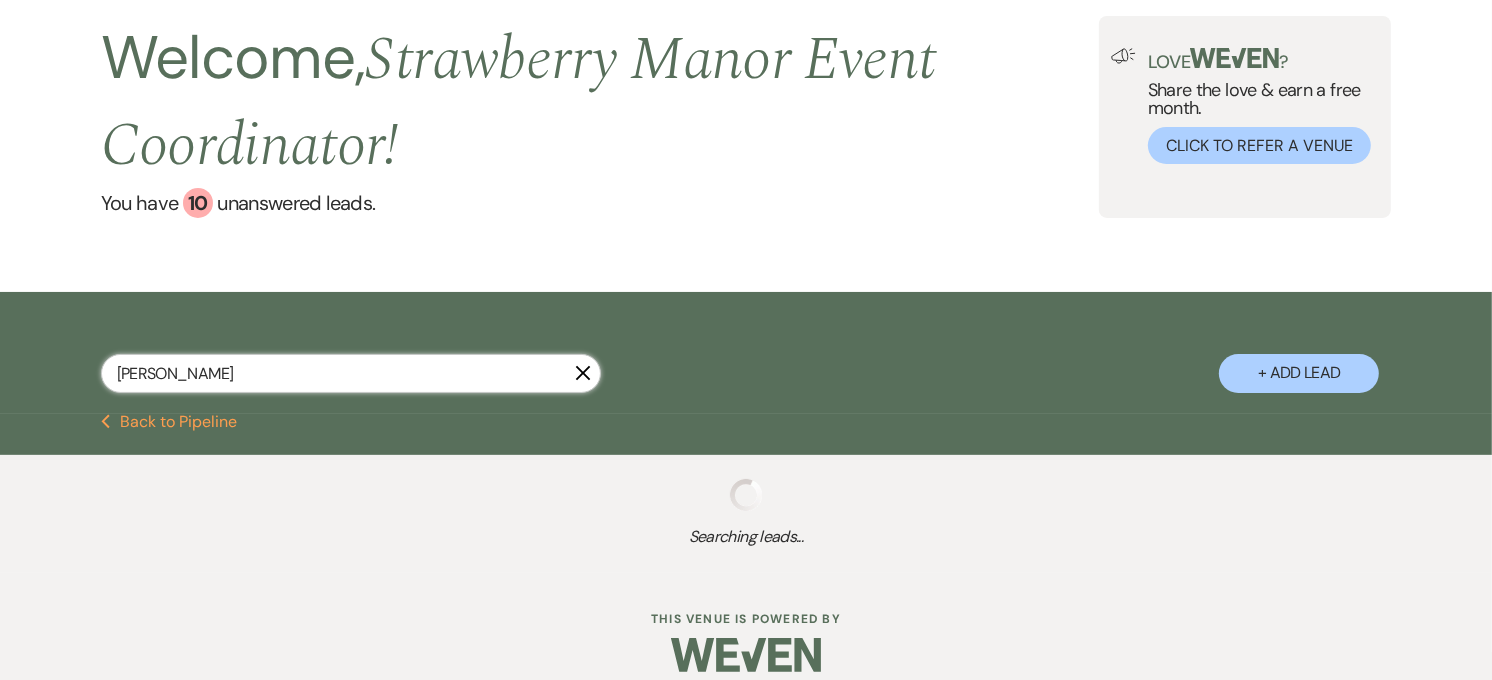 select on "8" 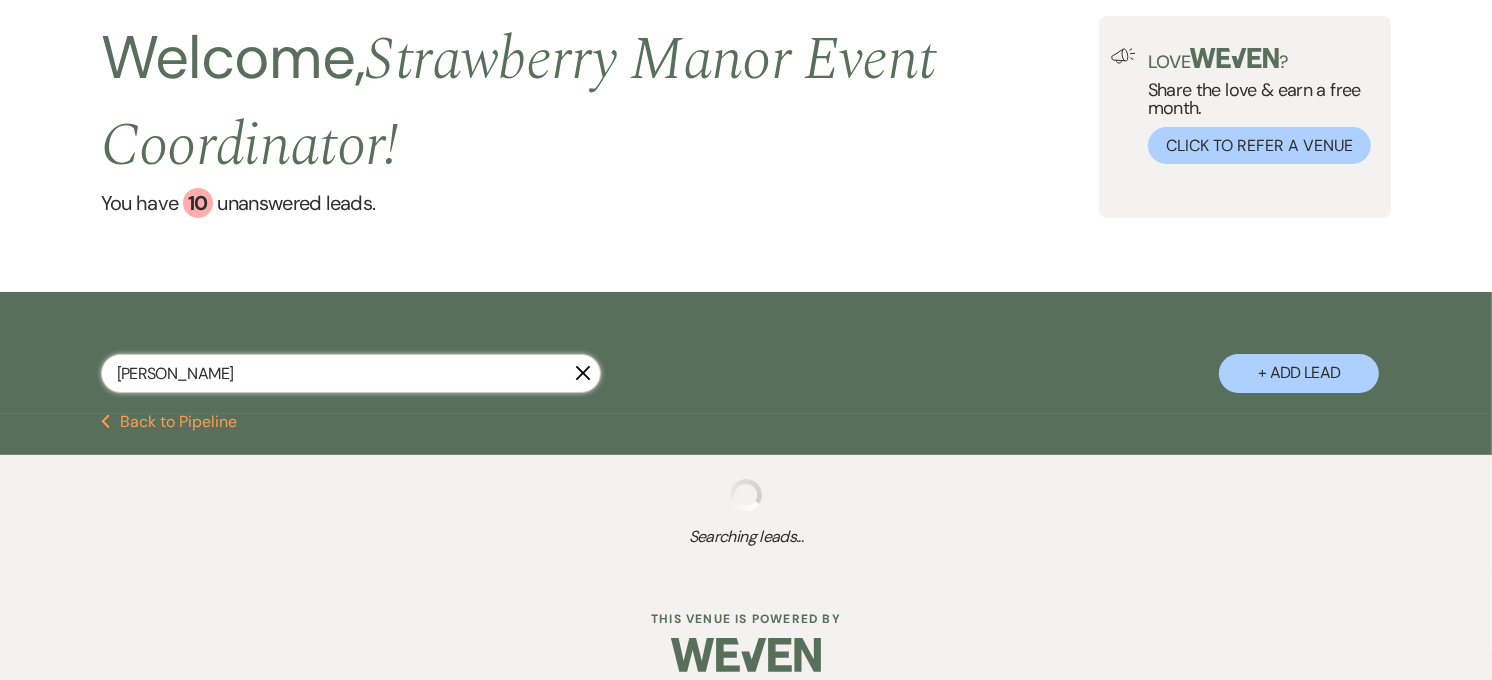 select on "5" 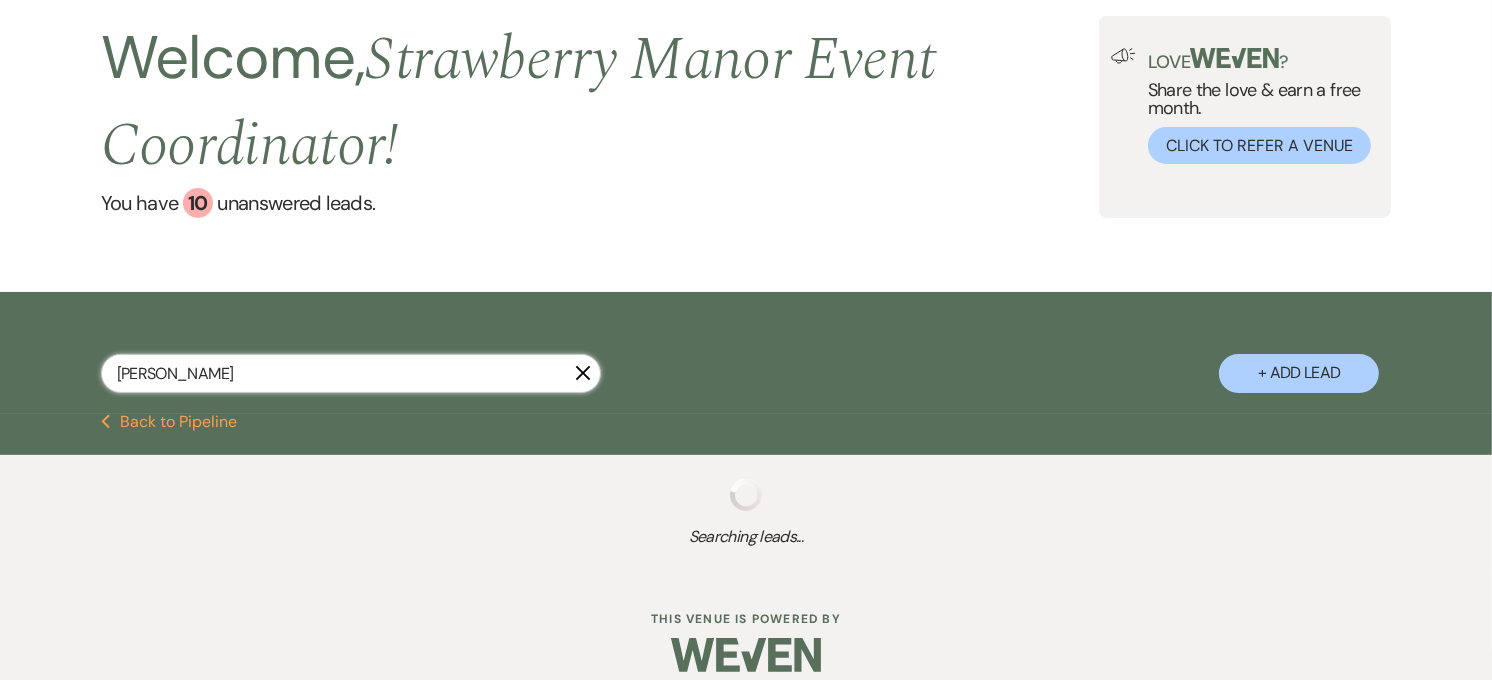 select on "8" 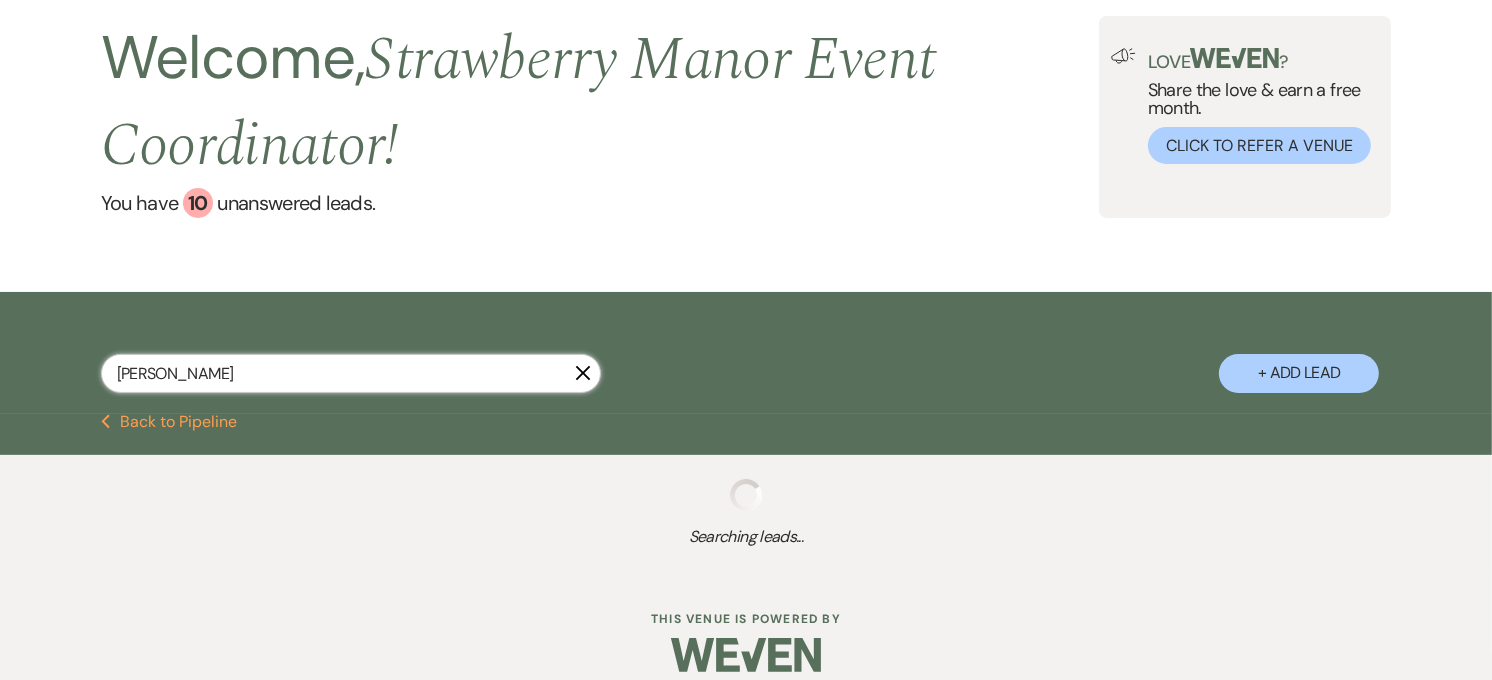 select on "5" 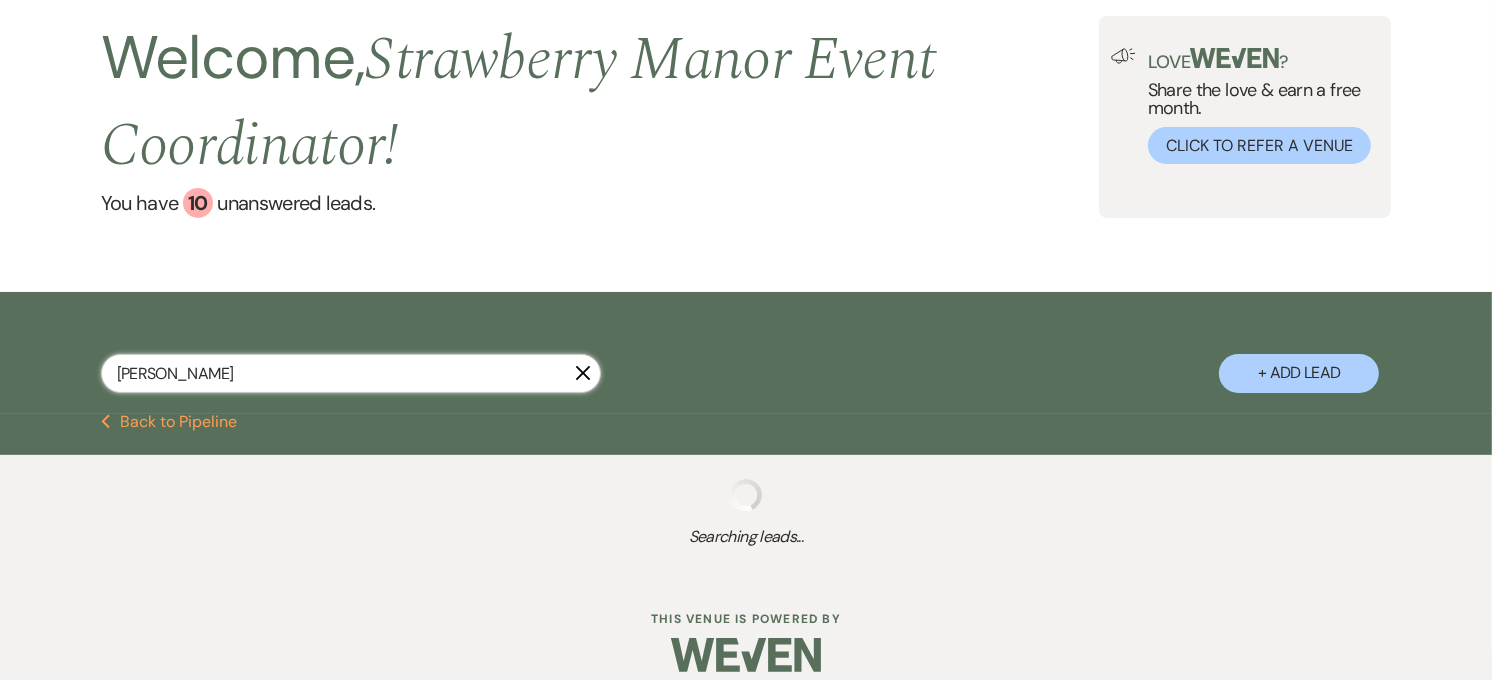 select on "8" 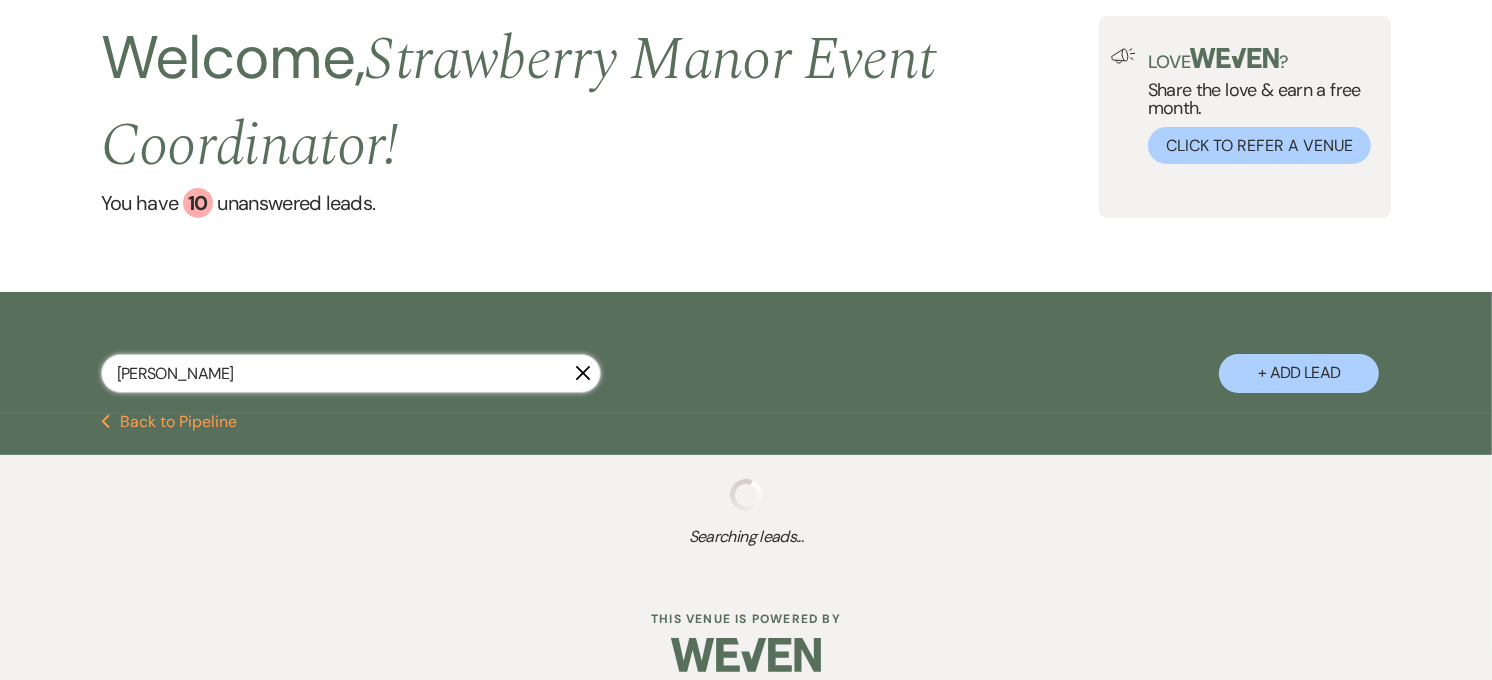 select on "8" 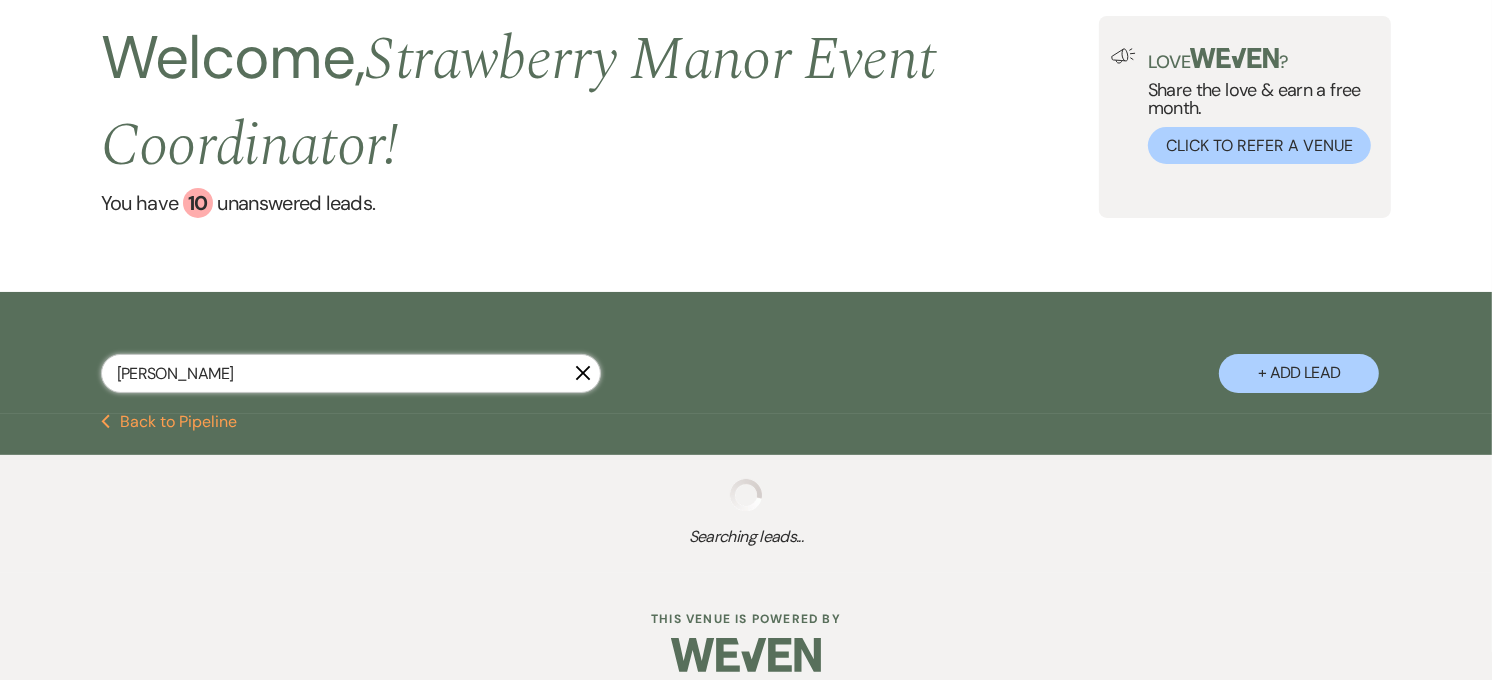 select on "8" 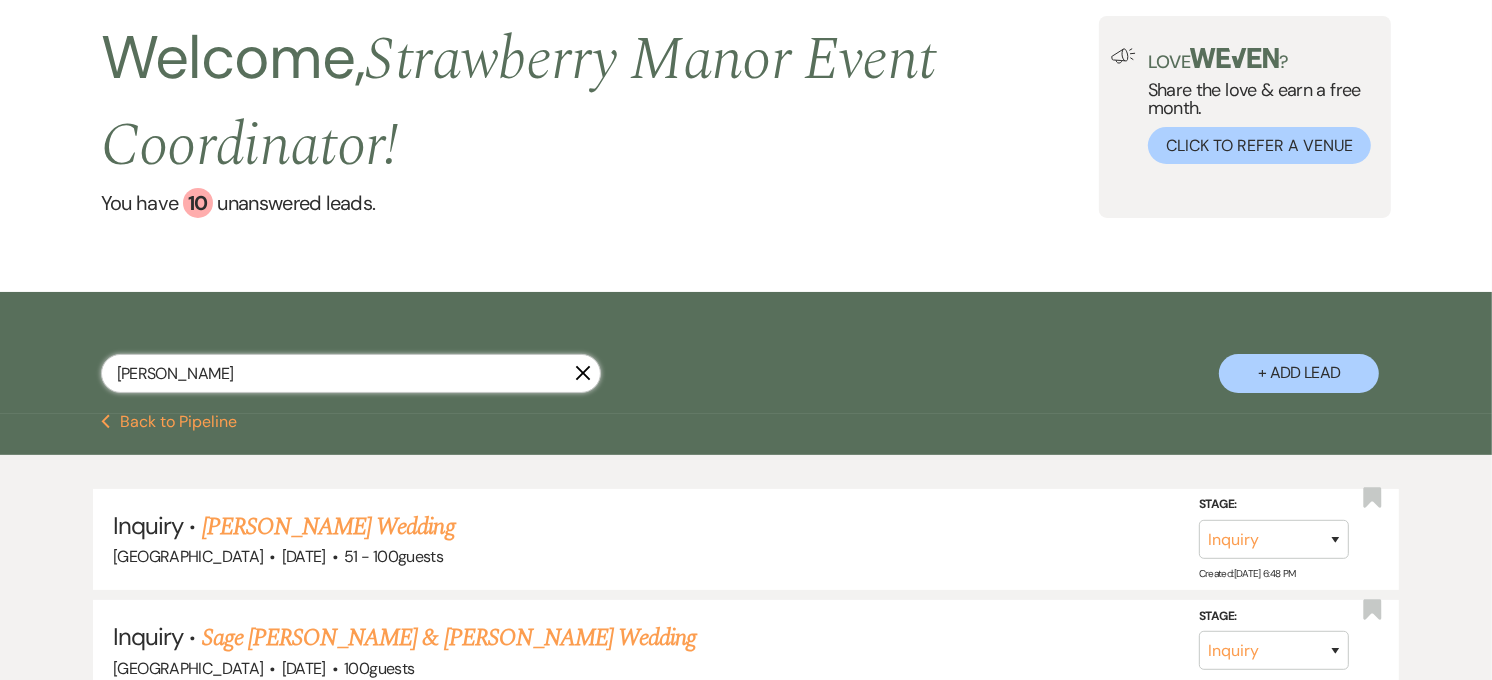 select on "8" 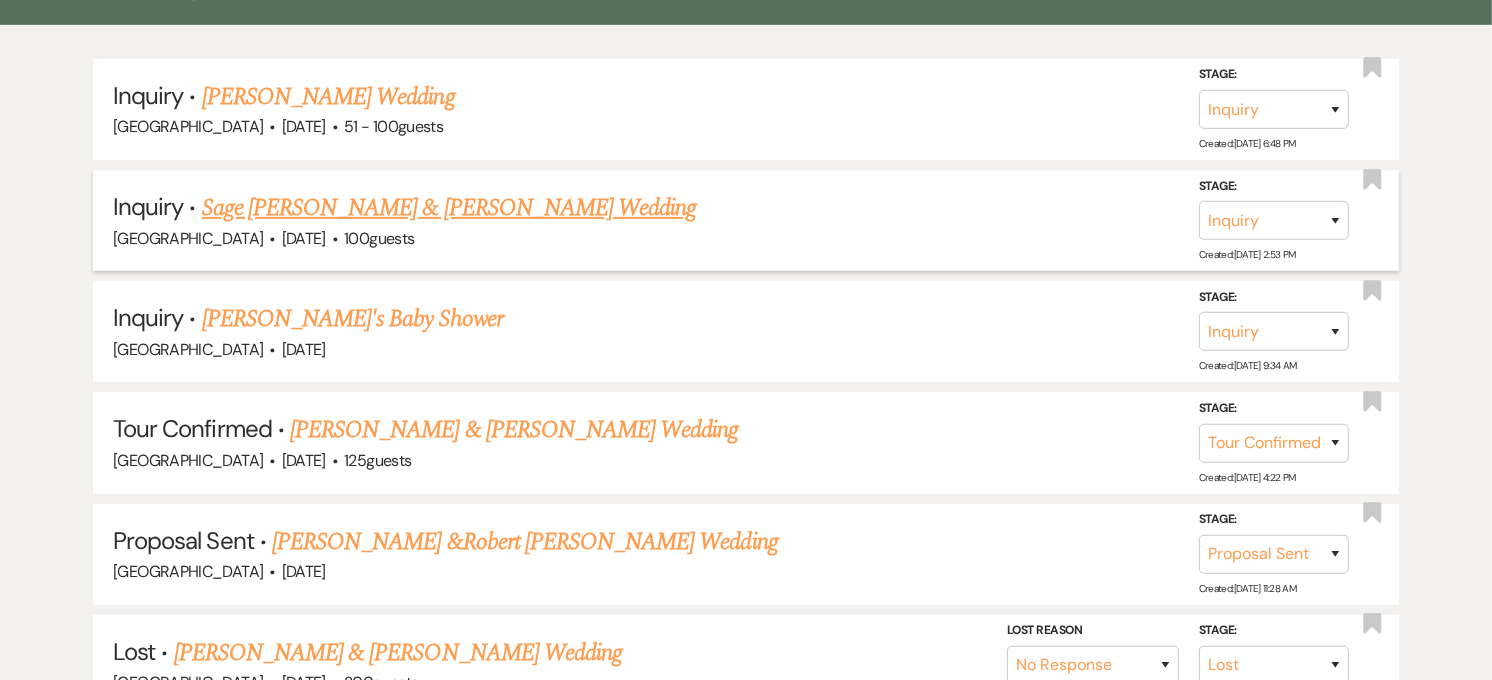 scroll, scrollTop: 580, scrollLeft: 0, axis: vertical 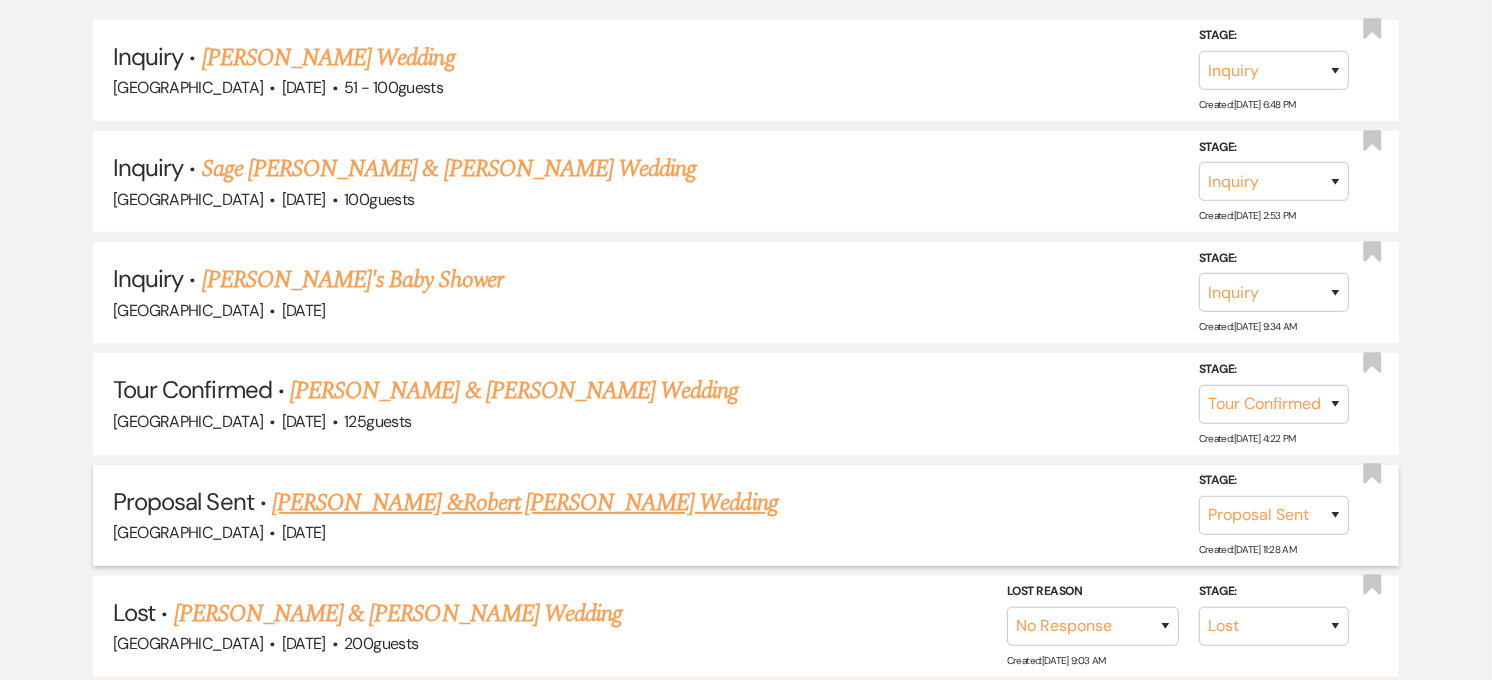 type on "[PERSON_NAME]" 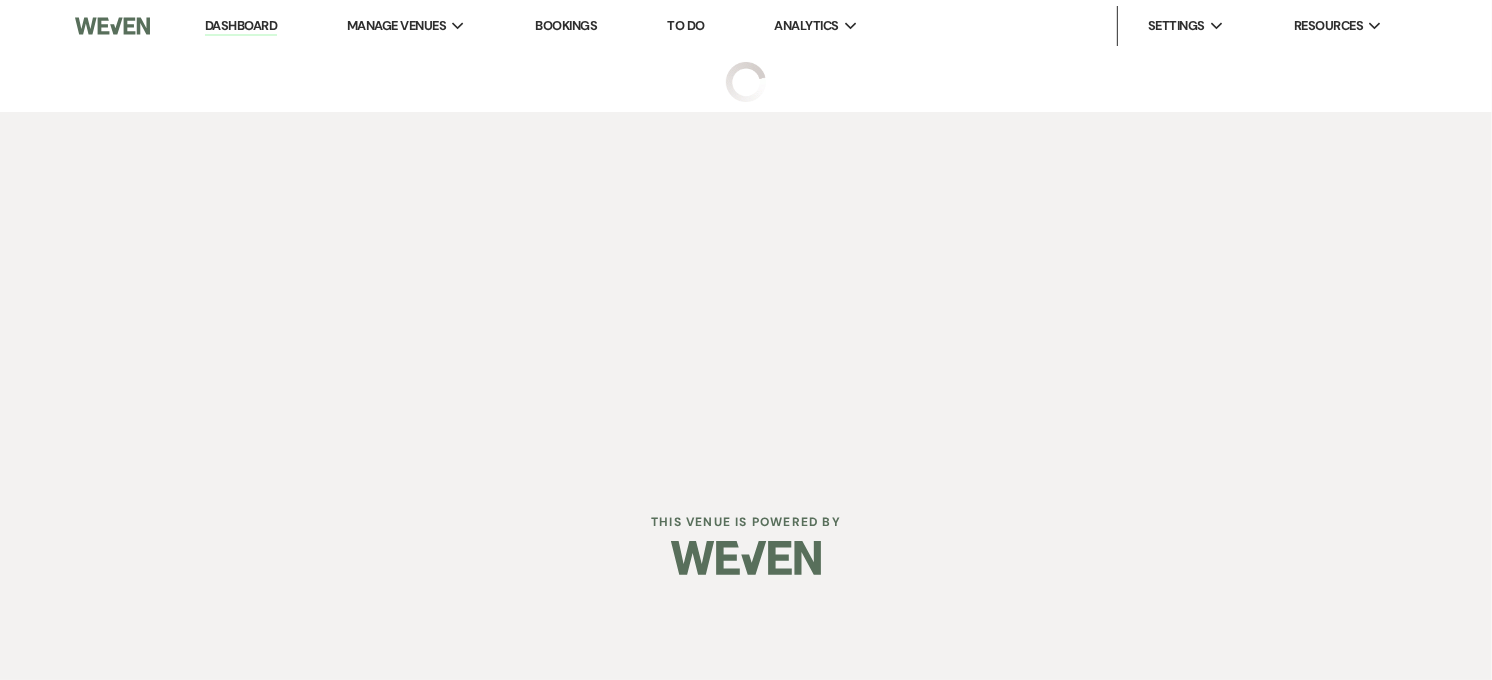 scroll, scrollTop: 0, scrollLeft: 0, axis: both 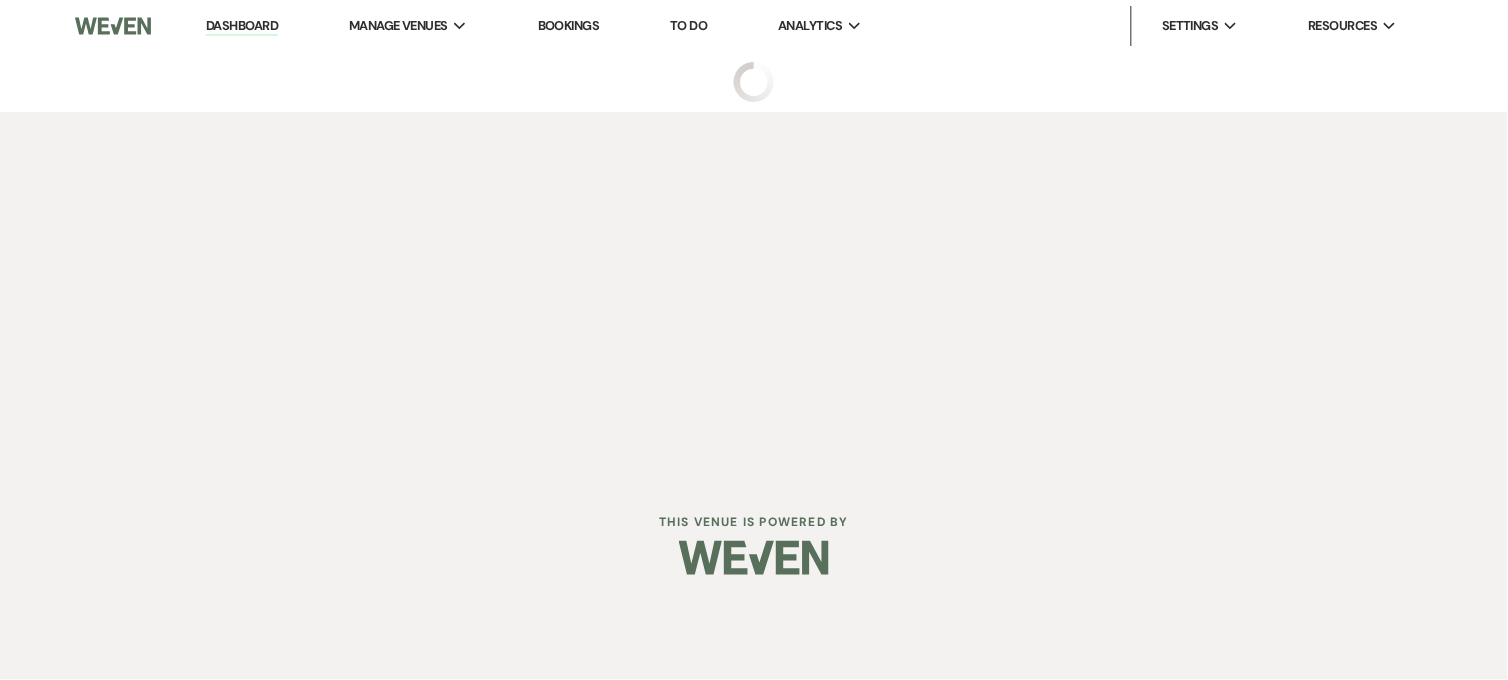select on "6" 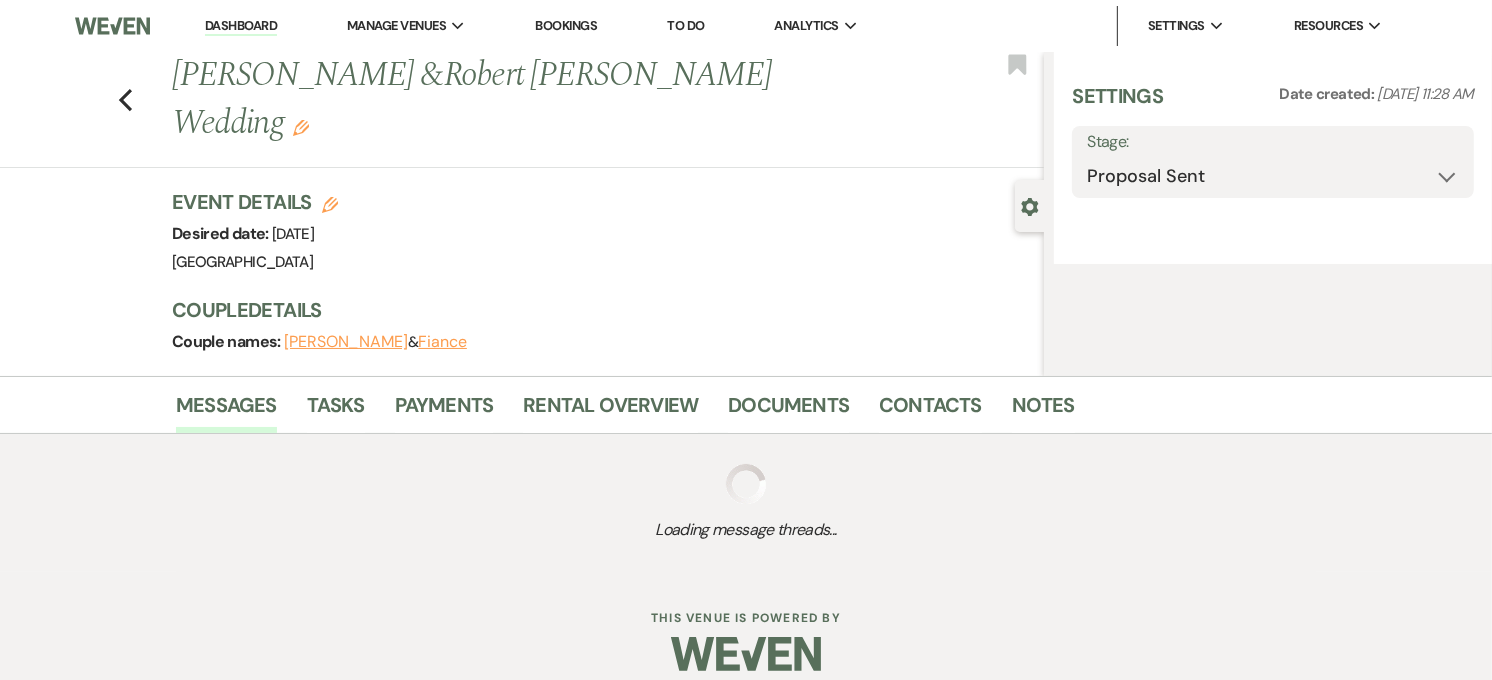 select on "20" 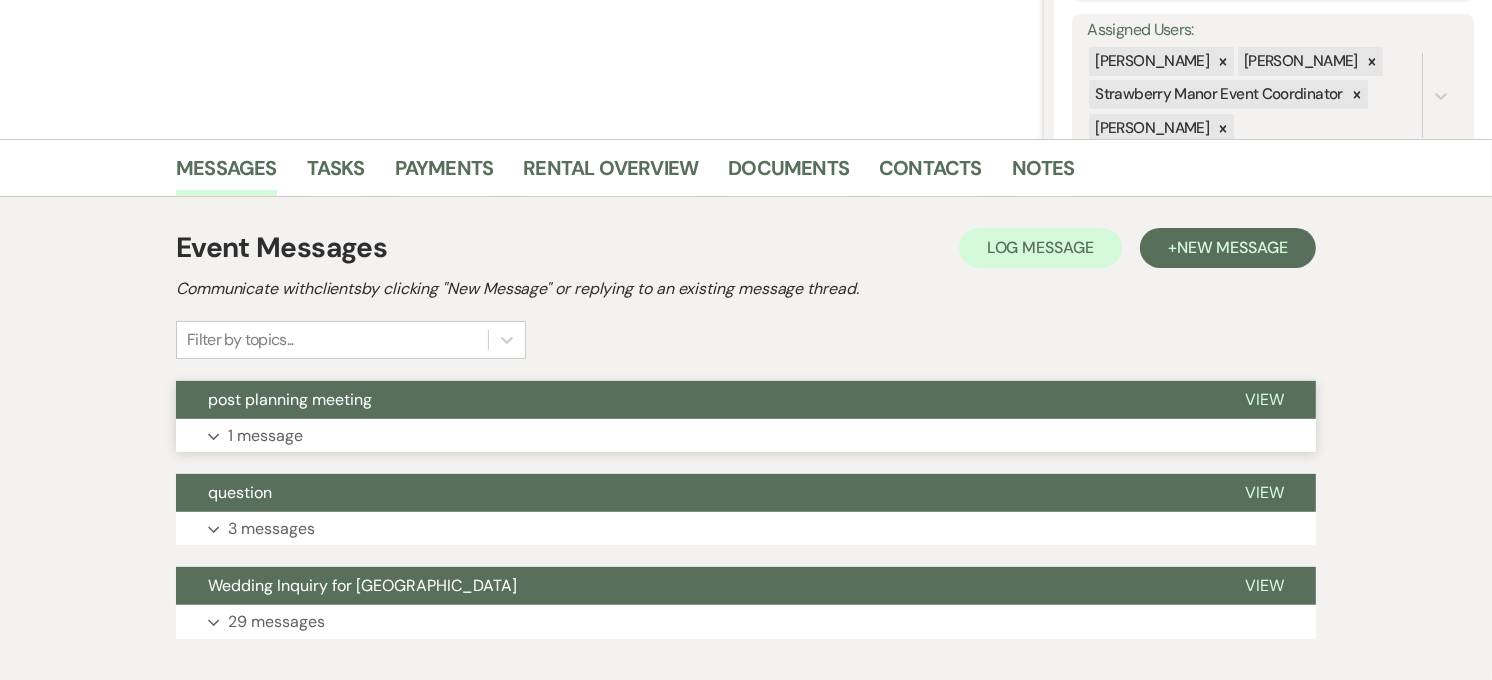 scroll, scrollTop: 368, scrollLeft: 0, axis: vertical 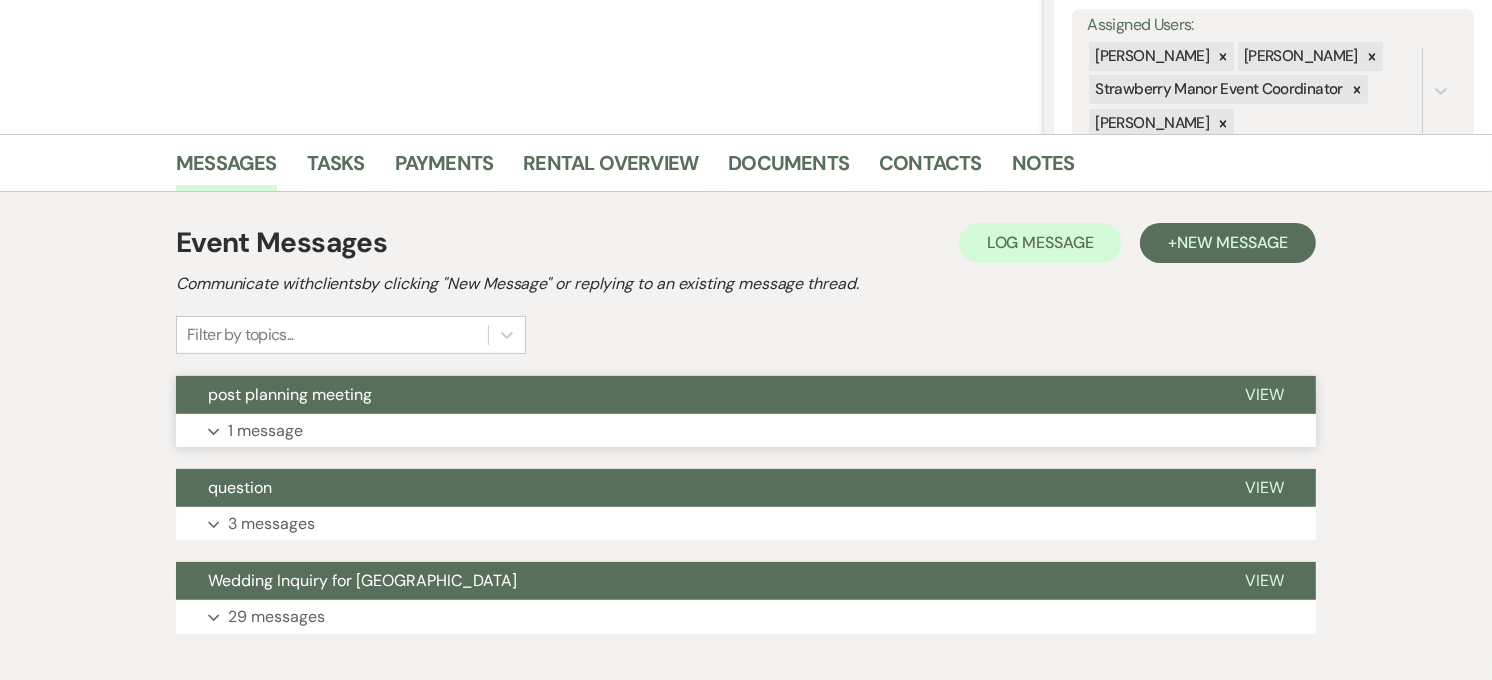 click on "post planning meeting" at bounding box center [694, 395] 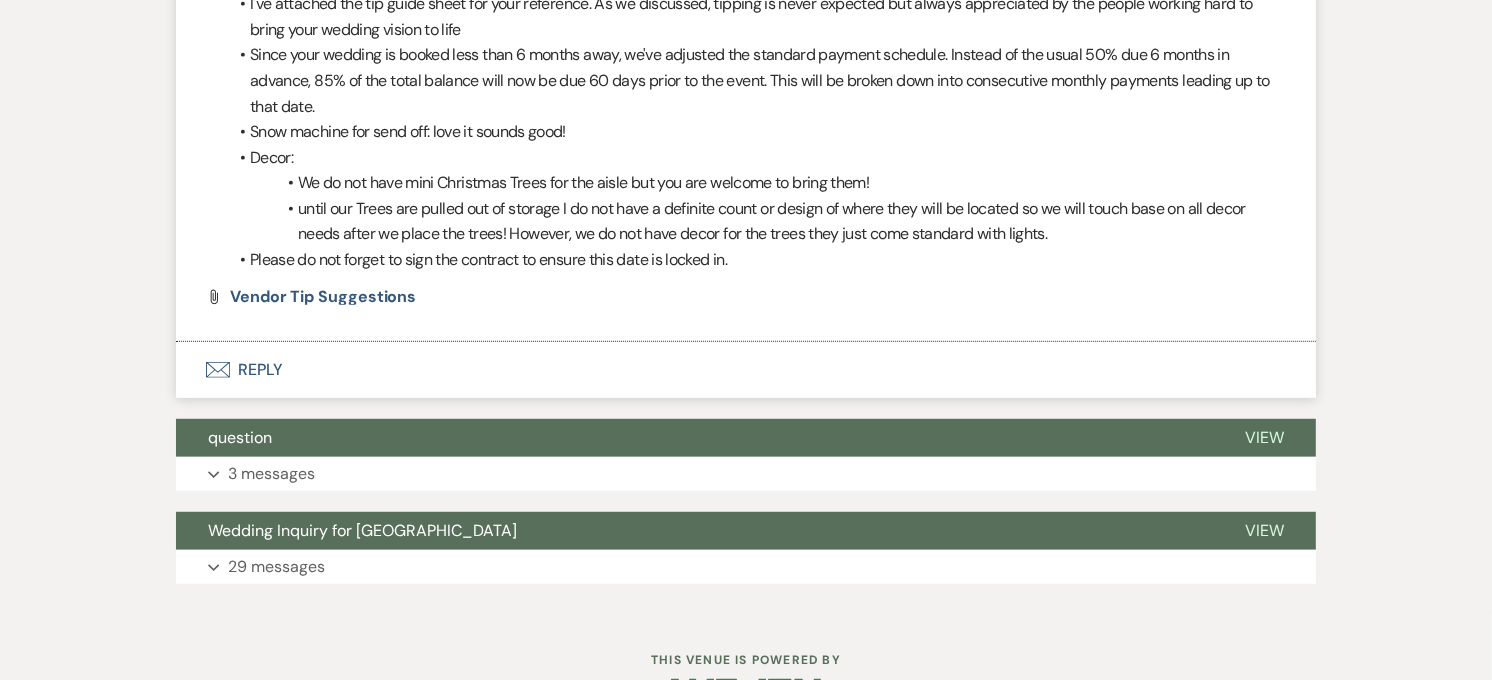 scroll, scrollTop: 1078, scrollLeft: 0, axis: vertical 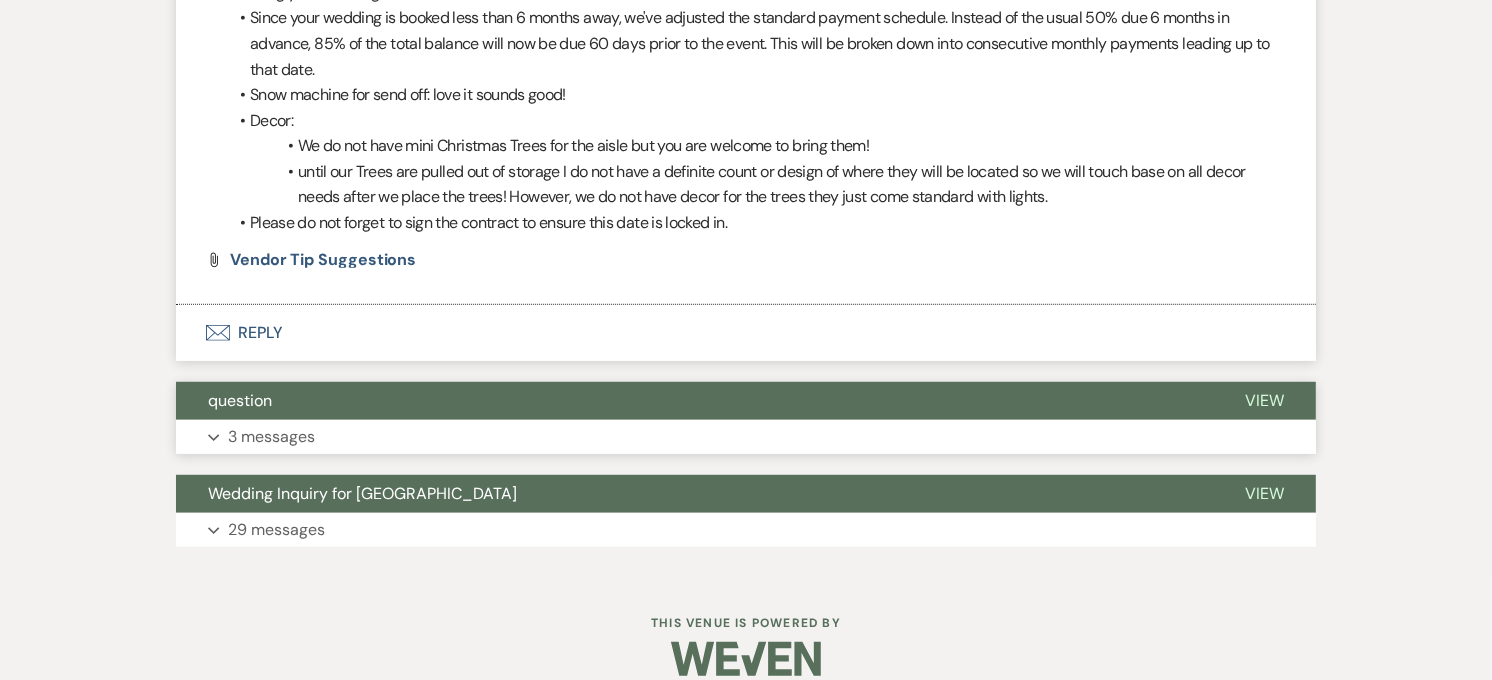 click on "question" at bounding box center [694, 401] 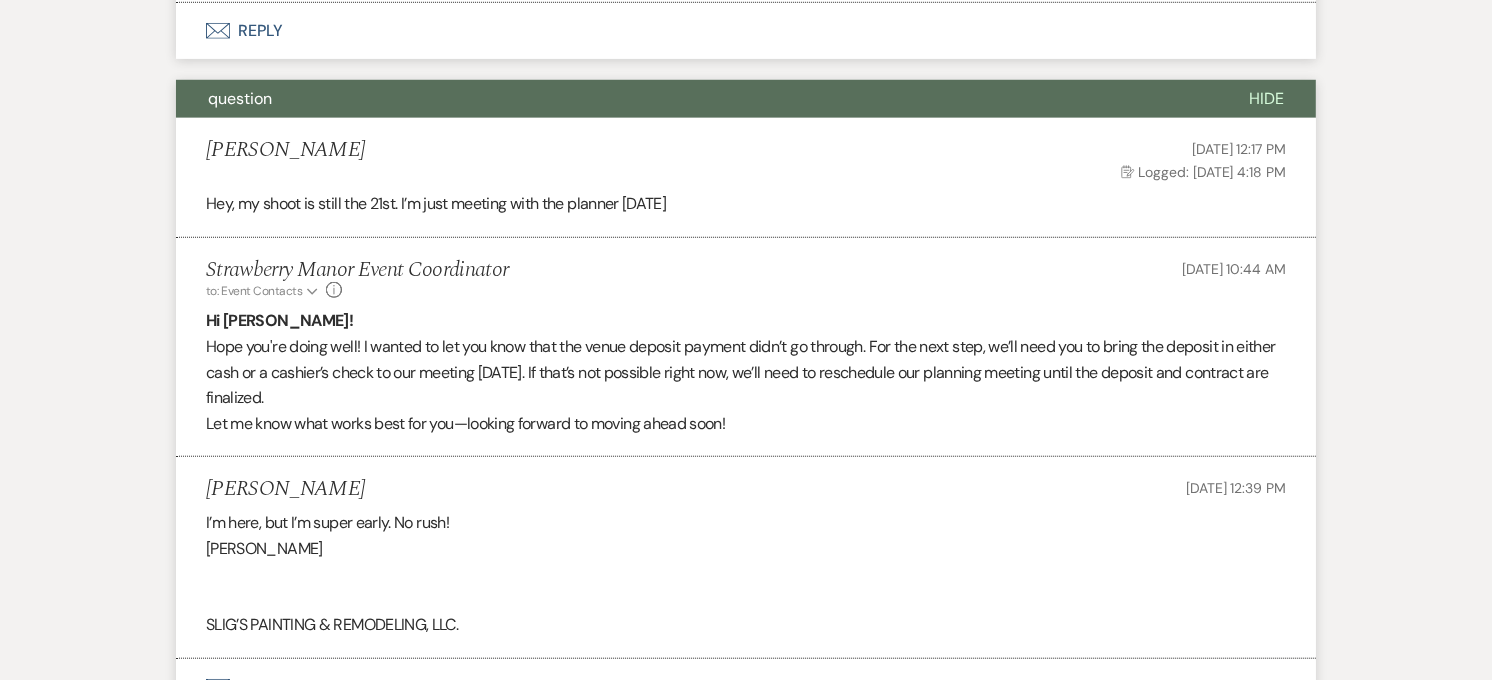 scroll, scrollTop: 1634, scrollLeft: 0, axis: vertical 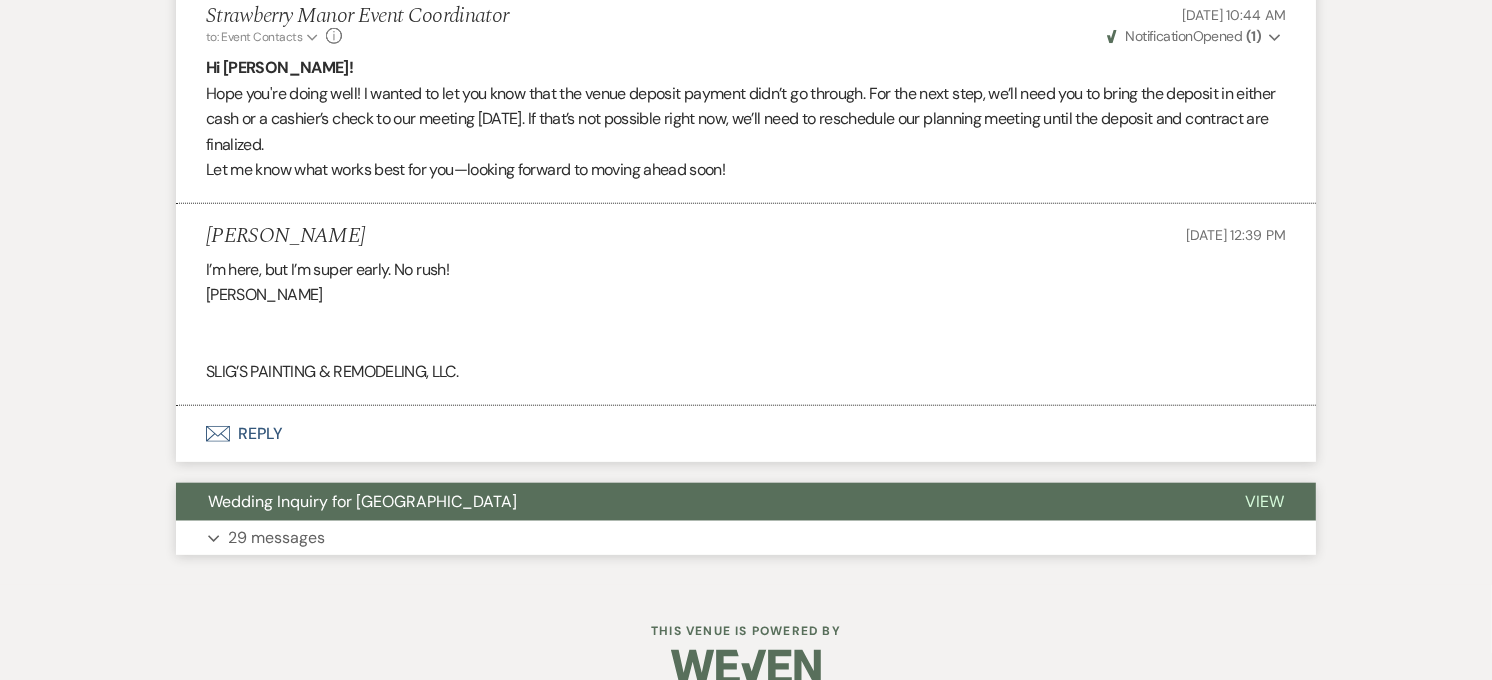 click on "Wedding Inquiry for [GEOGRAPHIC_DATA]" at bounding box center (362, 501) 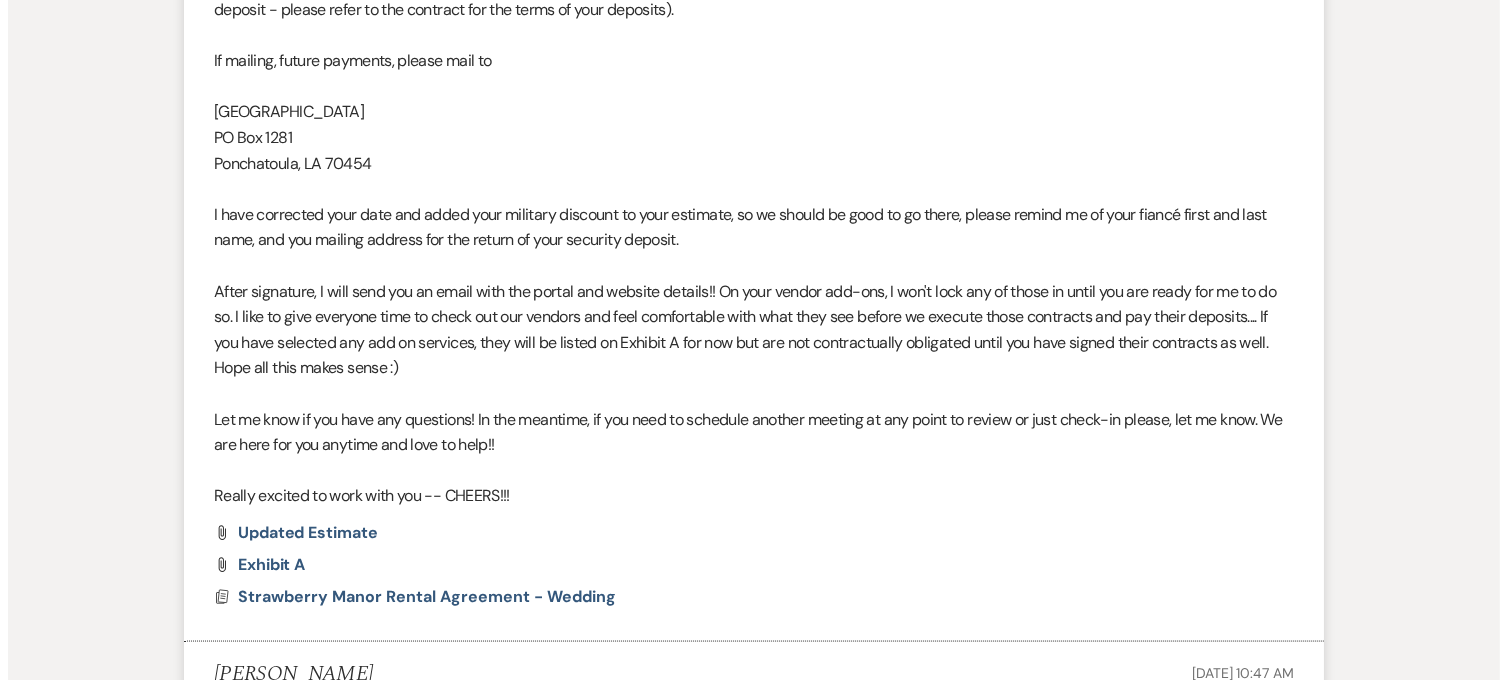 scroll, scrollTop: 9180, scrollLeft: 0, axis: vertical 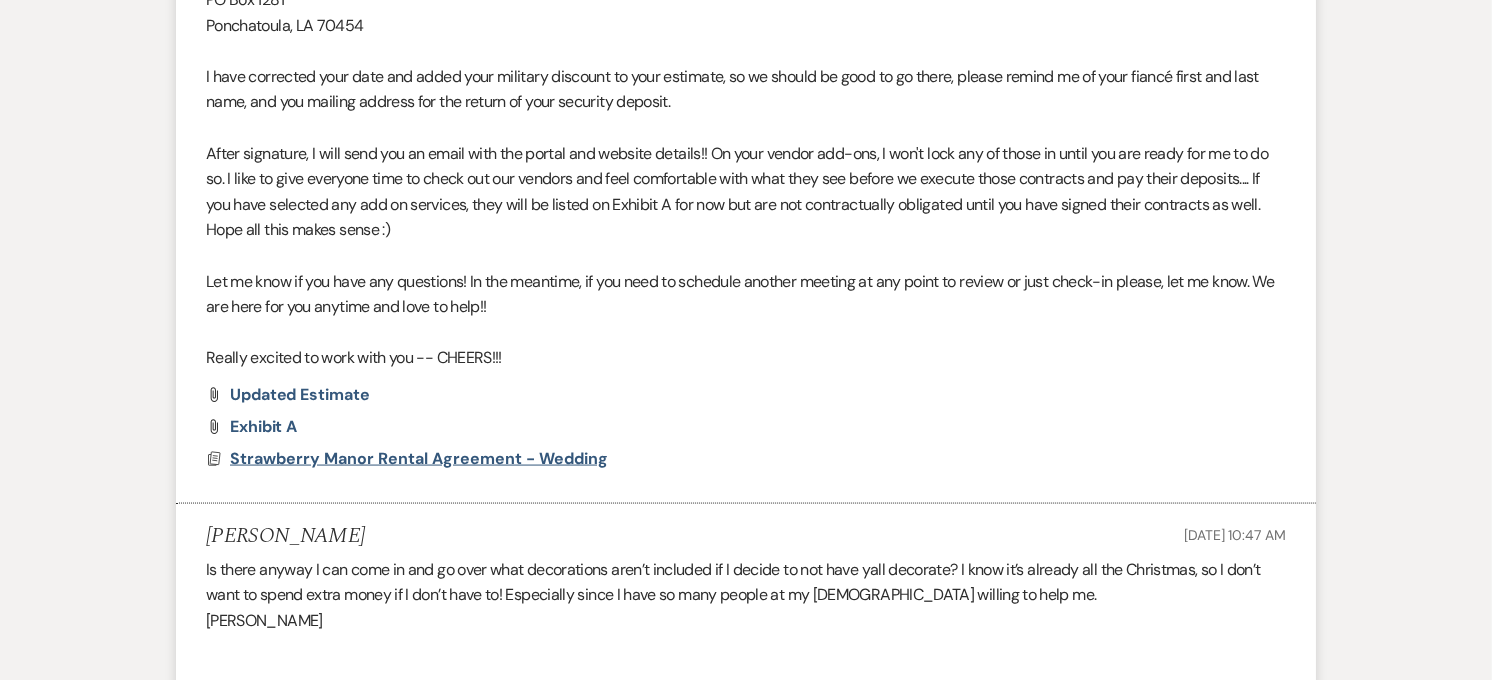 click on "Strawberry Manor Rental Agreement - Wedding" at bounding box center (419, 458) 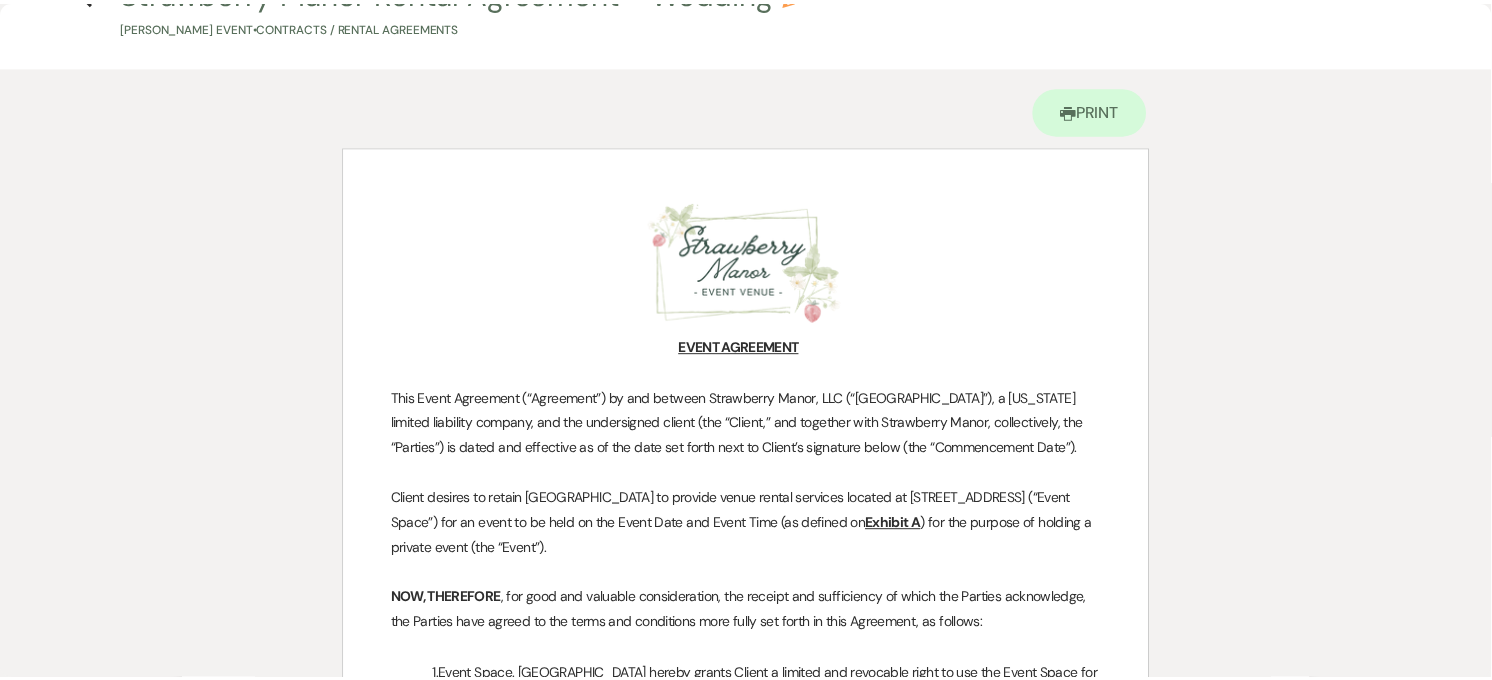 scroll, scrollTop: 0, scrollLeft: 0, axis: both 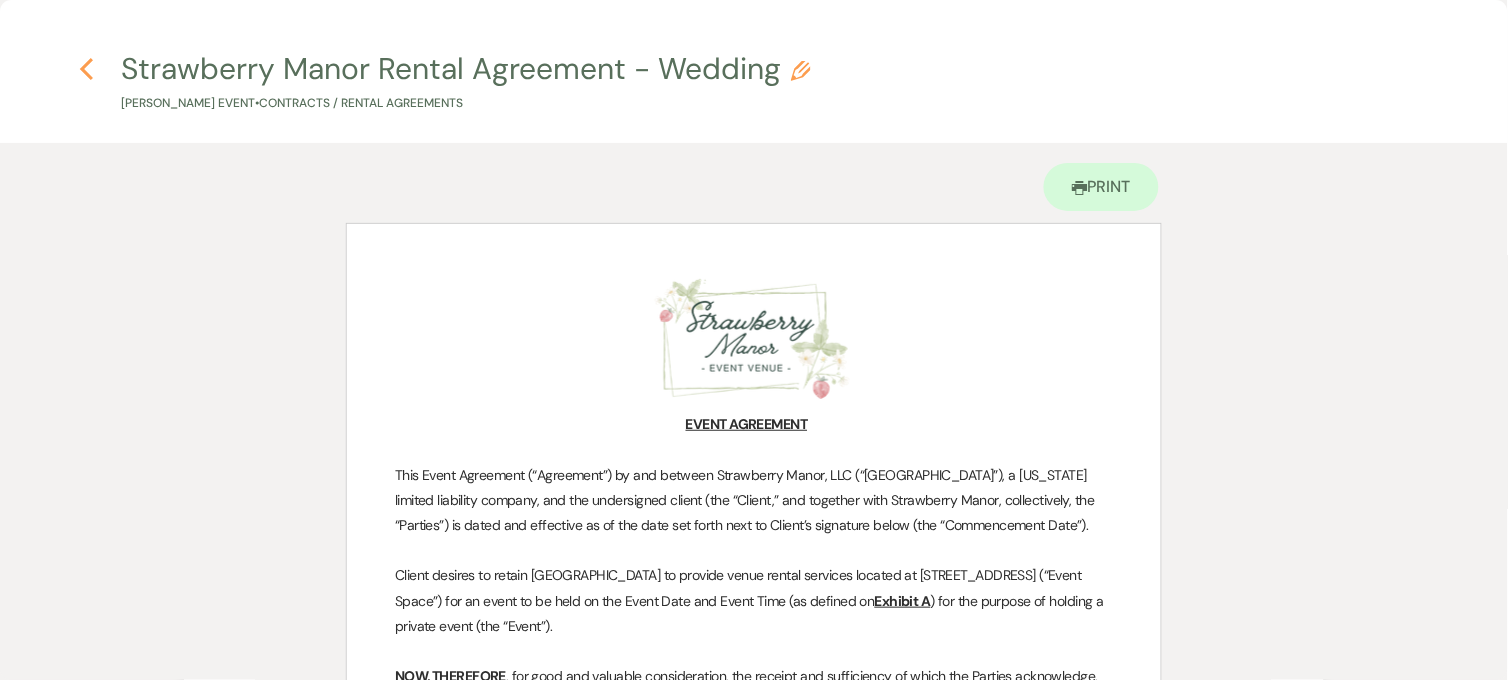 click on "Previous" 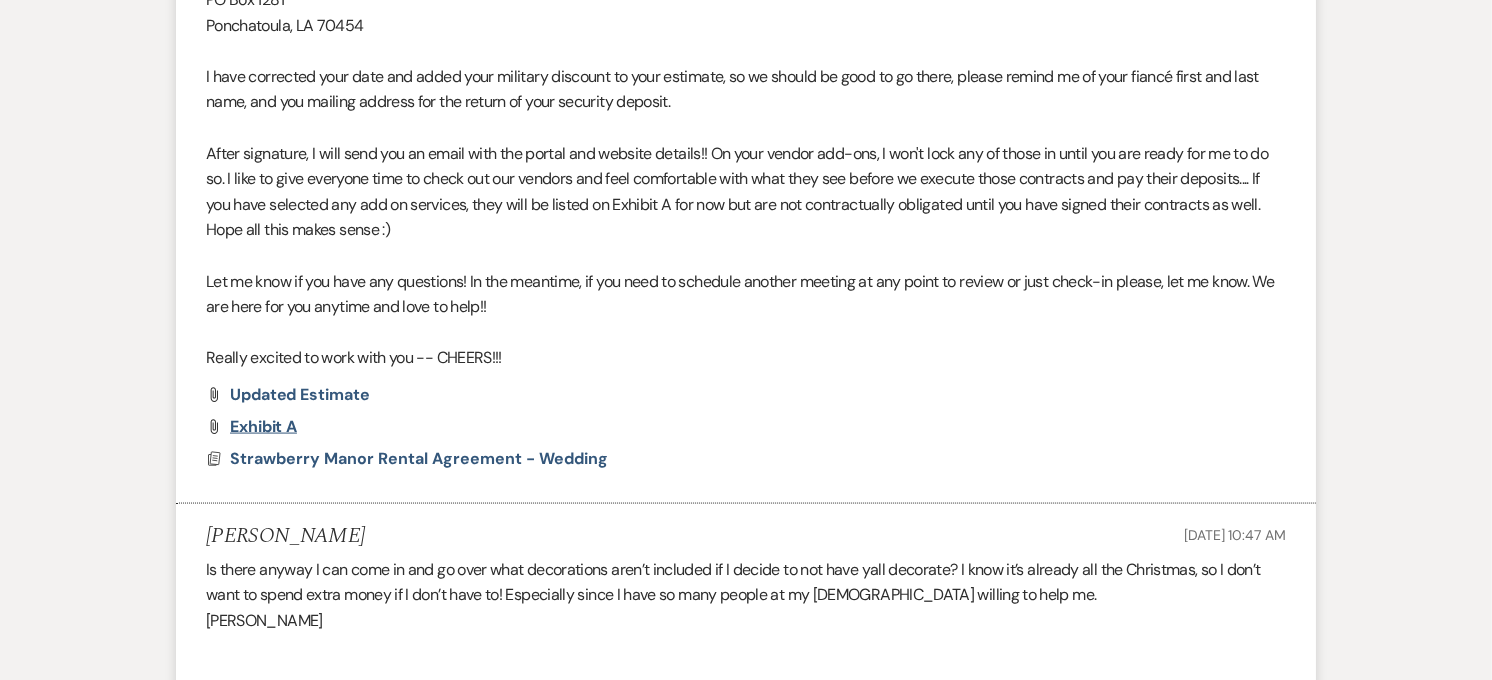 click on "Exhibit A" at bounding box center (263, 426) 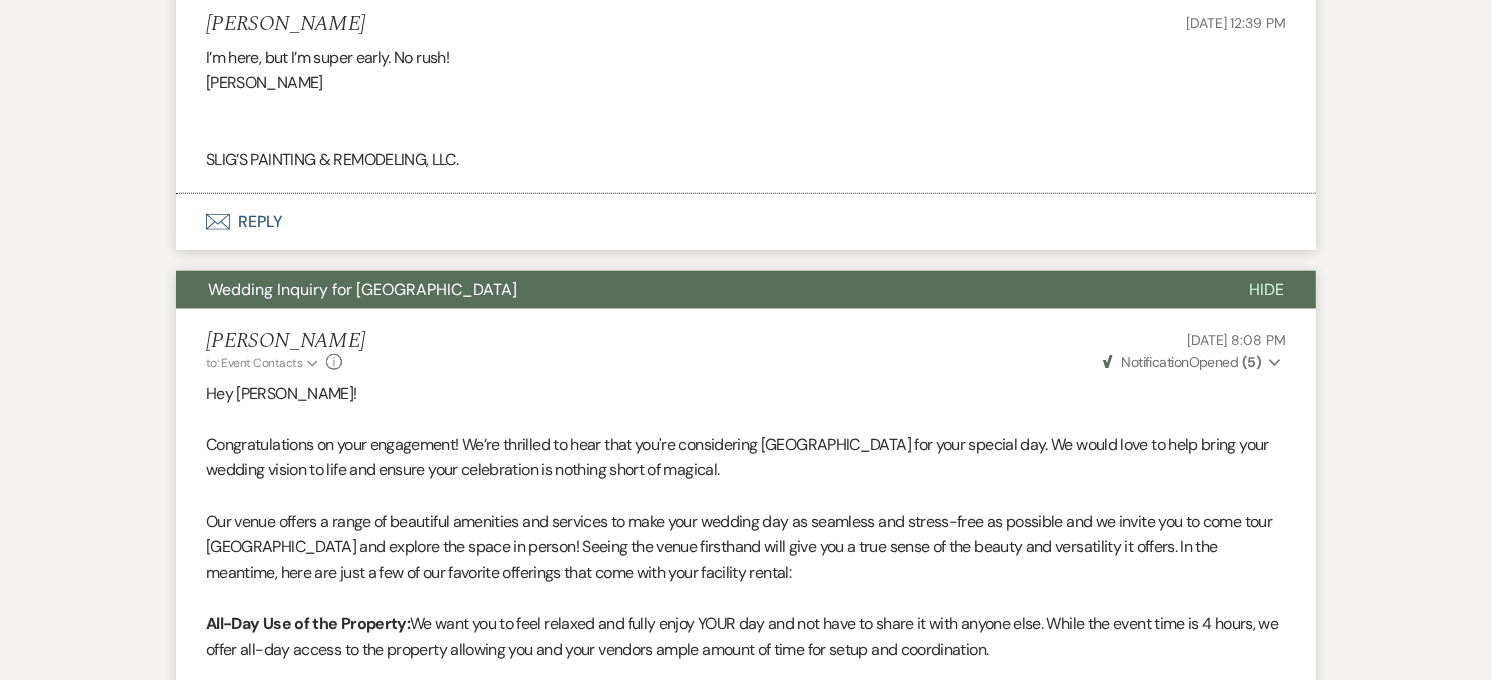 click on "Wedding Inquiry for [GEOGRAPHIC_DATA]" at bounding box center [696, 290] 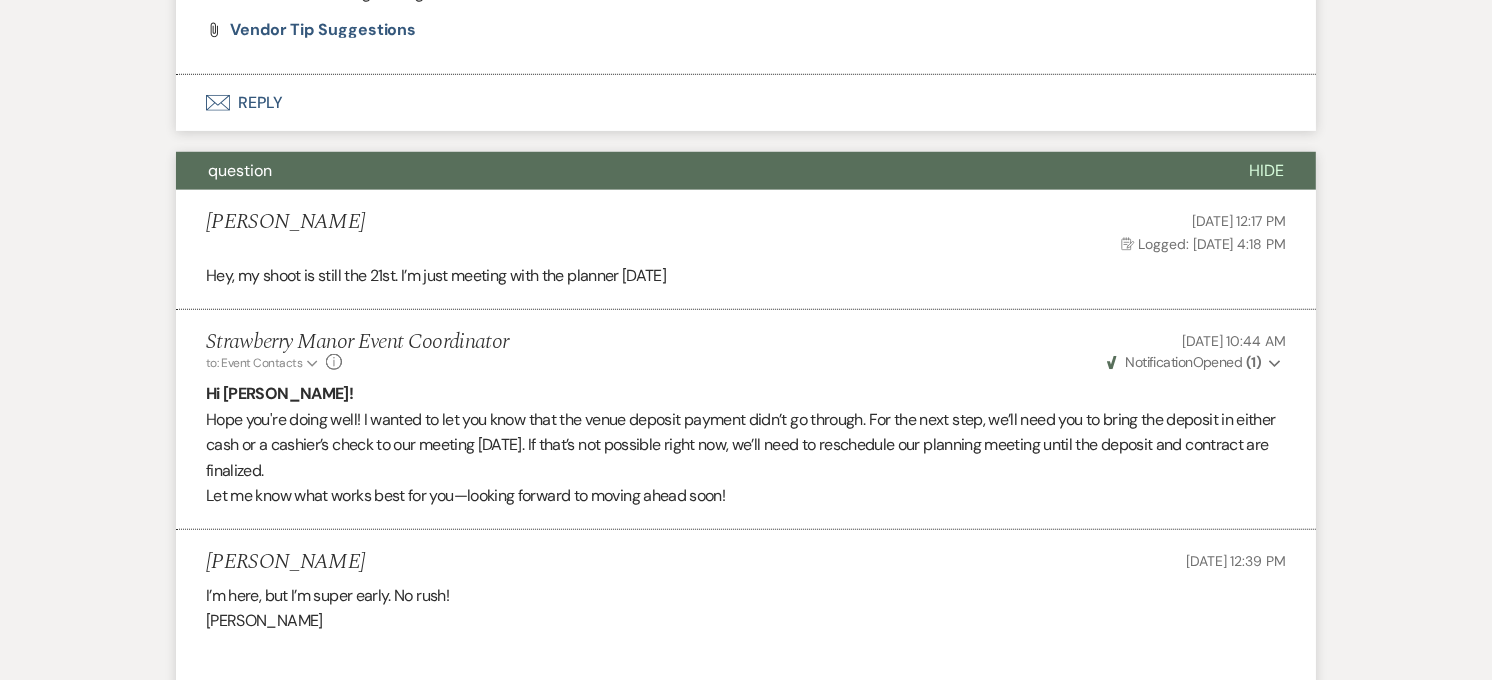 scroll, scrollTop: 1420, scrollLeft: 0, axis: vertical 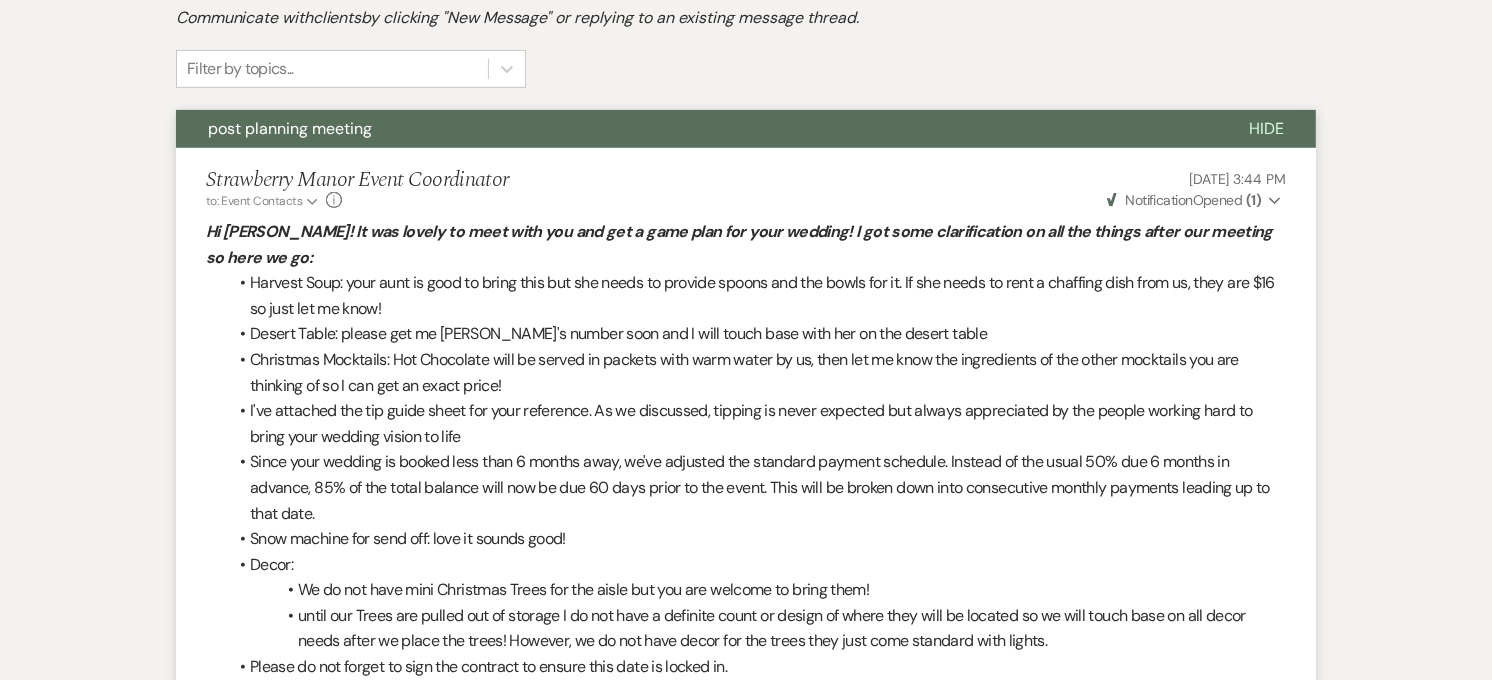click on "post planning meeting" at bounding box center [696, 129] 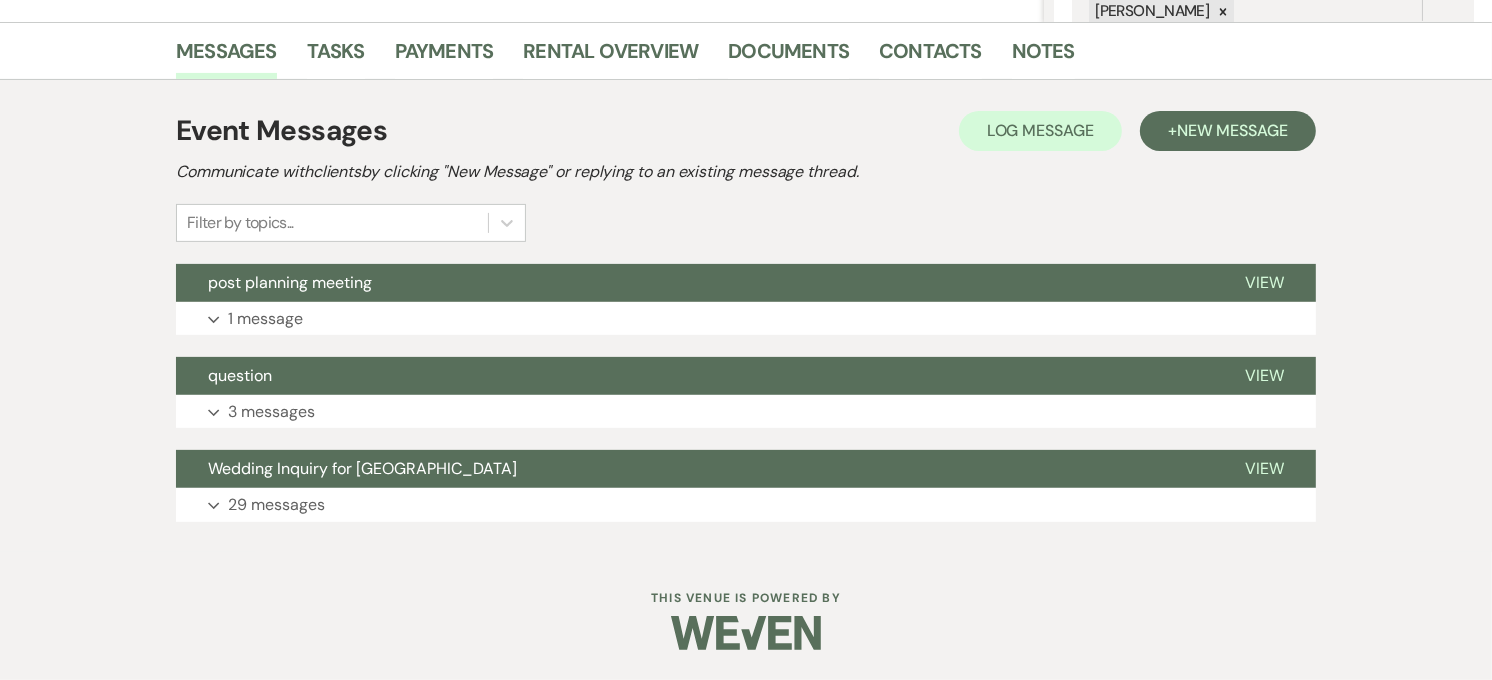 scroll, scrollTop: 0, scrollLeft: 0, axis: both 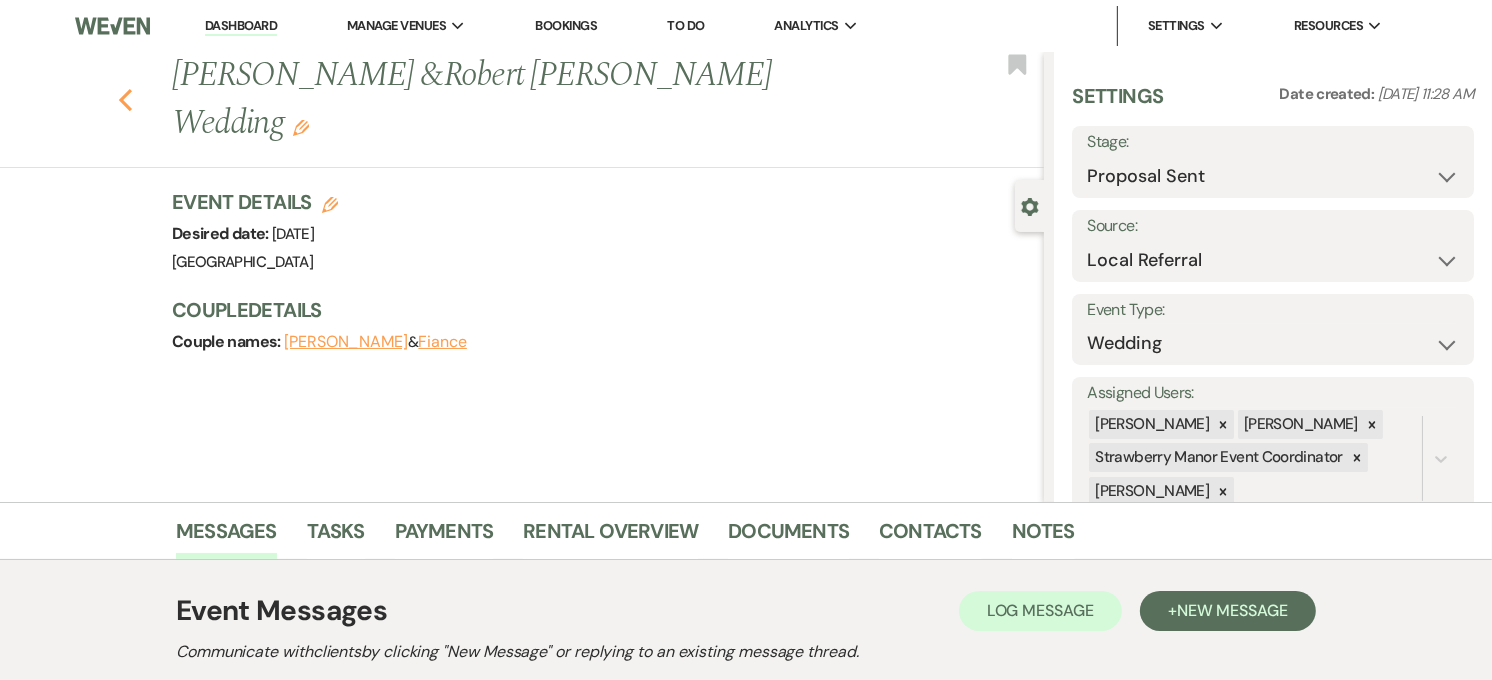 click on "Previous" 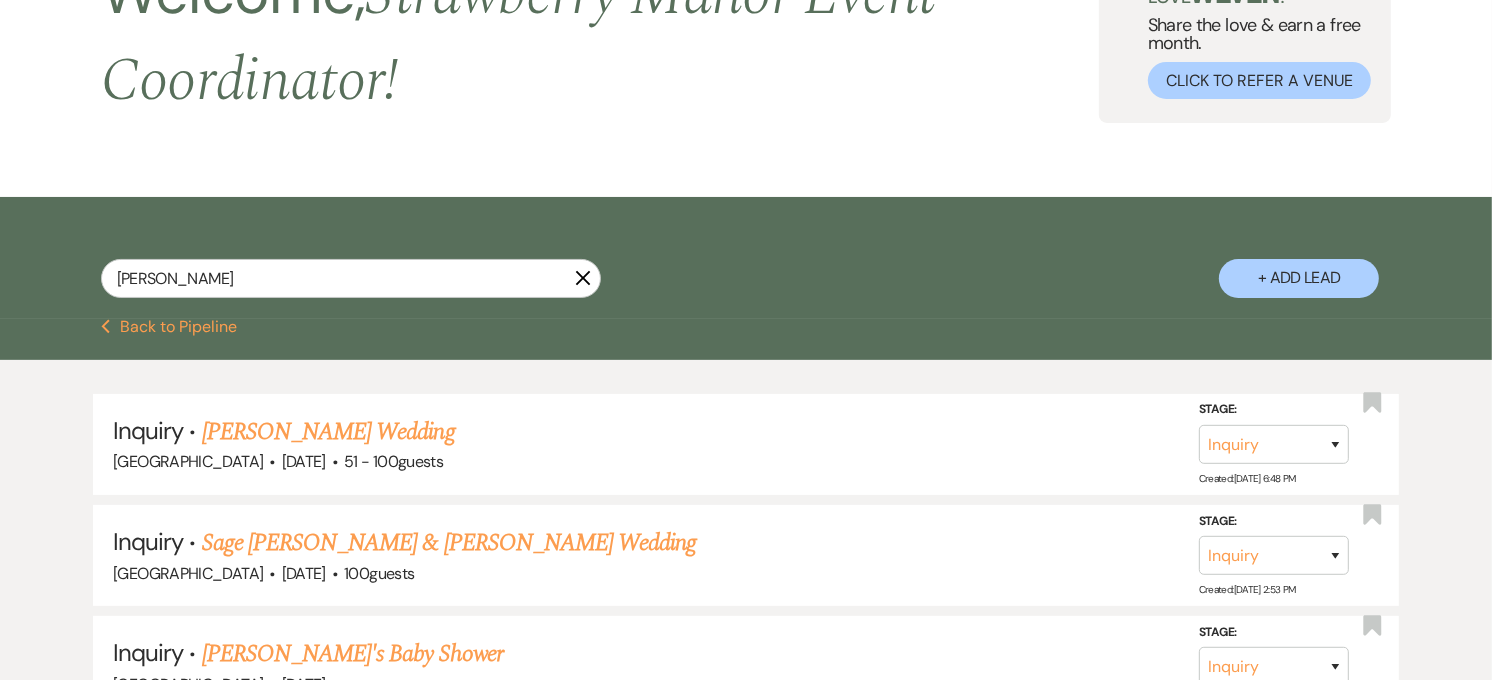 scroll, scrollTop: 0, scrollLeft: 0, axis: both 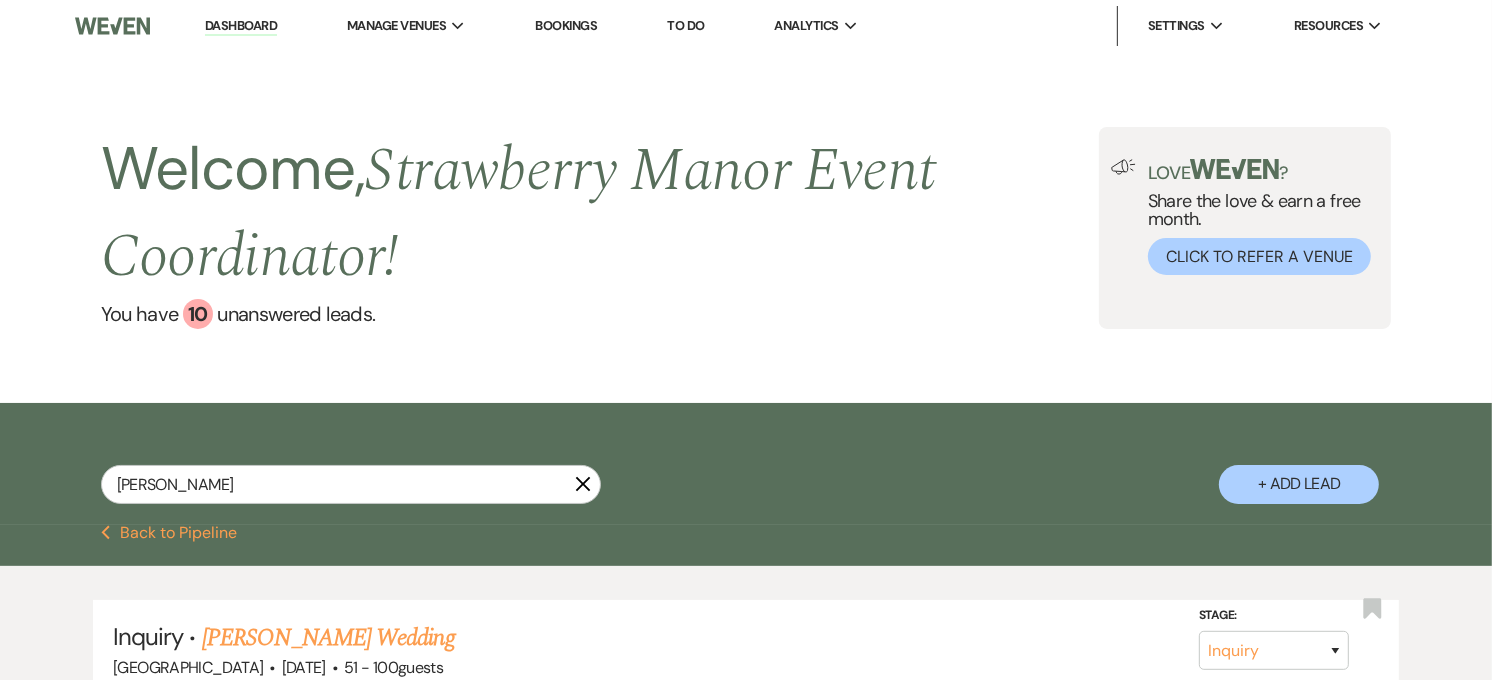 click on "Dashboard" at bounding box center (241, 26) 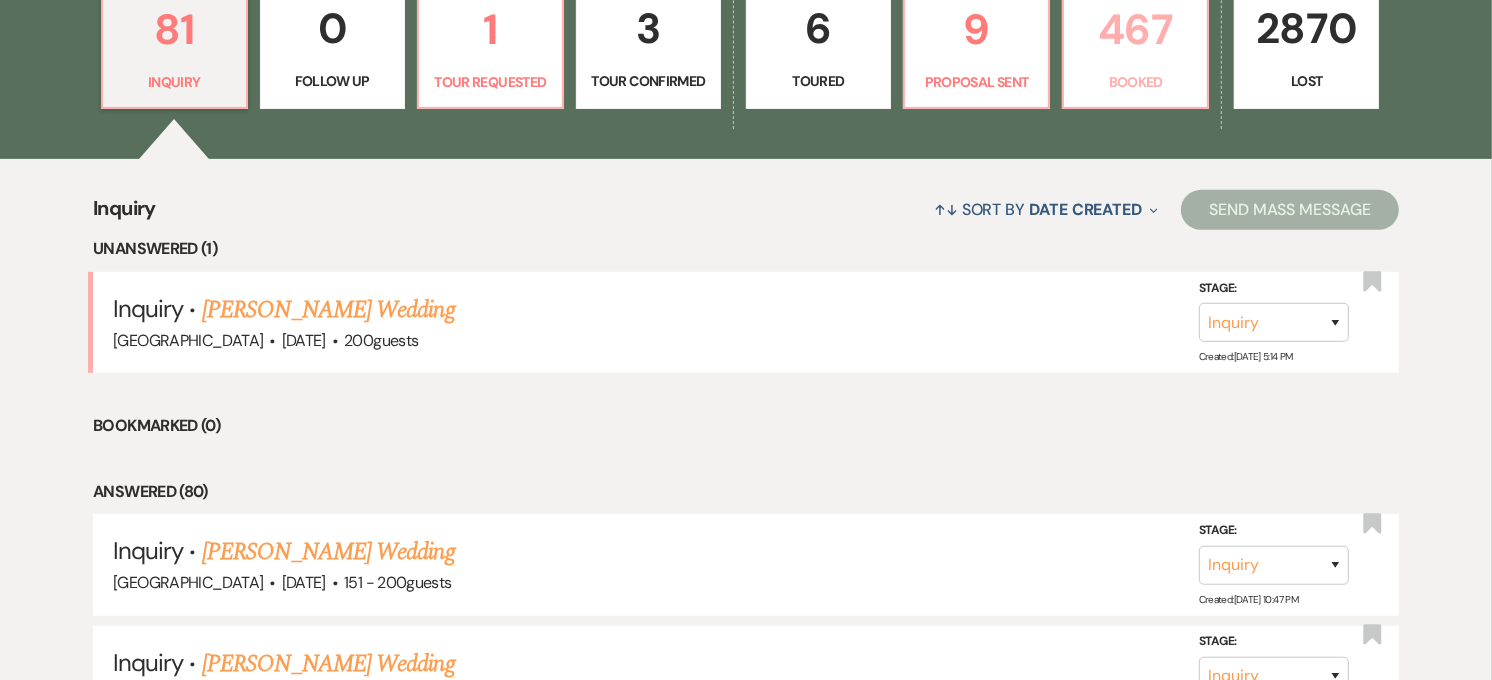 click on "Booked" at bounding box center (1135, 82) 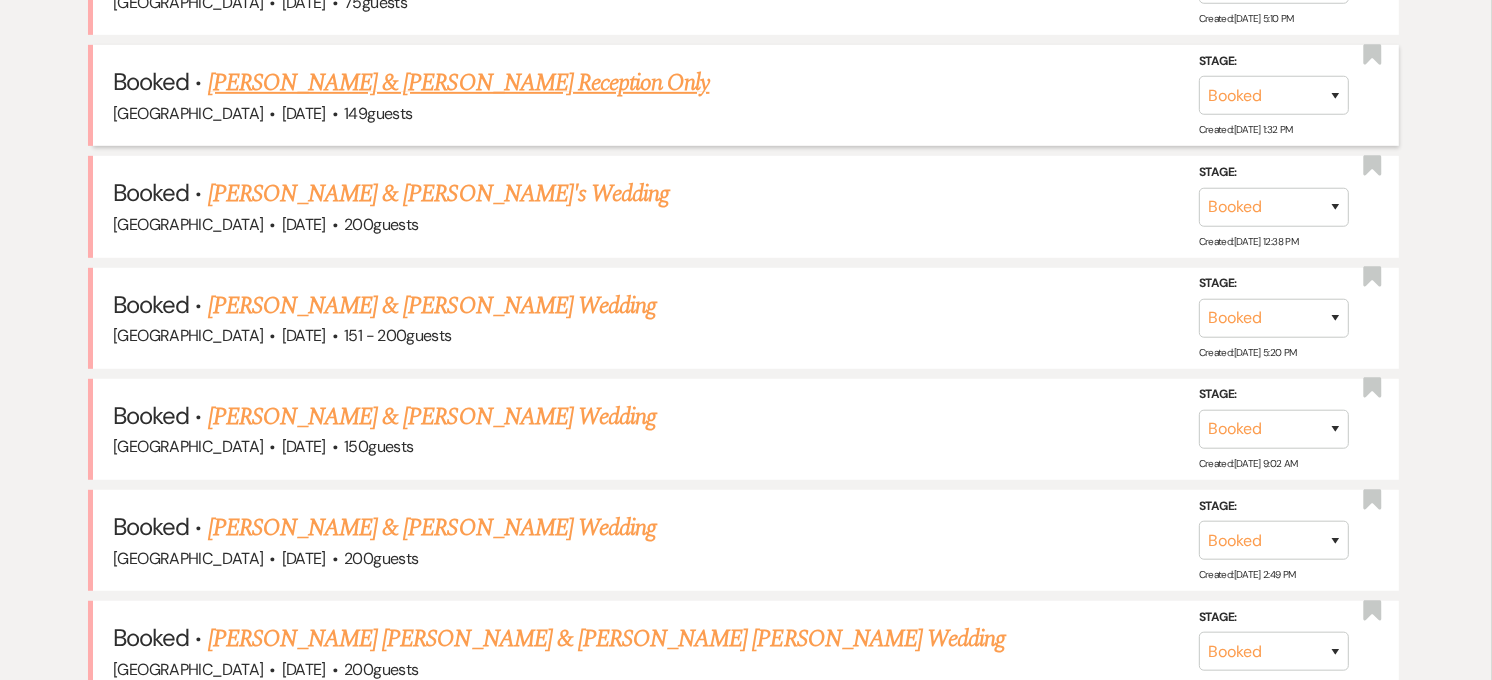 scroll, scrollTop: 888, scrollLeft: 0, axis: vertical 